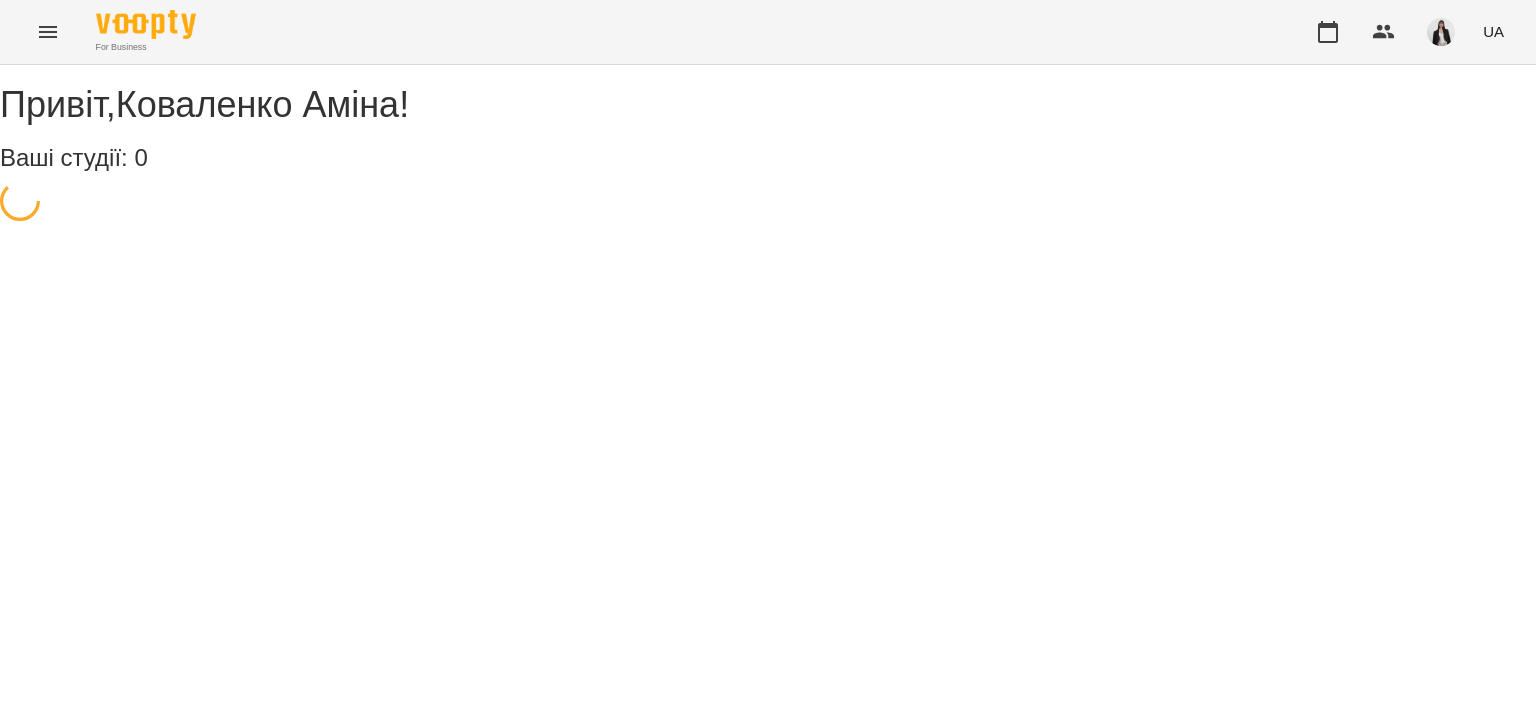 select on "**" 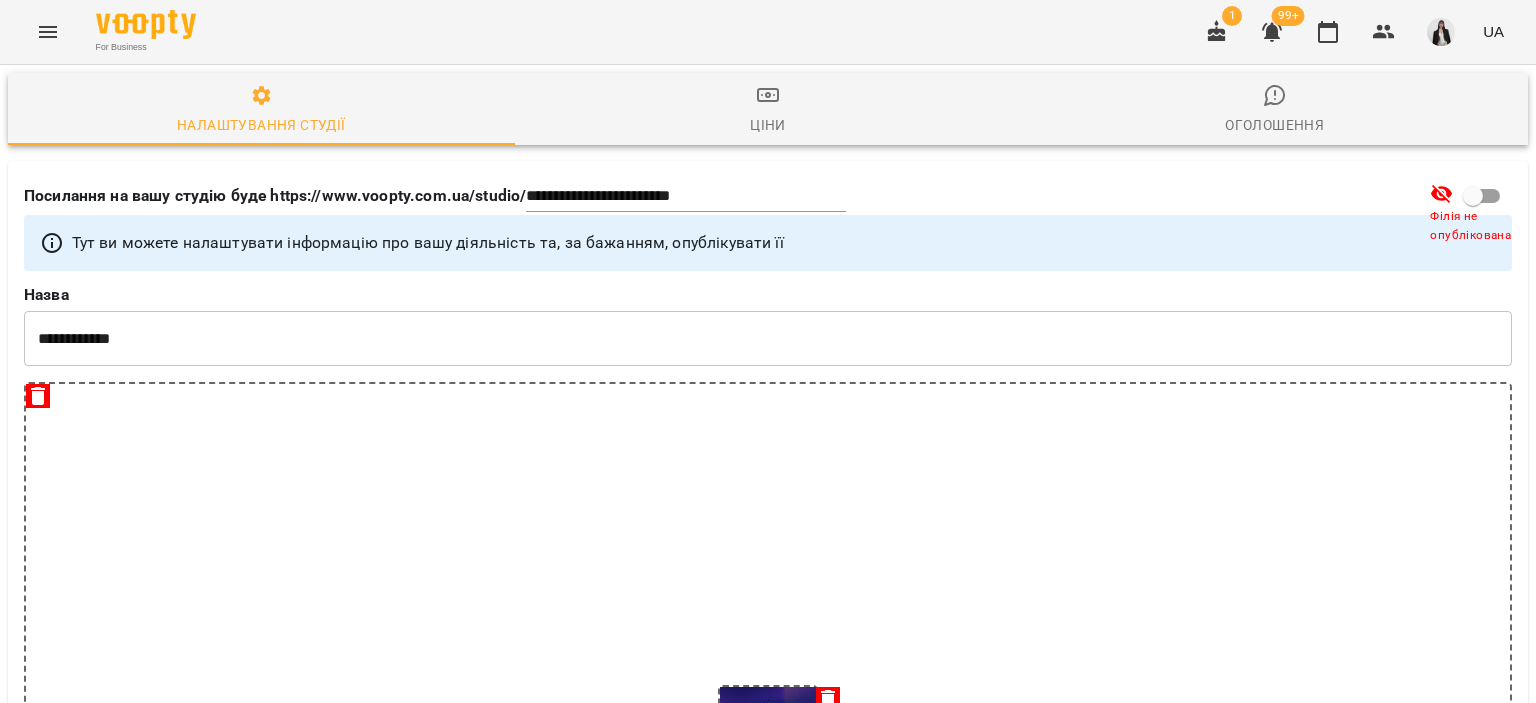 scroll, scrollTop: 0, scrollLeft: 0, axis: both 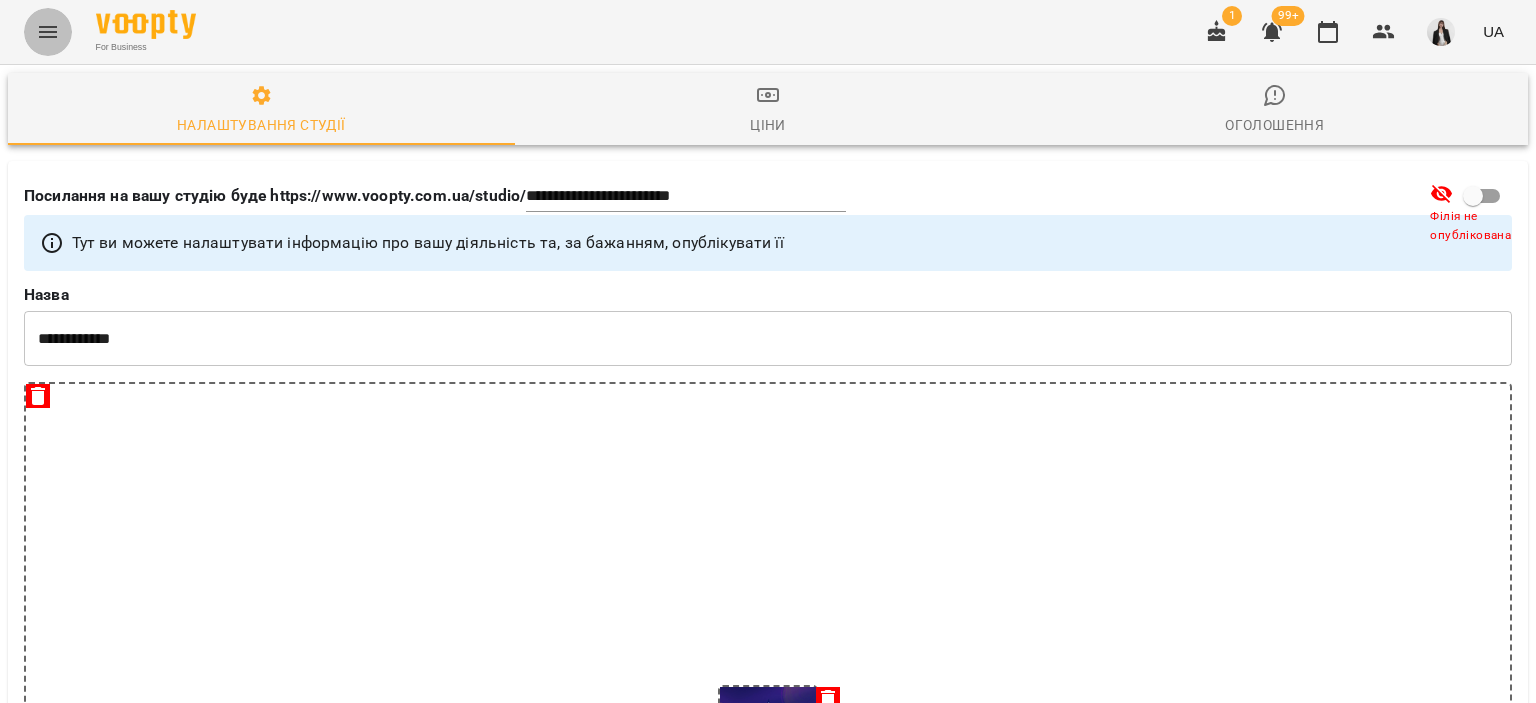 click 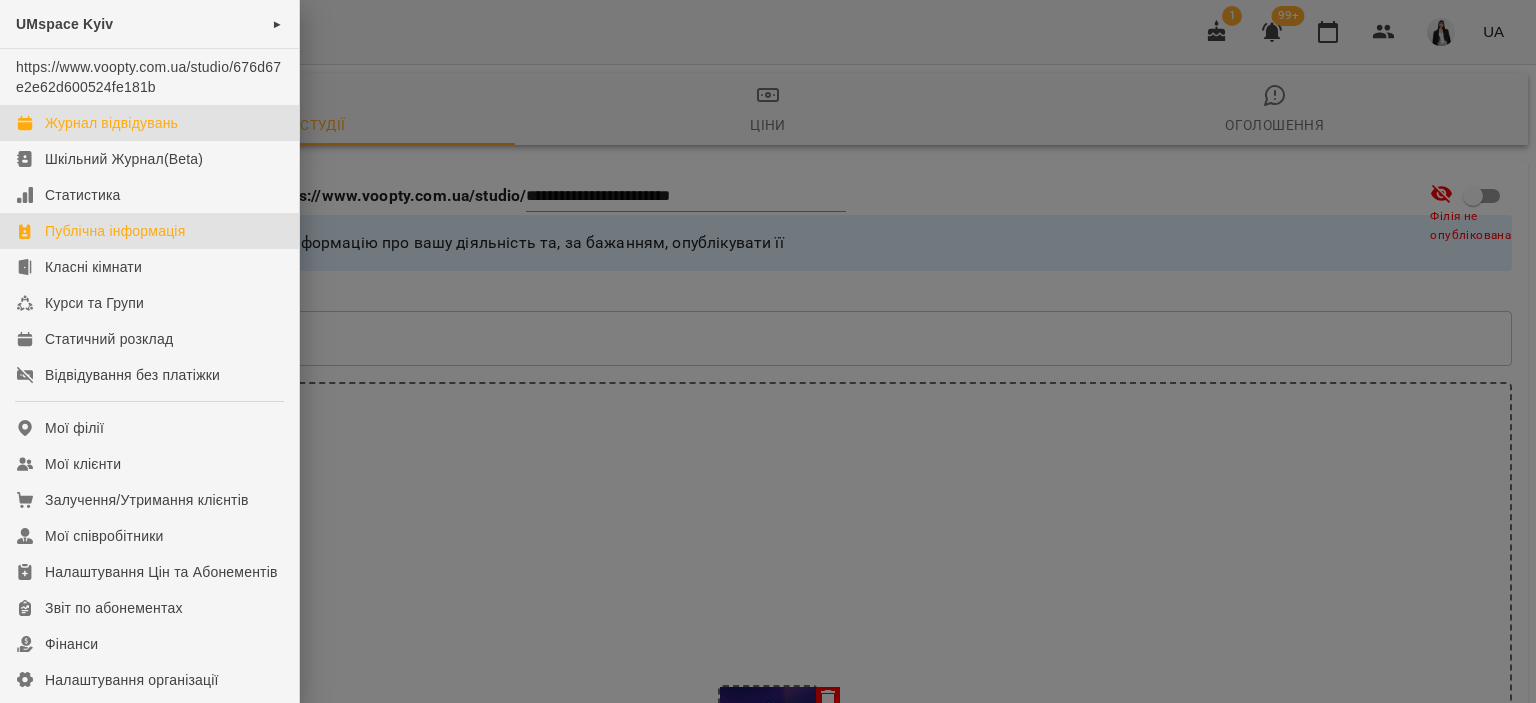 click on "Журнал відвідувань" at bounding box center [111, 123] 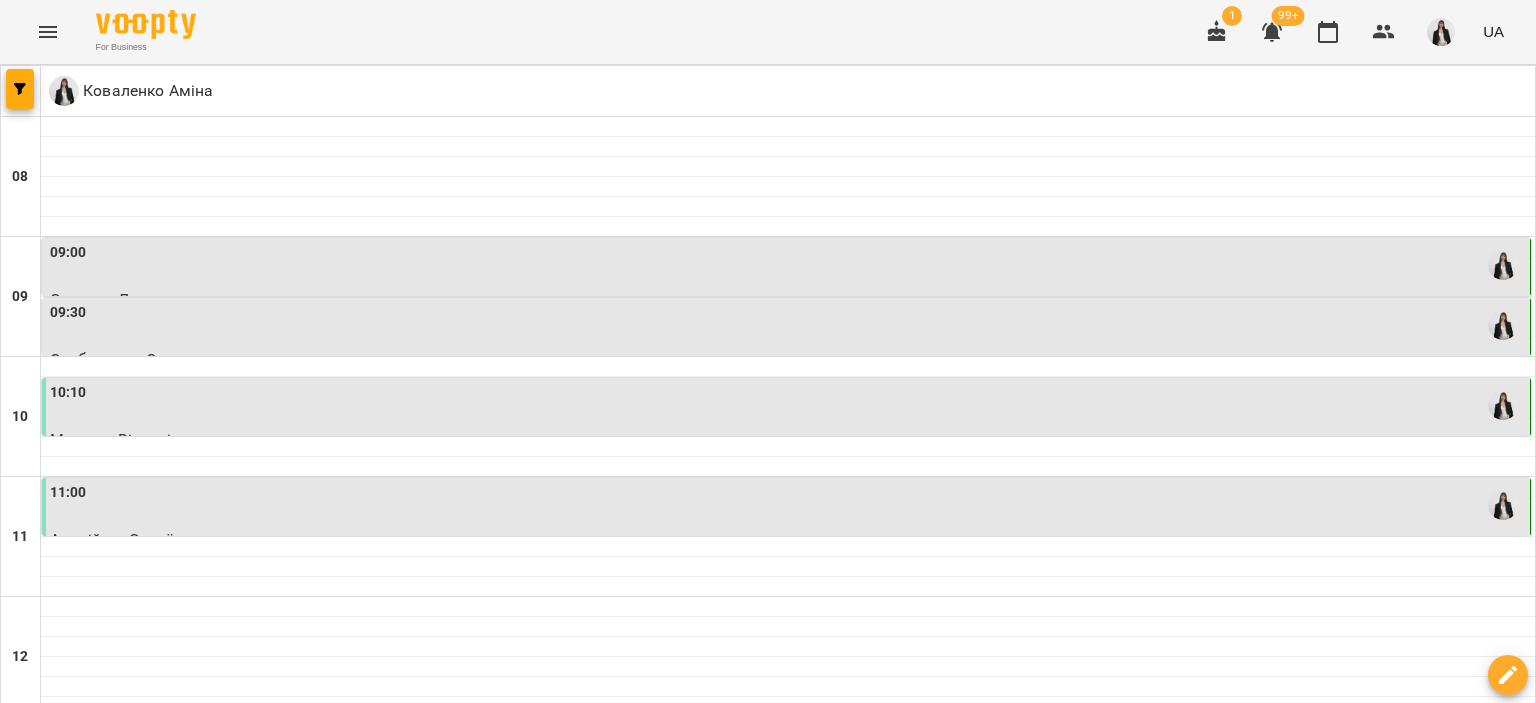 click on "09:00" at bounding box center [788, 265] 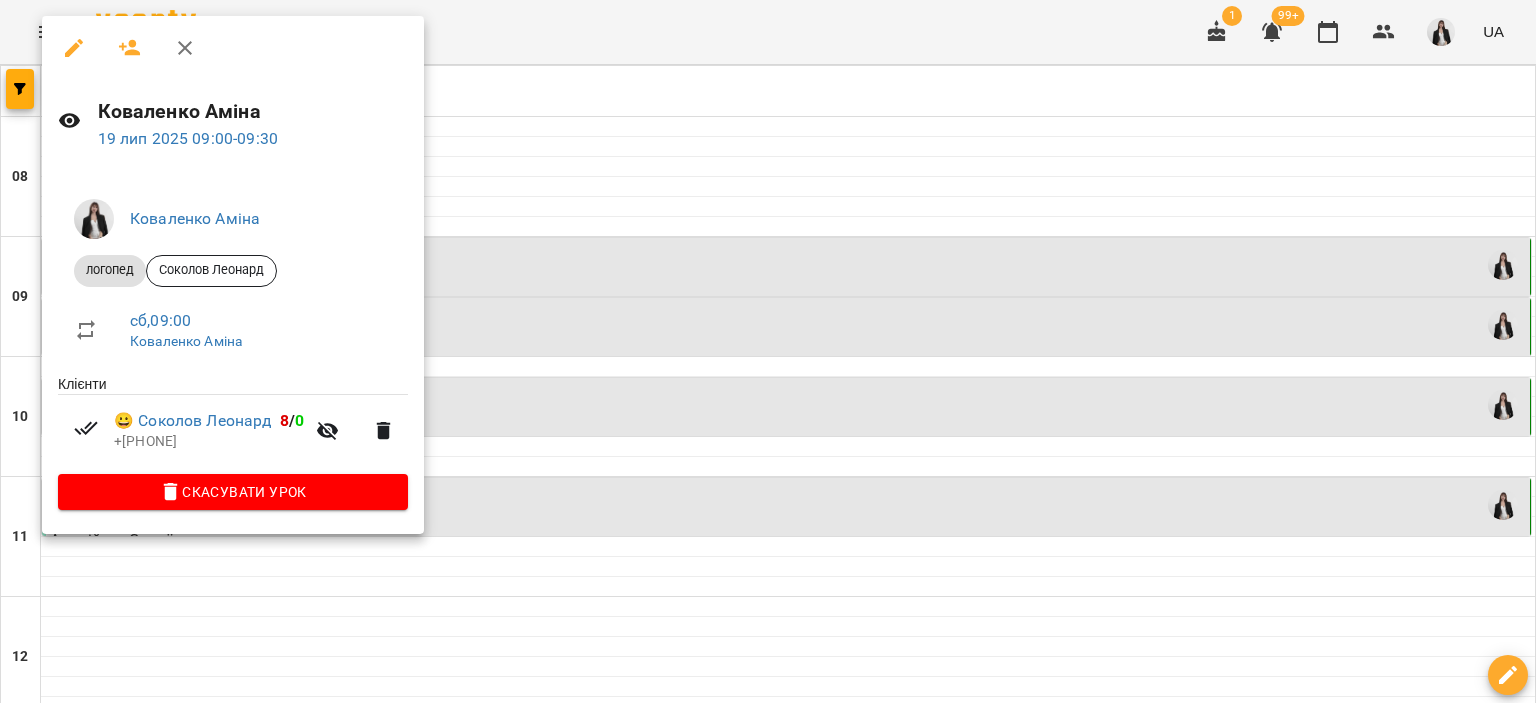 click at bounding box center [768, 351] 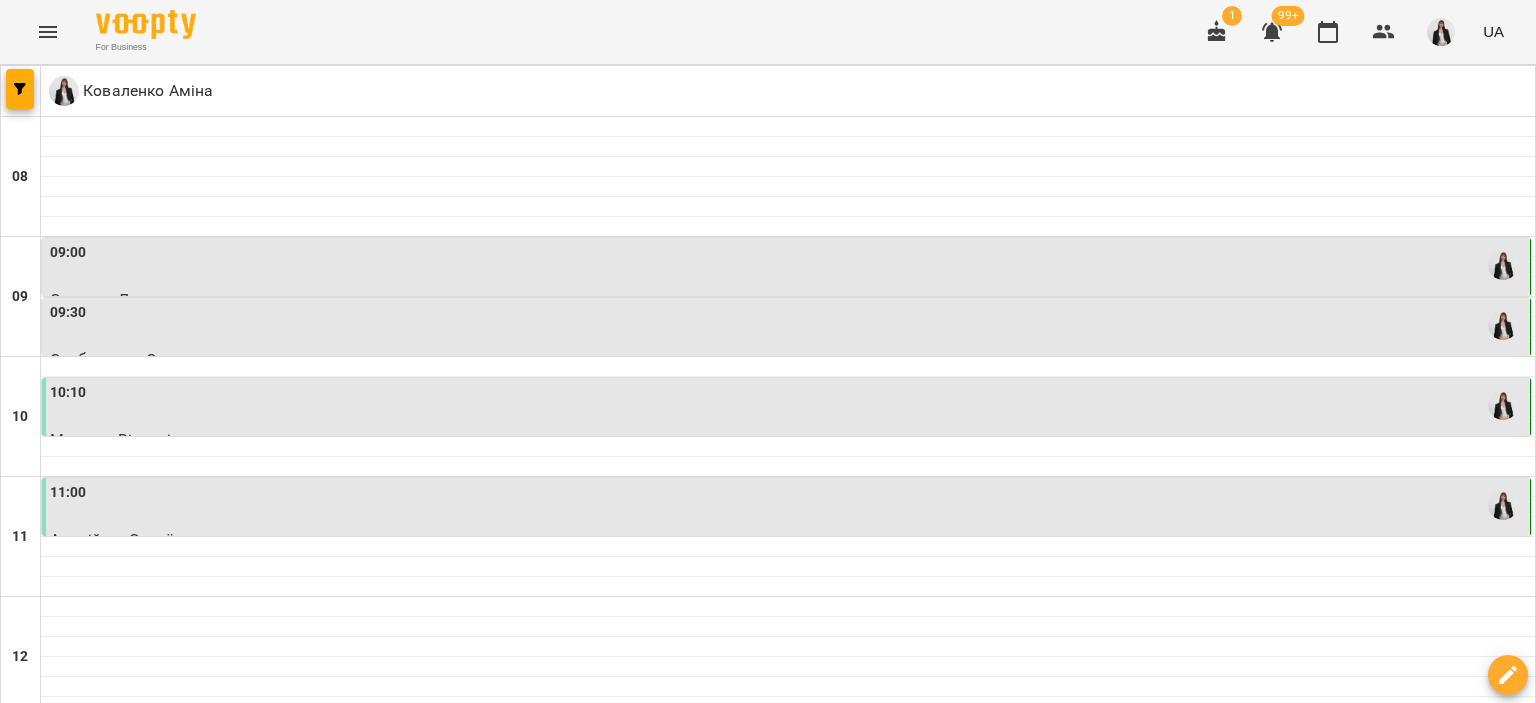 click 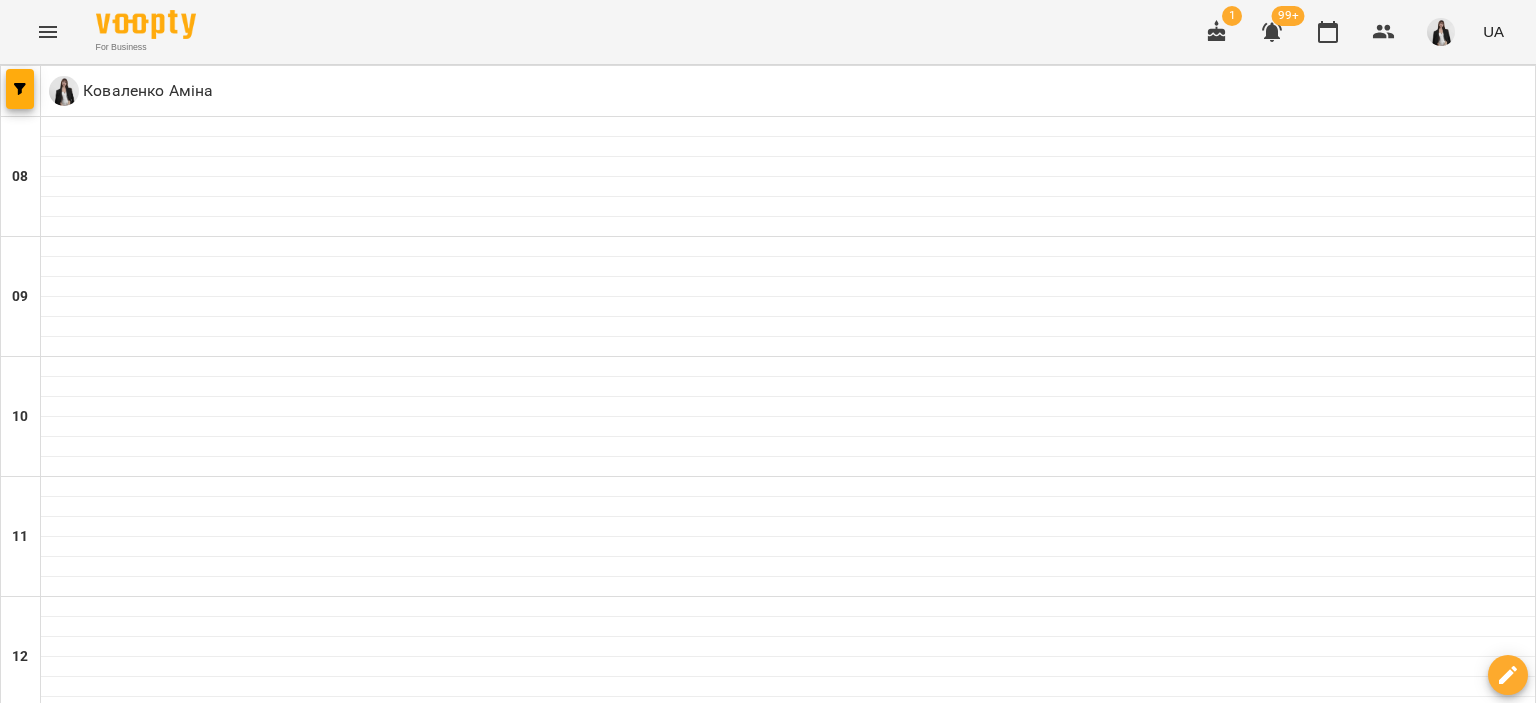 click 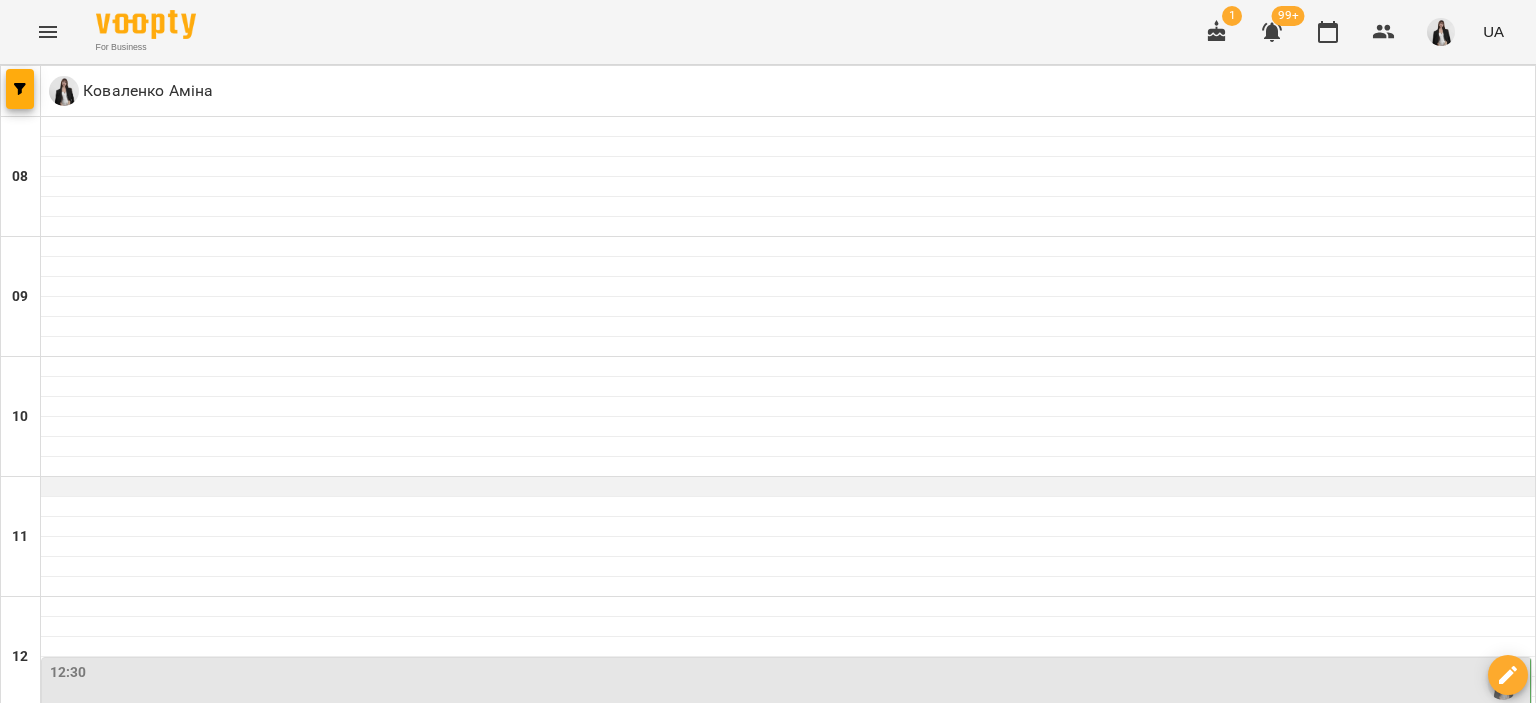 scroll, scrollTop: 336, scrollLeft: 0, axis: vertical 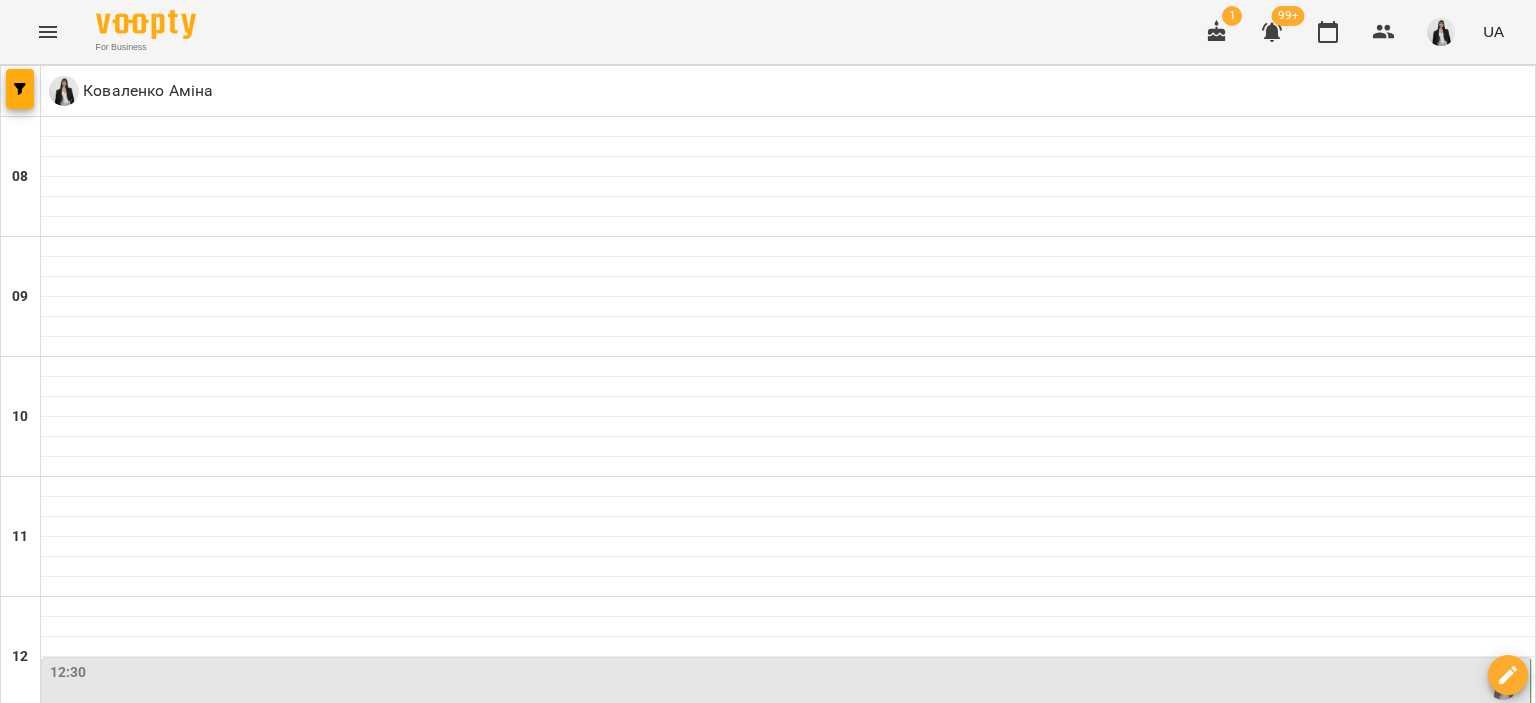 click on "12:30" at bounding box center [788, 685] 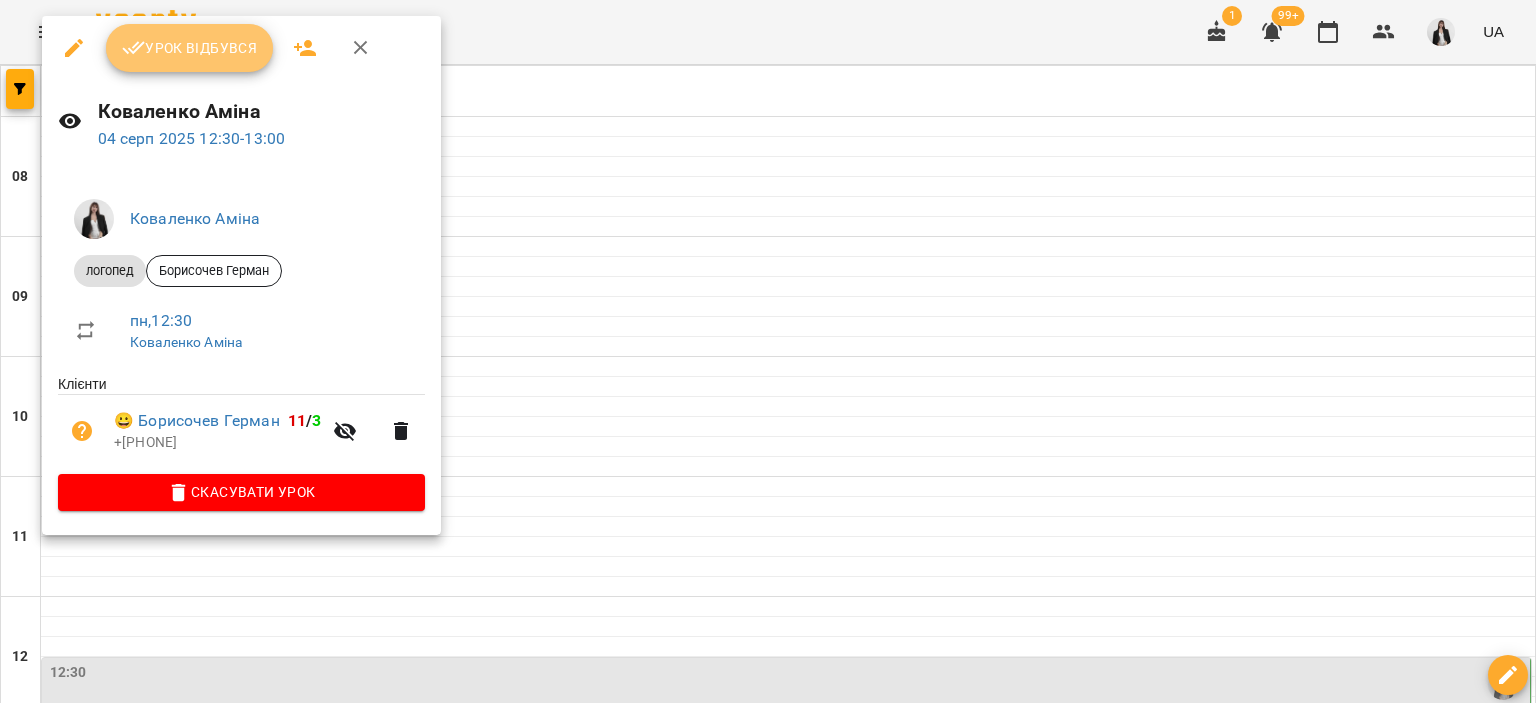 click on "Урок відбувся" at bounding box center (190, 48) 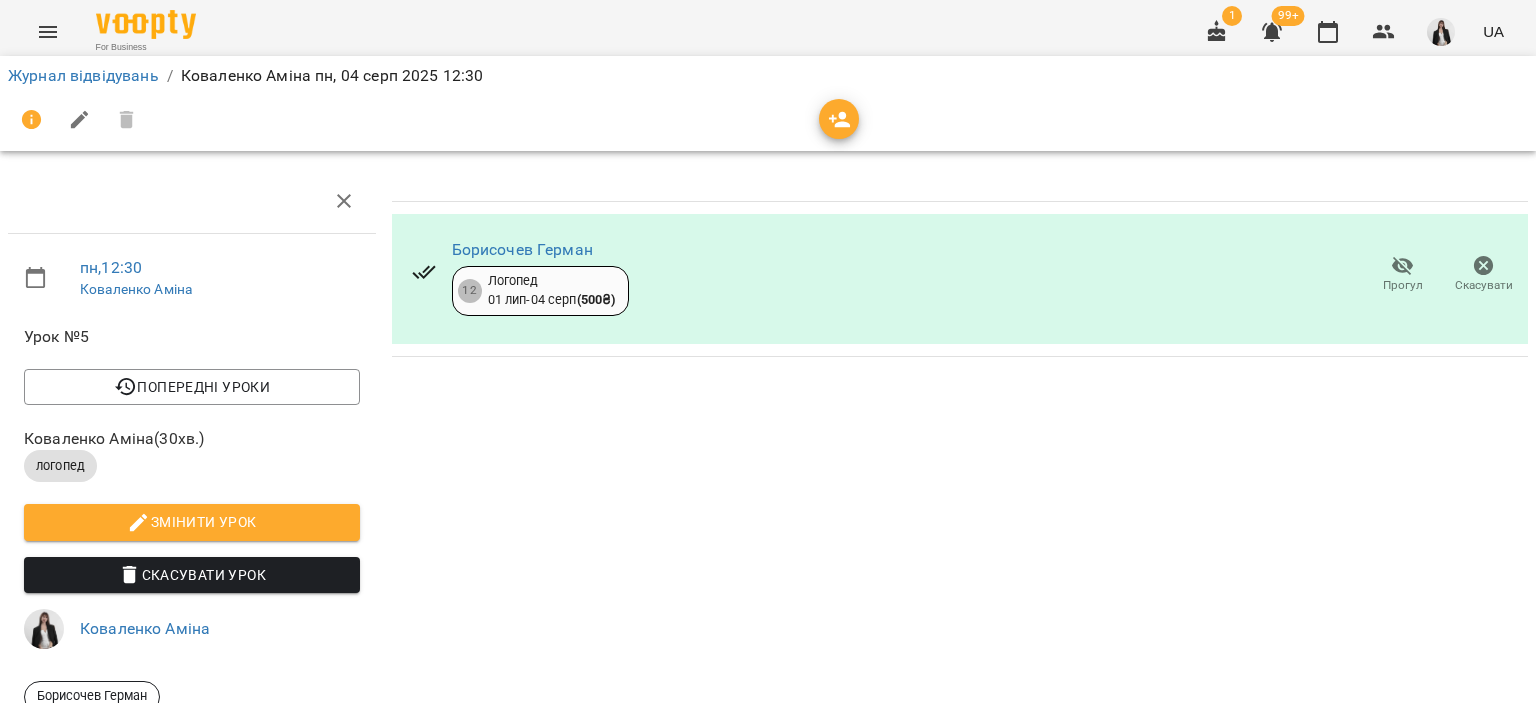 scroll, scrollTop: 79, scrollLeft: 0, axis: vertical 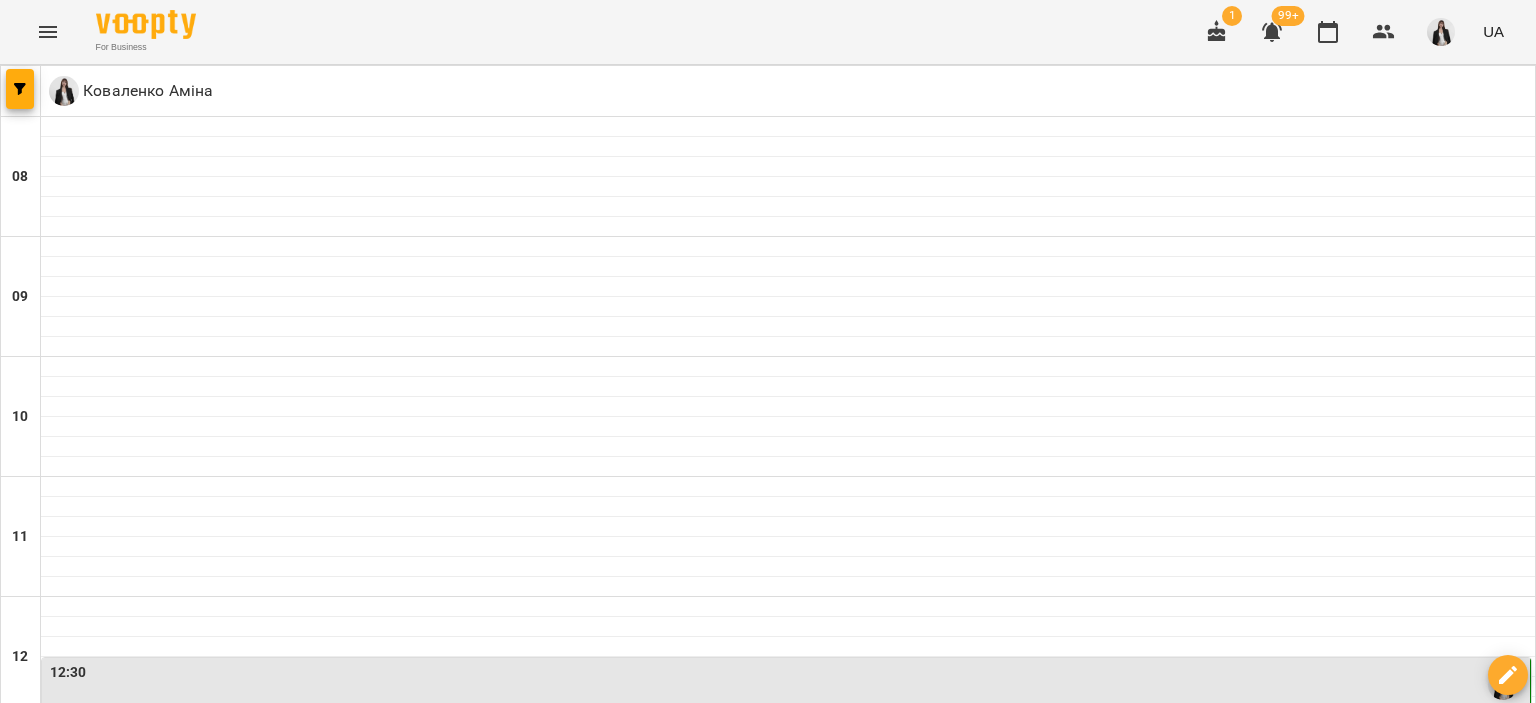 click on "13:00" at bounding box center [788, 745] 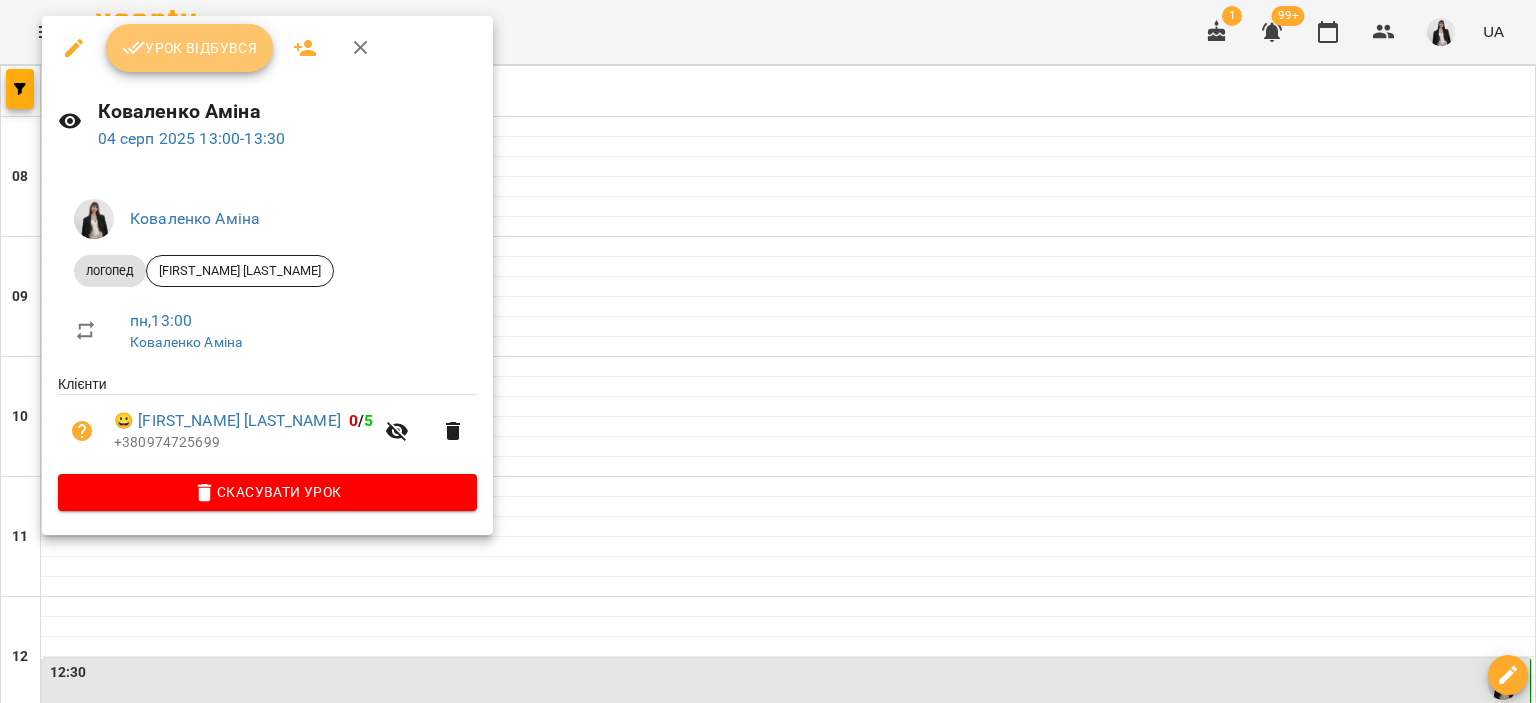 click on "Урок відбувся" at bounding box center [190, 48] 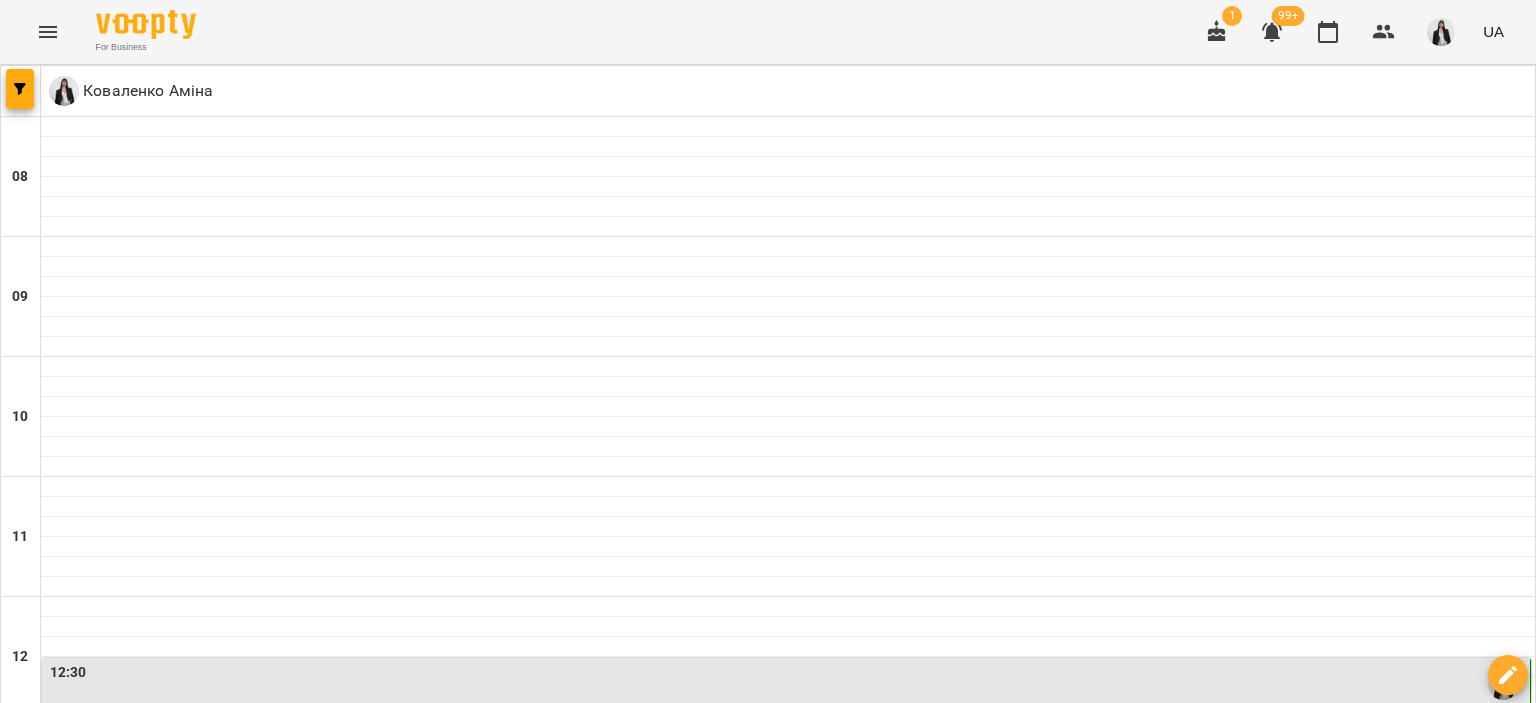 scroll, scrollTop: 307, scrollLeft: 0, axis: vertical 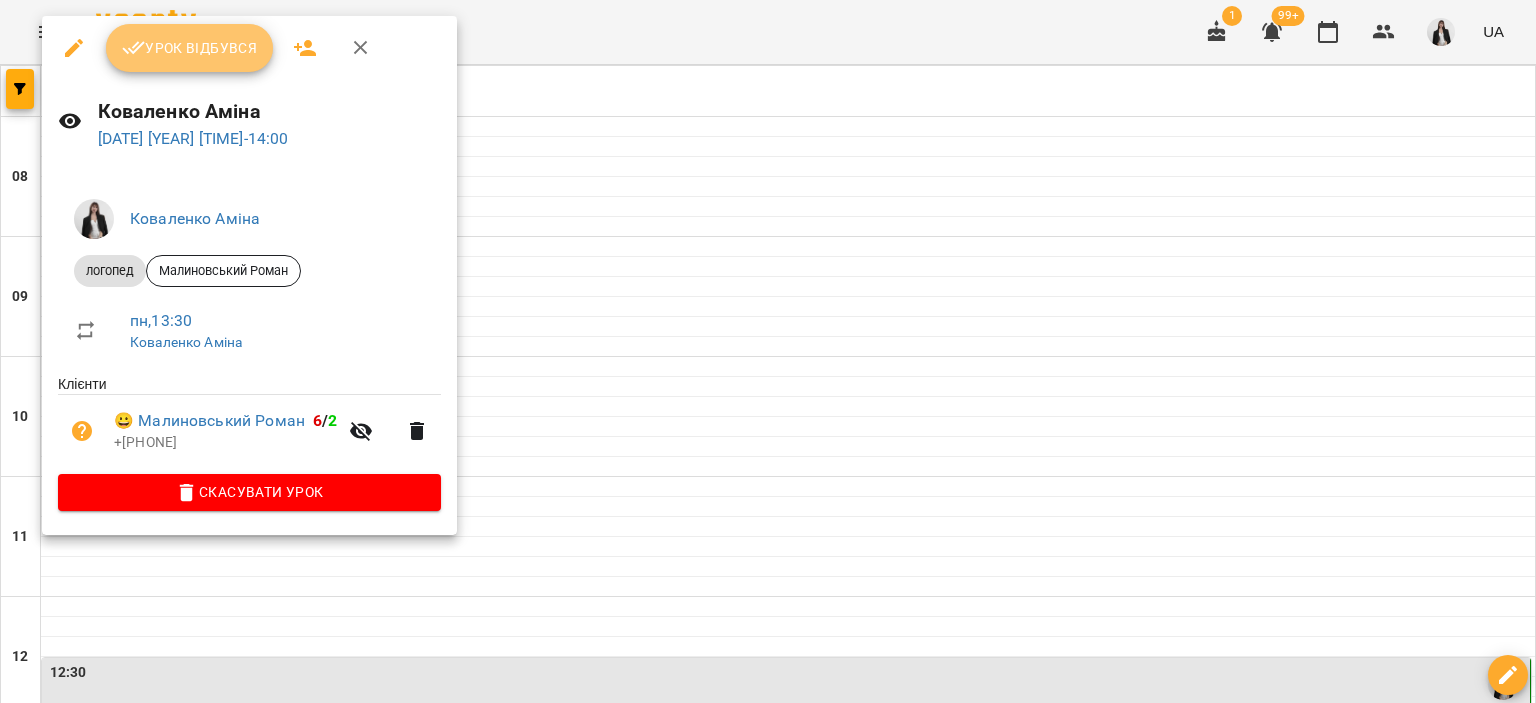 click on "Урок відбувся" at bounding box center (190, 48) 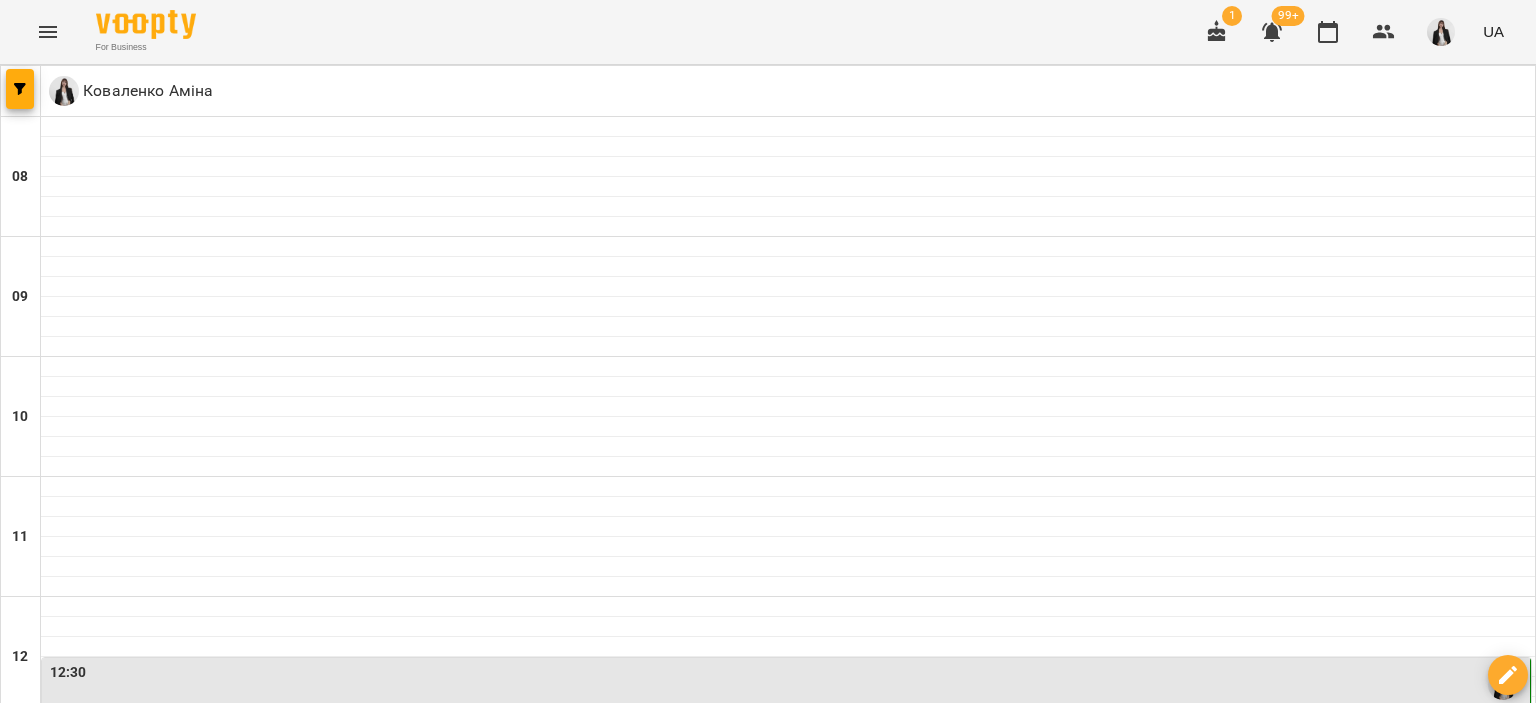 scroll, scrollTop: 487, scrollLeft: 0, axis: vertical 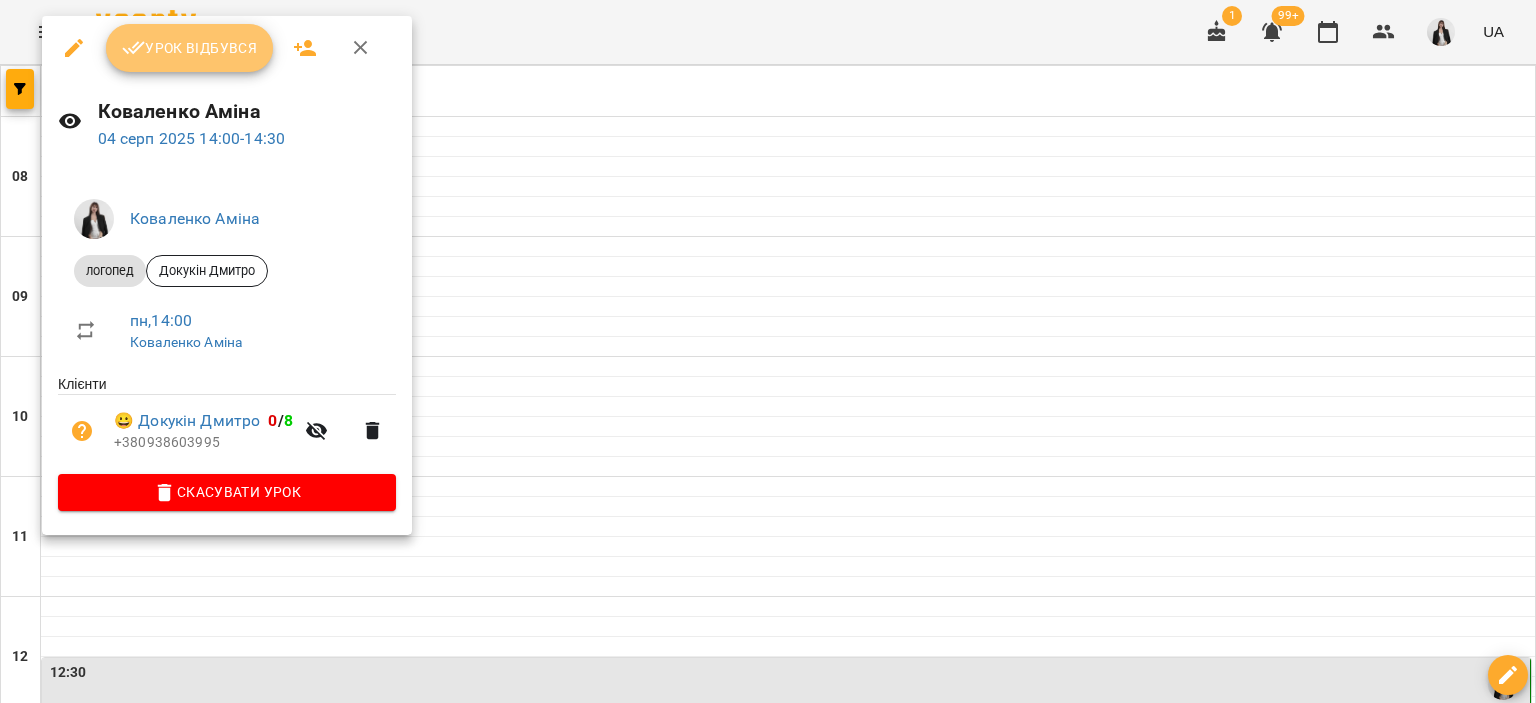 click on "Урок відбувся" at bounding box center [190, 48] 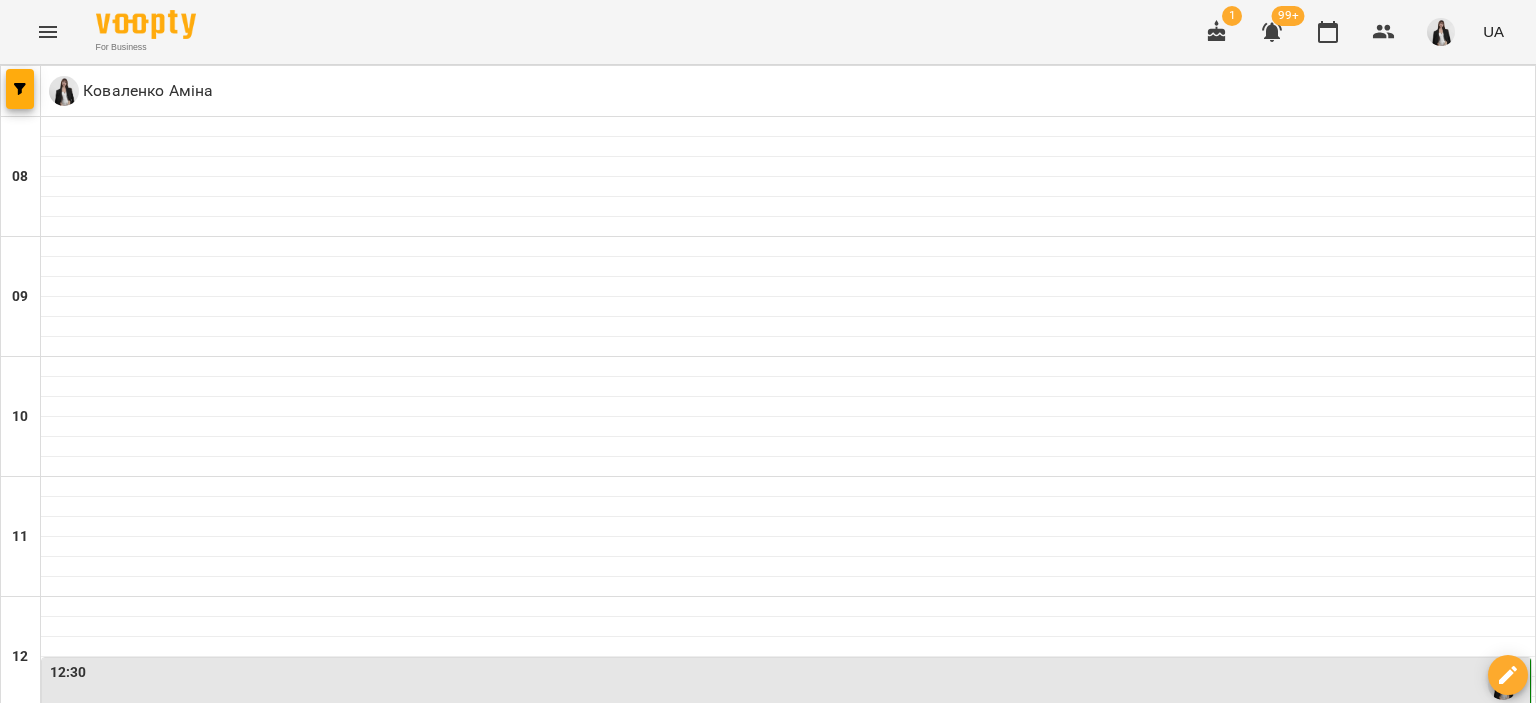 scroll, scrollTop: 604, scrollLeft: 0, axis: vertical 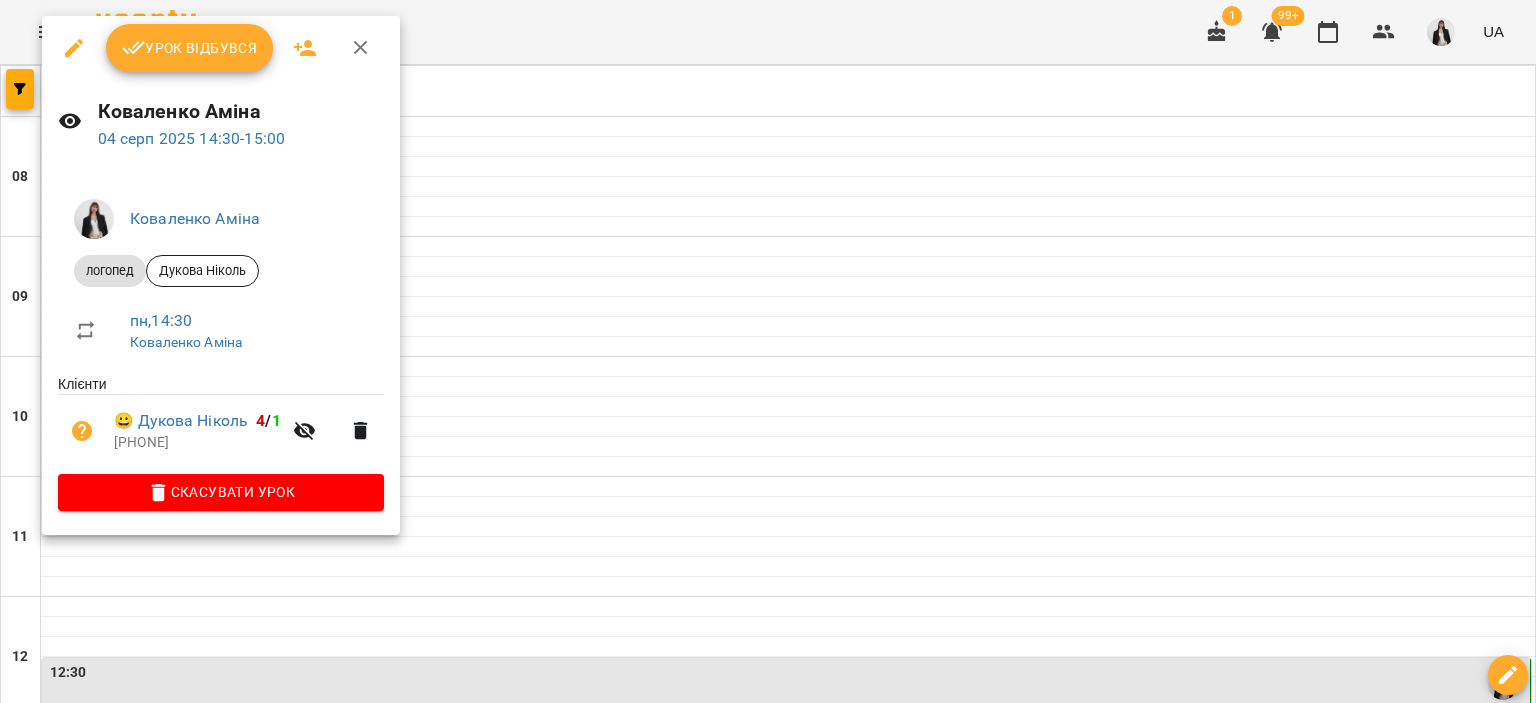click on "Урок відбувся" at bounding box center (190, 48) 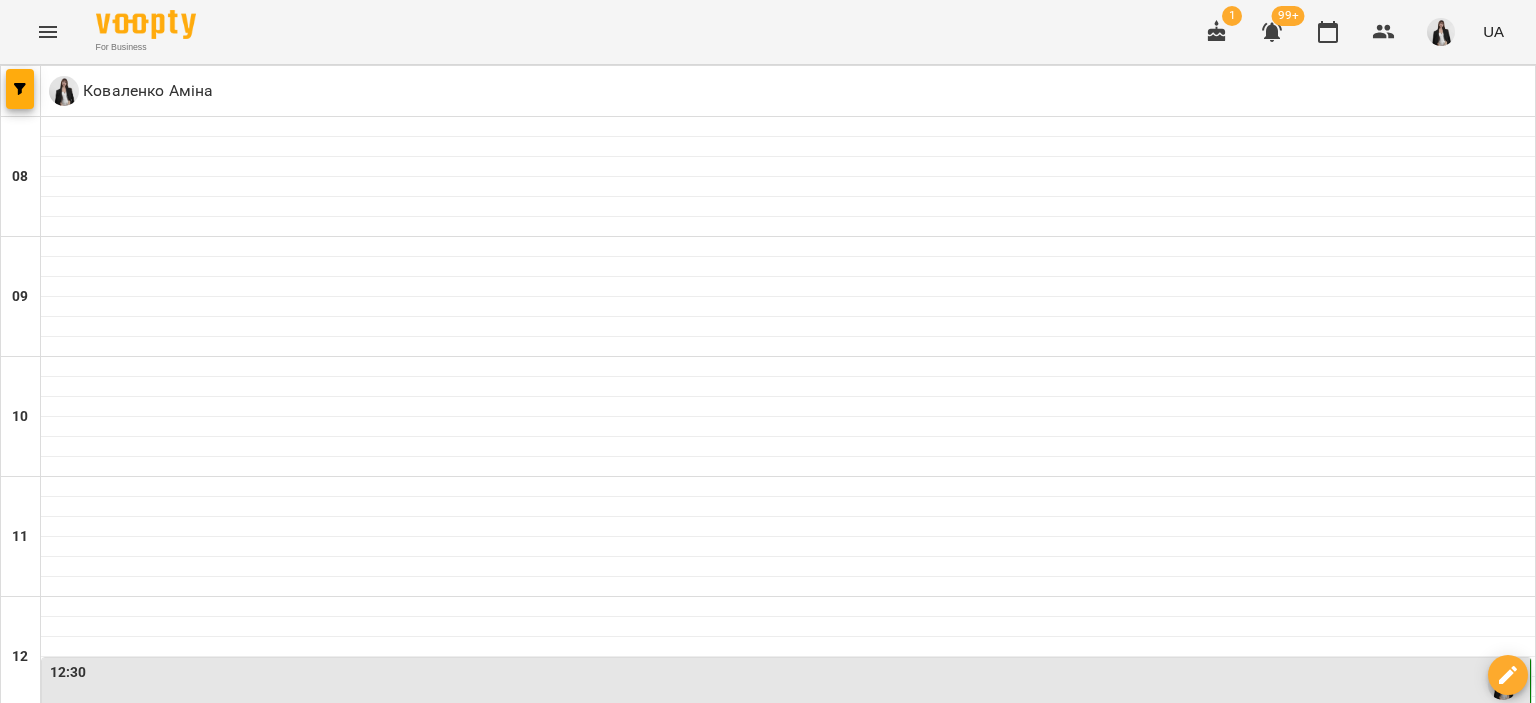 scroll, scrollTop: 998, scrollLeft: 0, axis: vertical 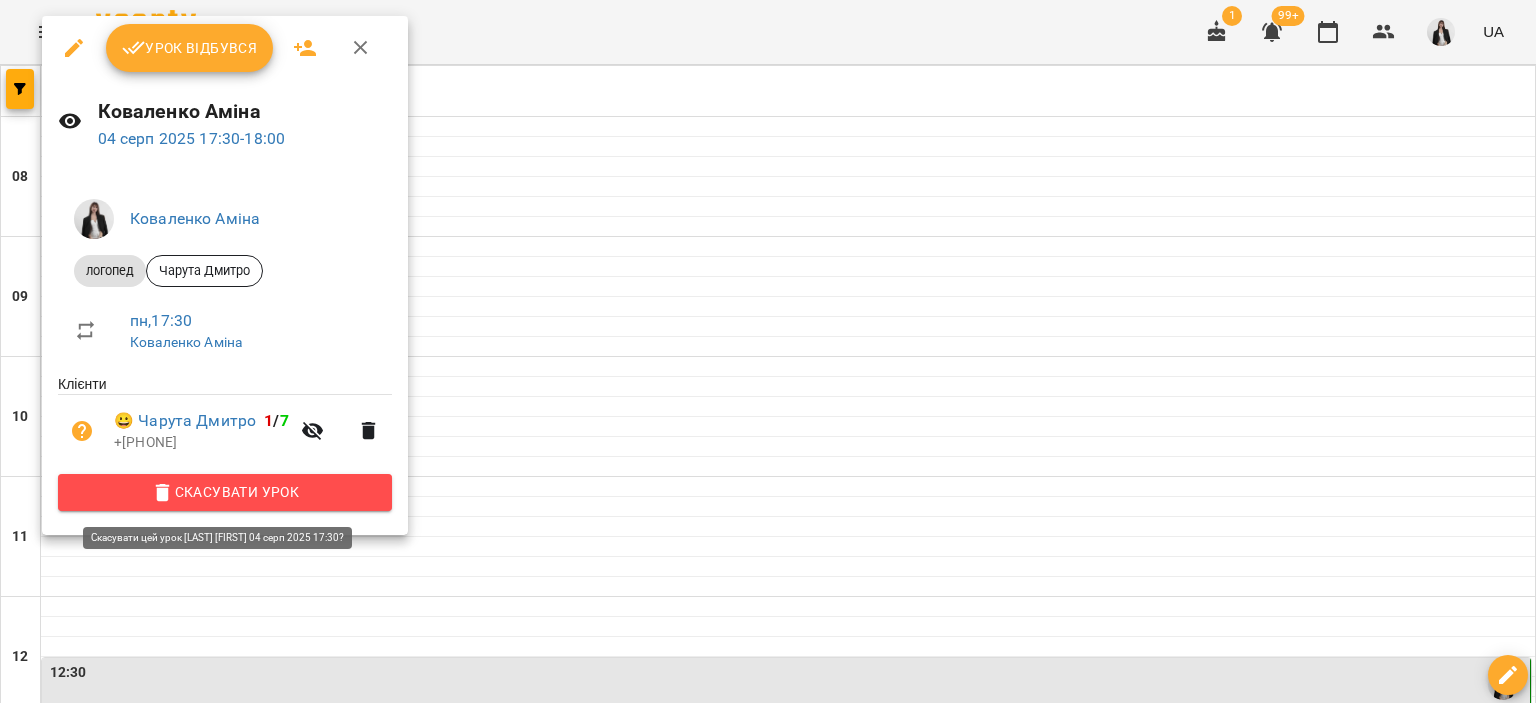 click on "Скасувати Урок" at bounding box center (225, 492) 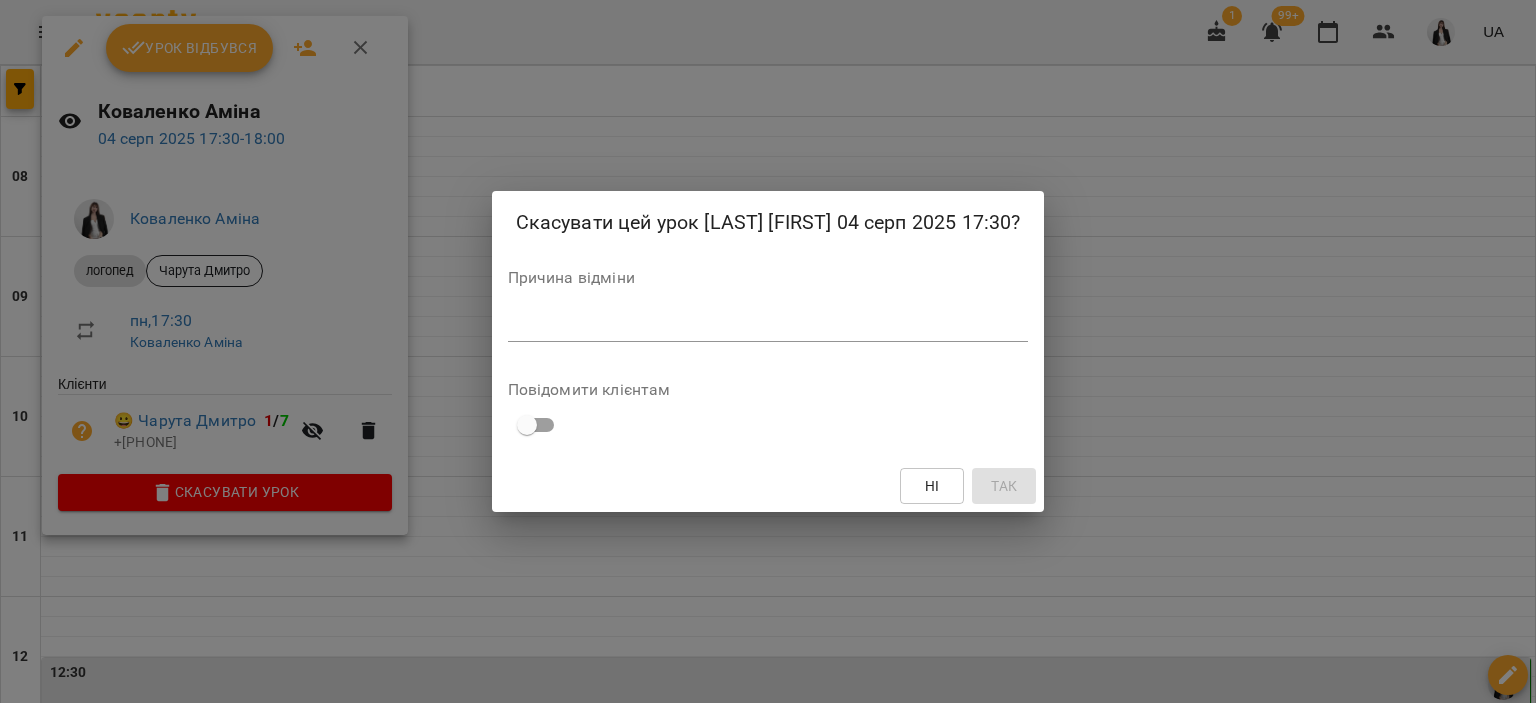 click on "*" at bounding box center (768, 326) 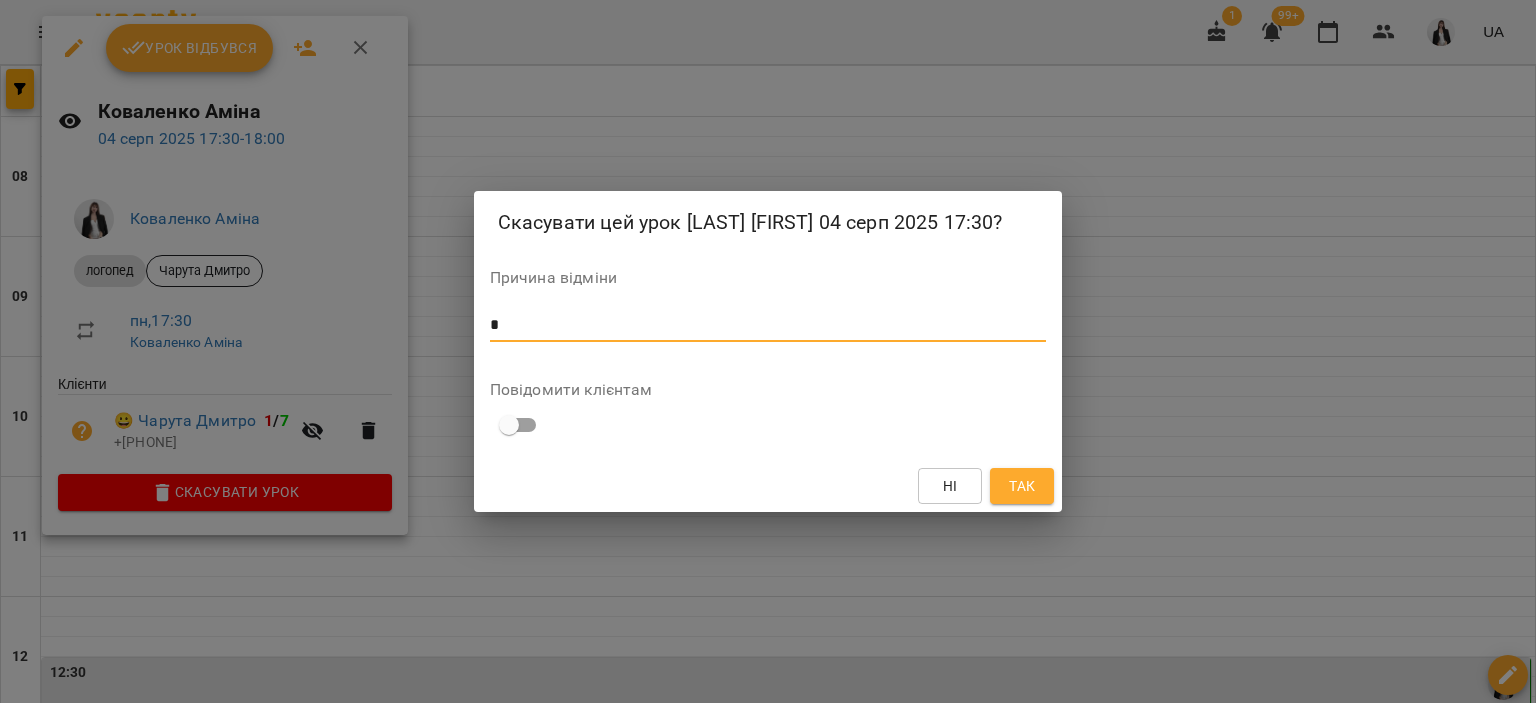 type on "*" 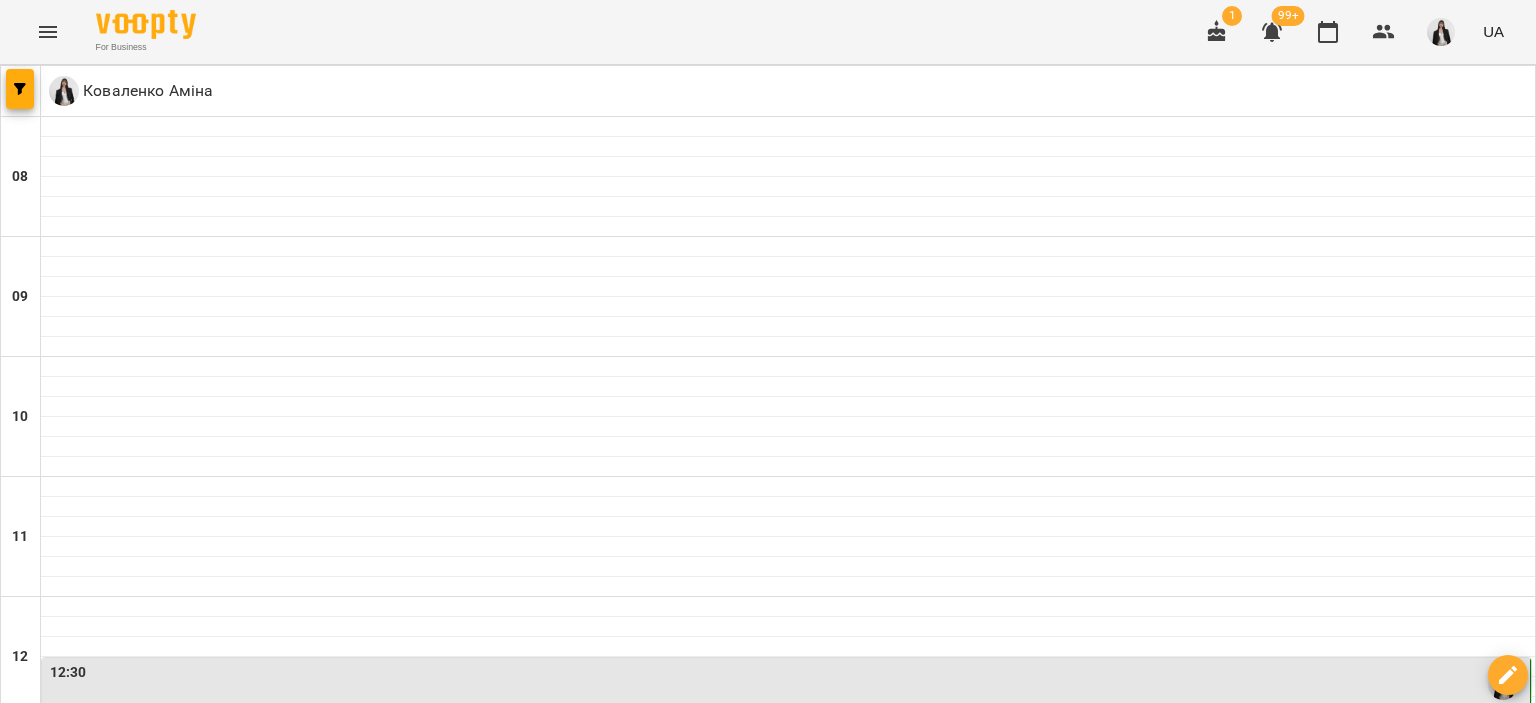 click on "18:10" at bounding box center (788, 1365) 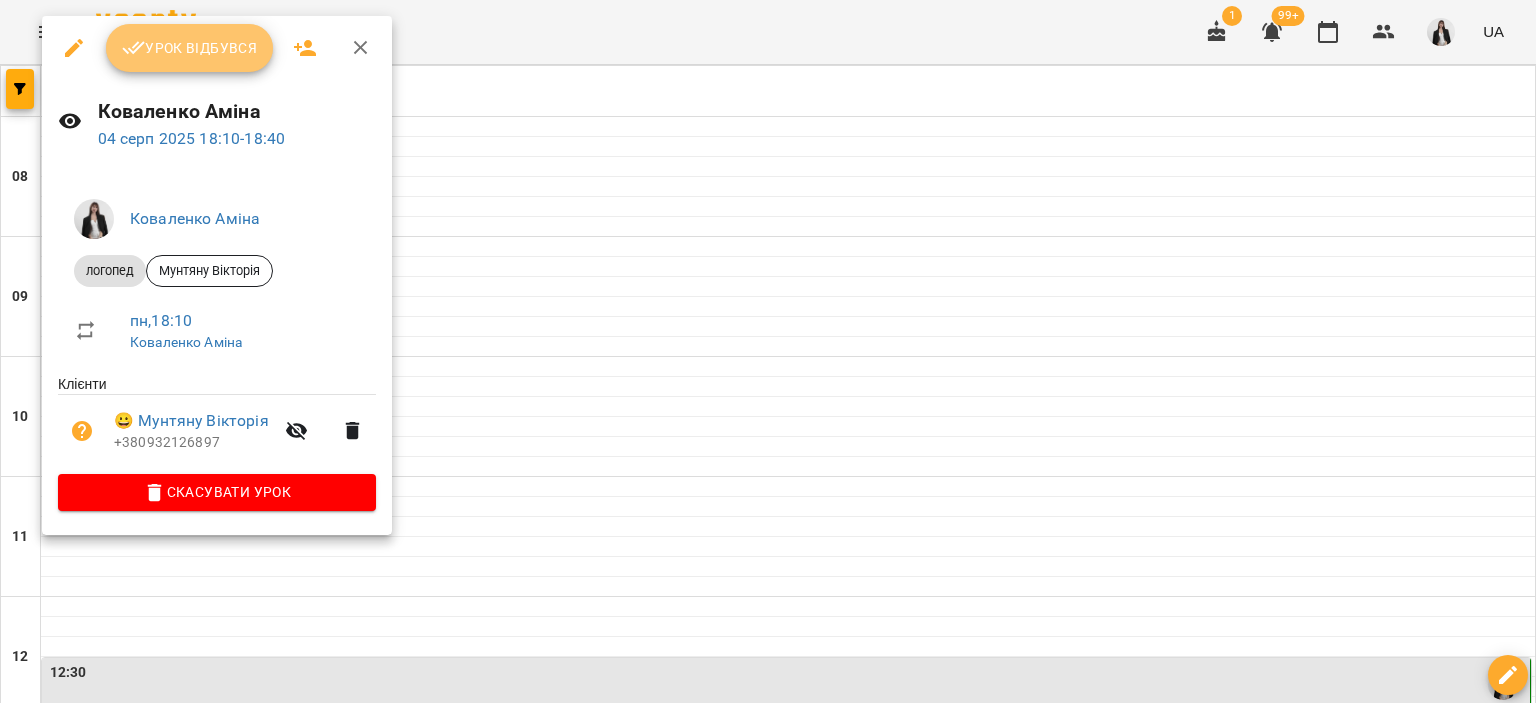 click on "Урок відбувся" at bounding box center [190, 48] 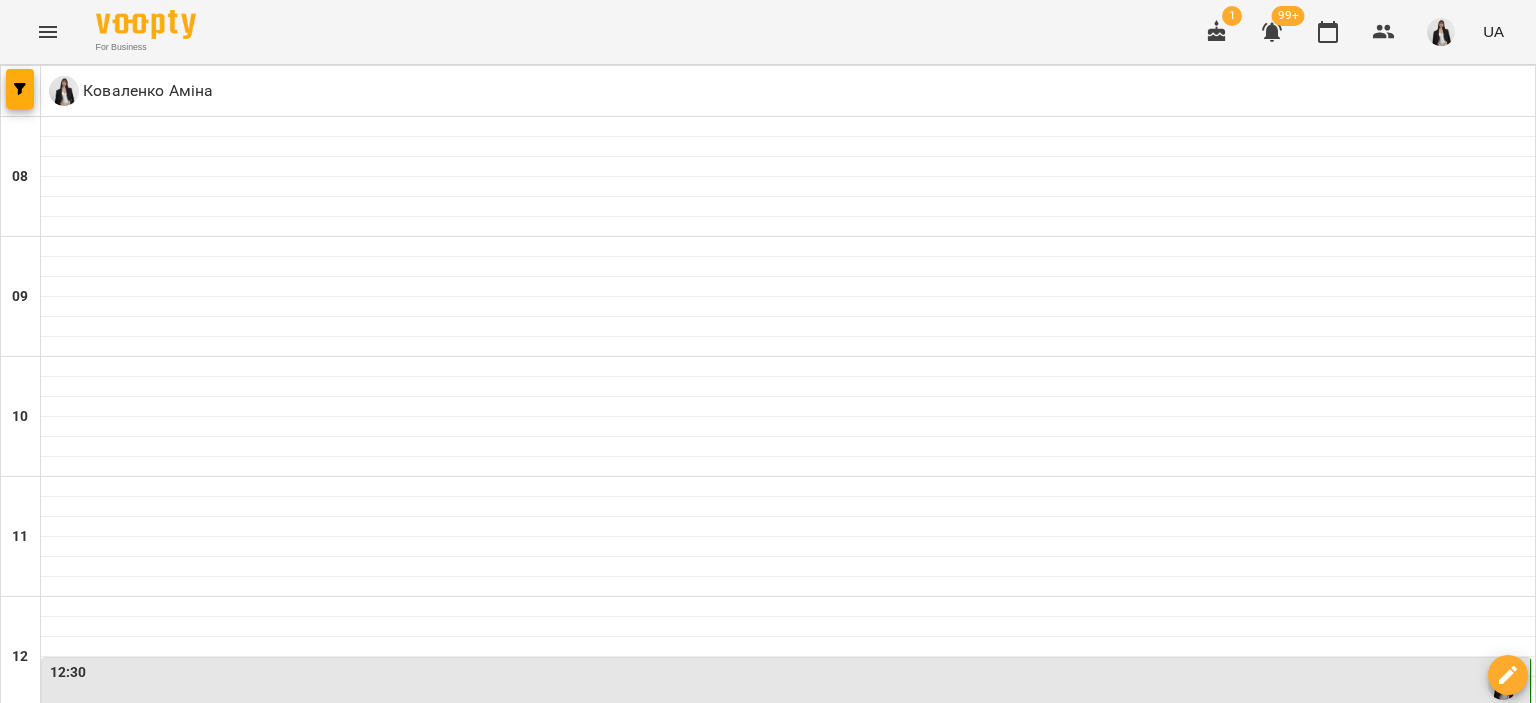 scroll, scrollTop: 404, scrollLeft: 0, axis: vertical 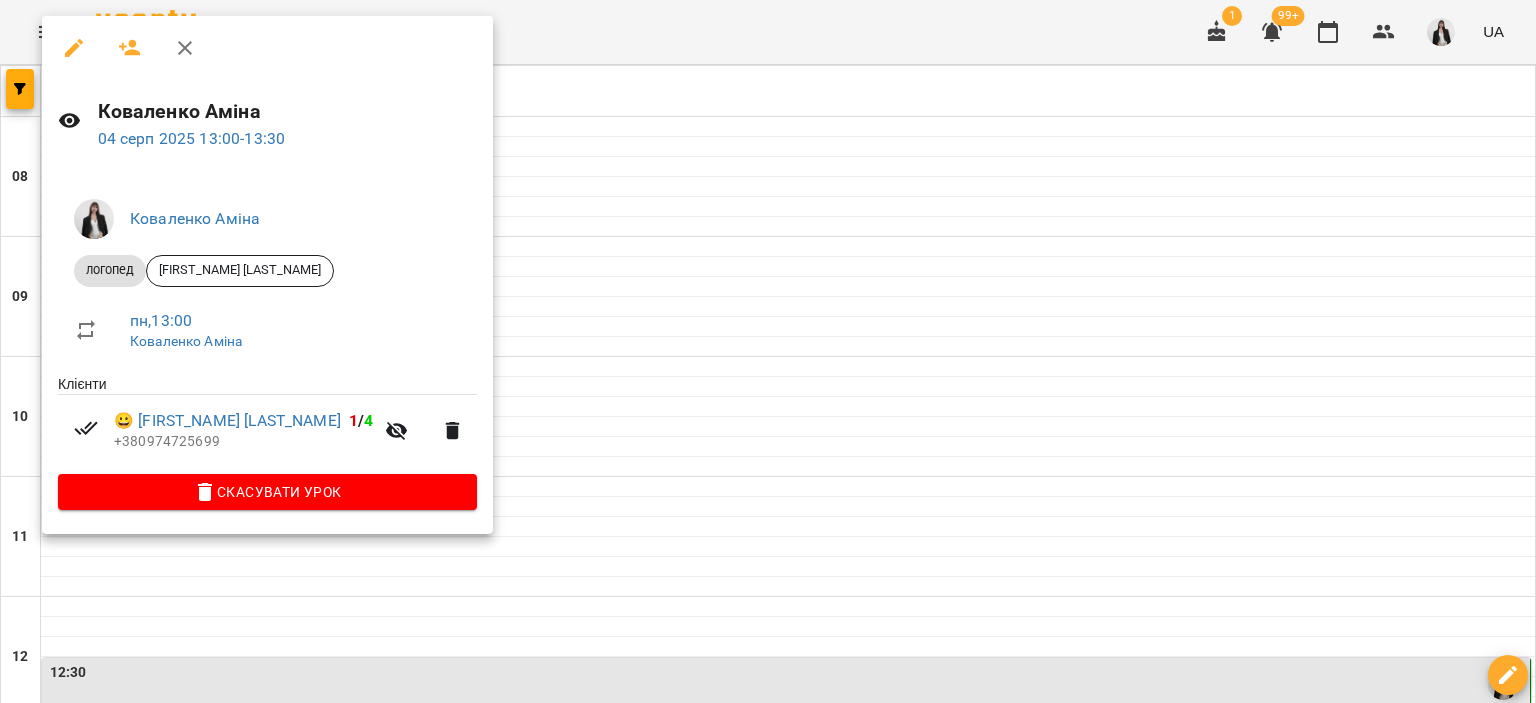 click at bounding box center [768, 351] 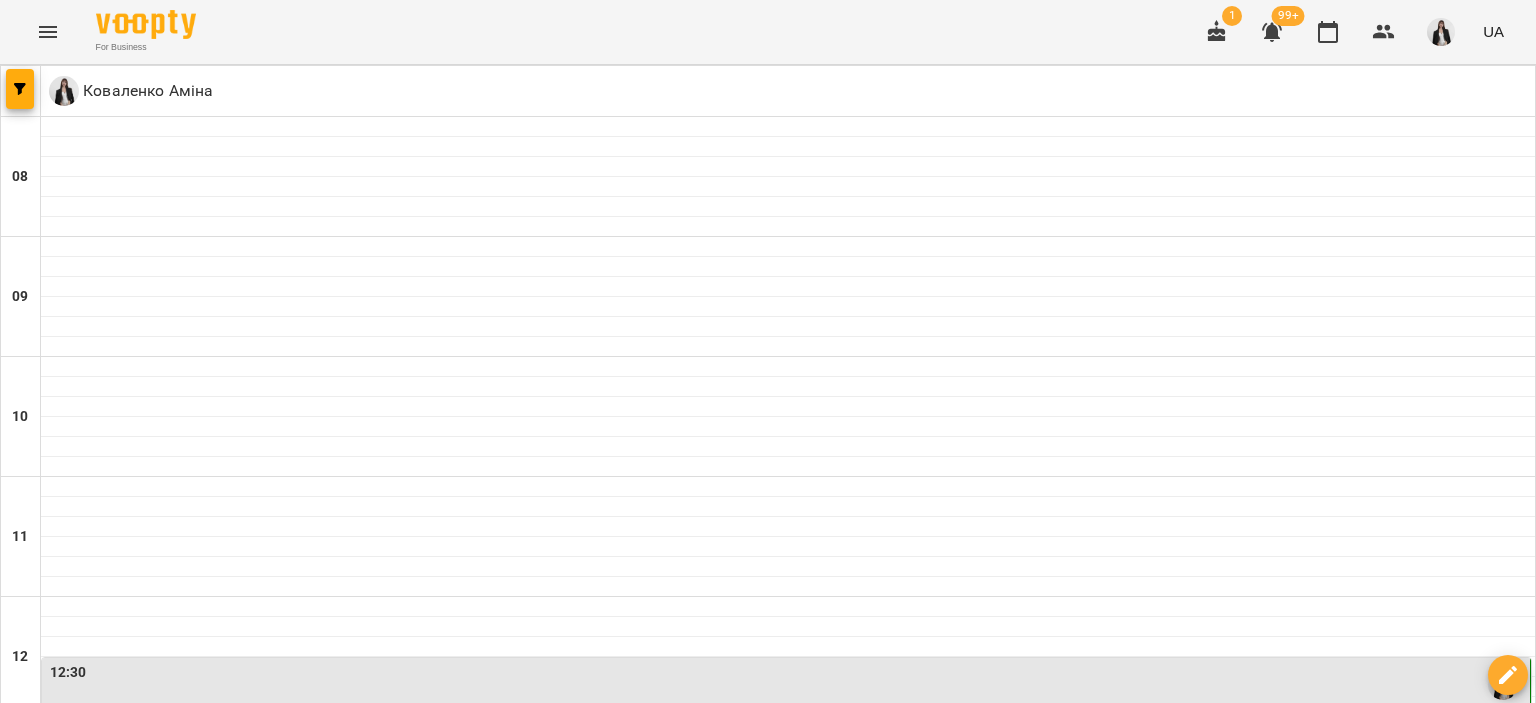 click on "14:00" at bounding box center [788, 865] 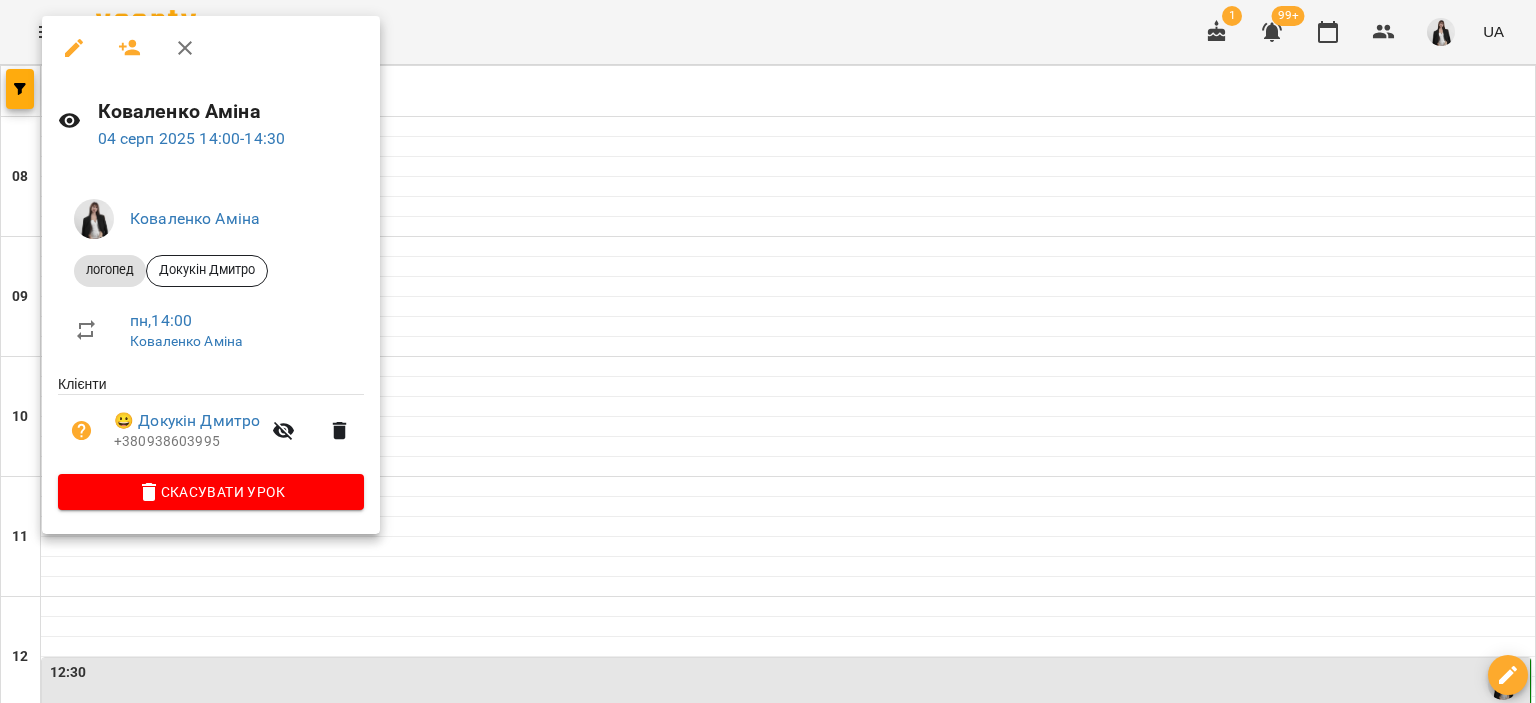 click at bounding box center [768, 351] 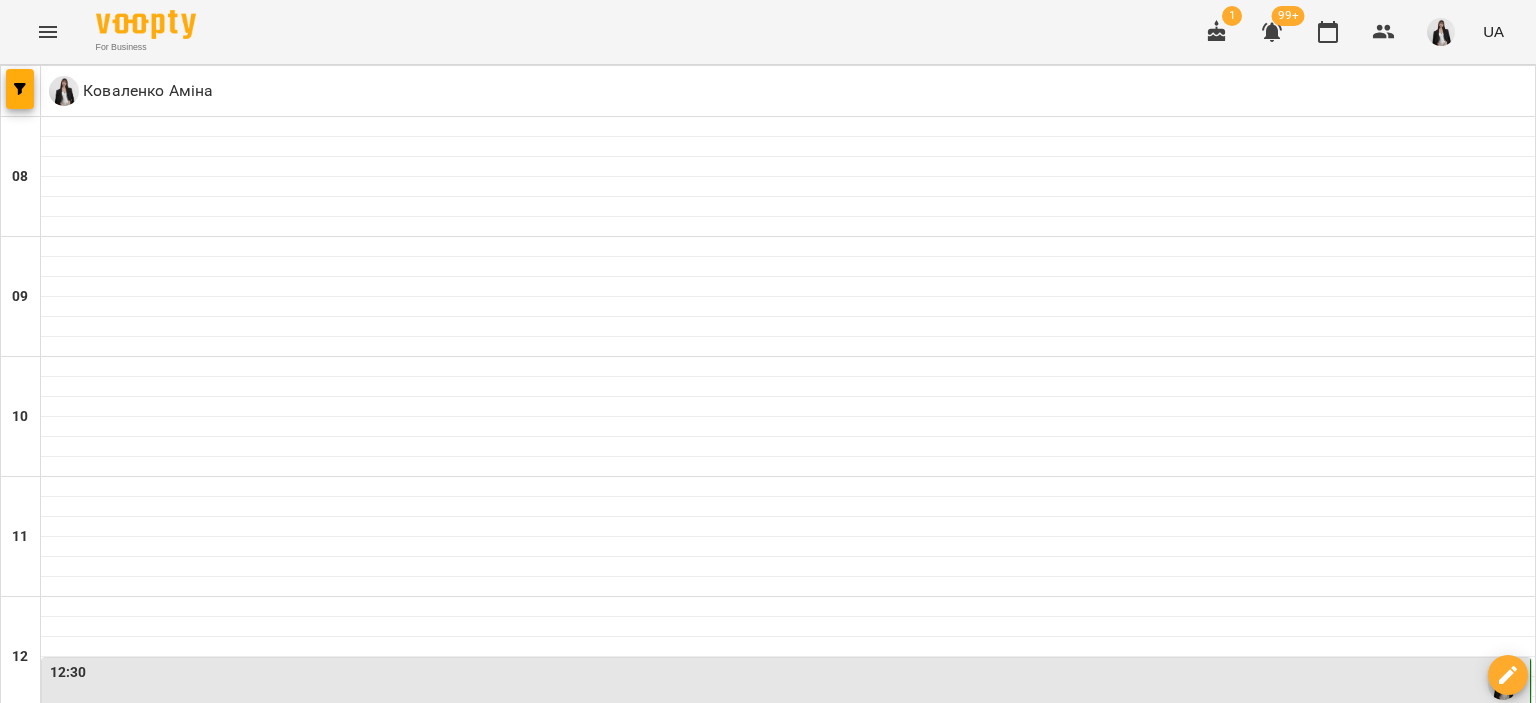 scroll, scrollTop: 536, scrollLeft: 0, axis: vertical 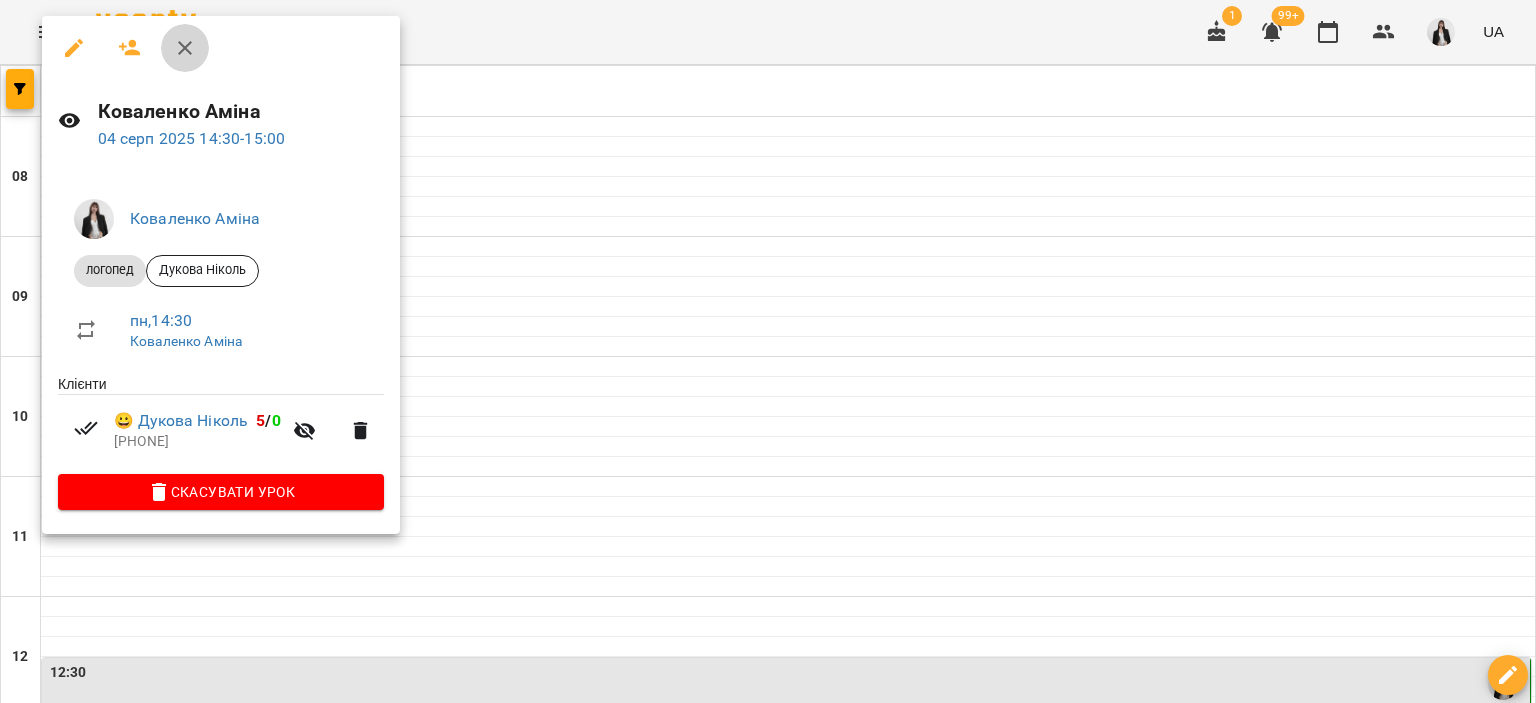 click 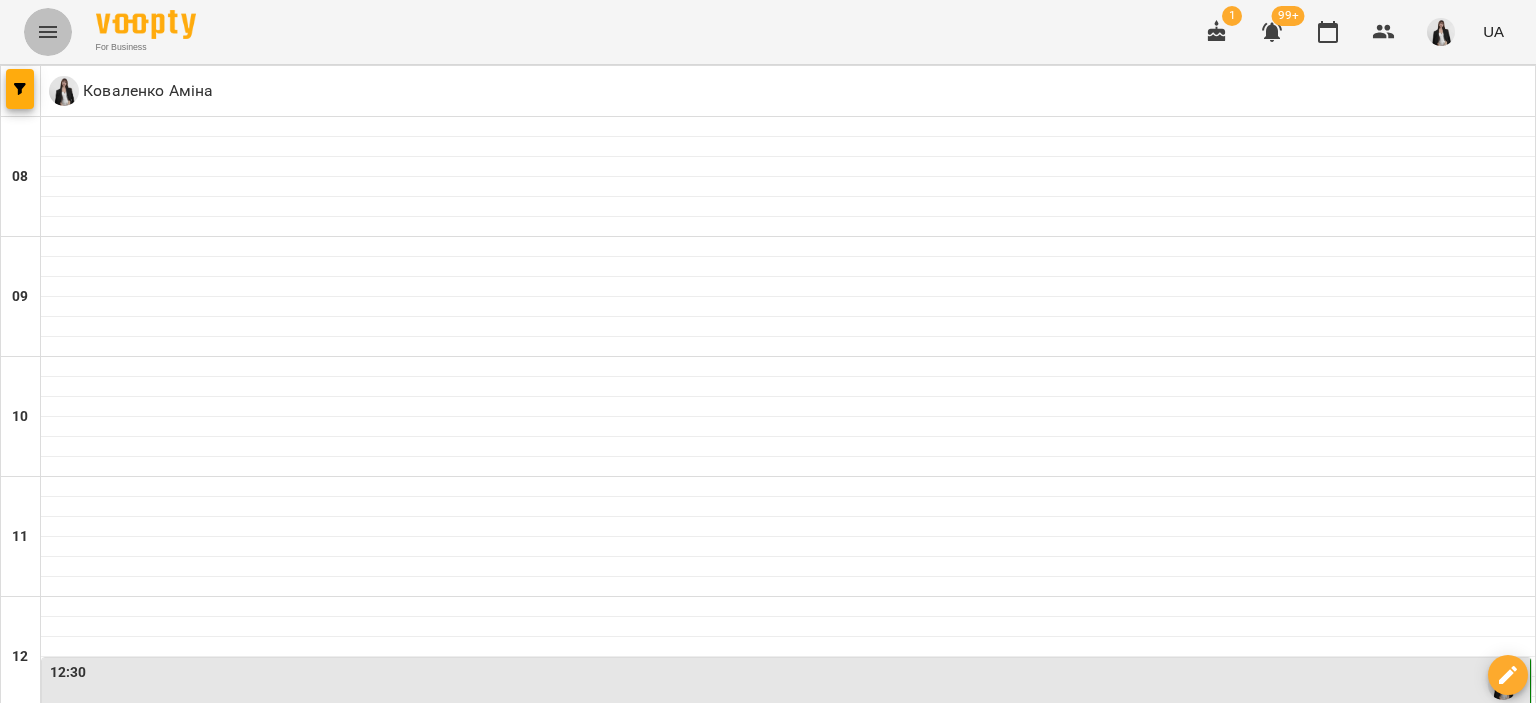 click 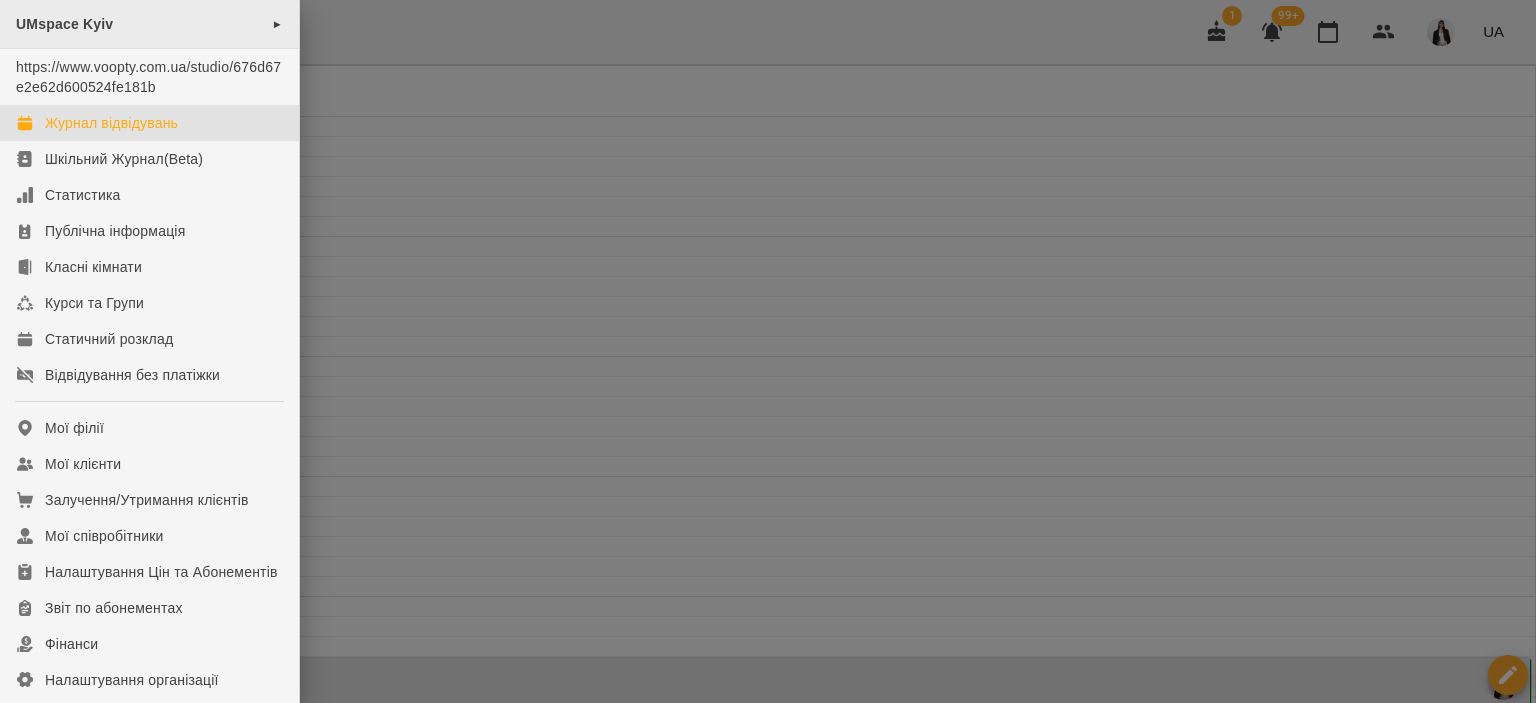 click on "UMspace Kyiv ►" at bounding box center (149, 24) 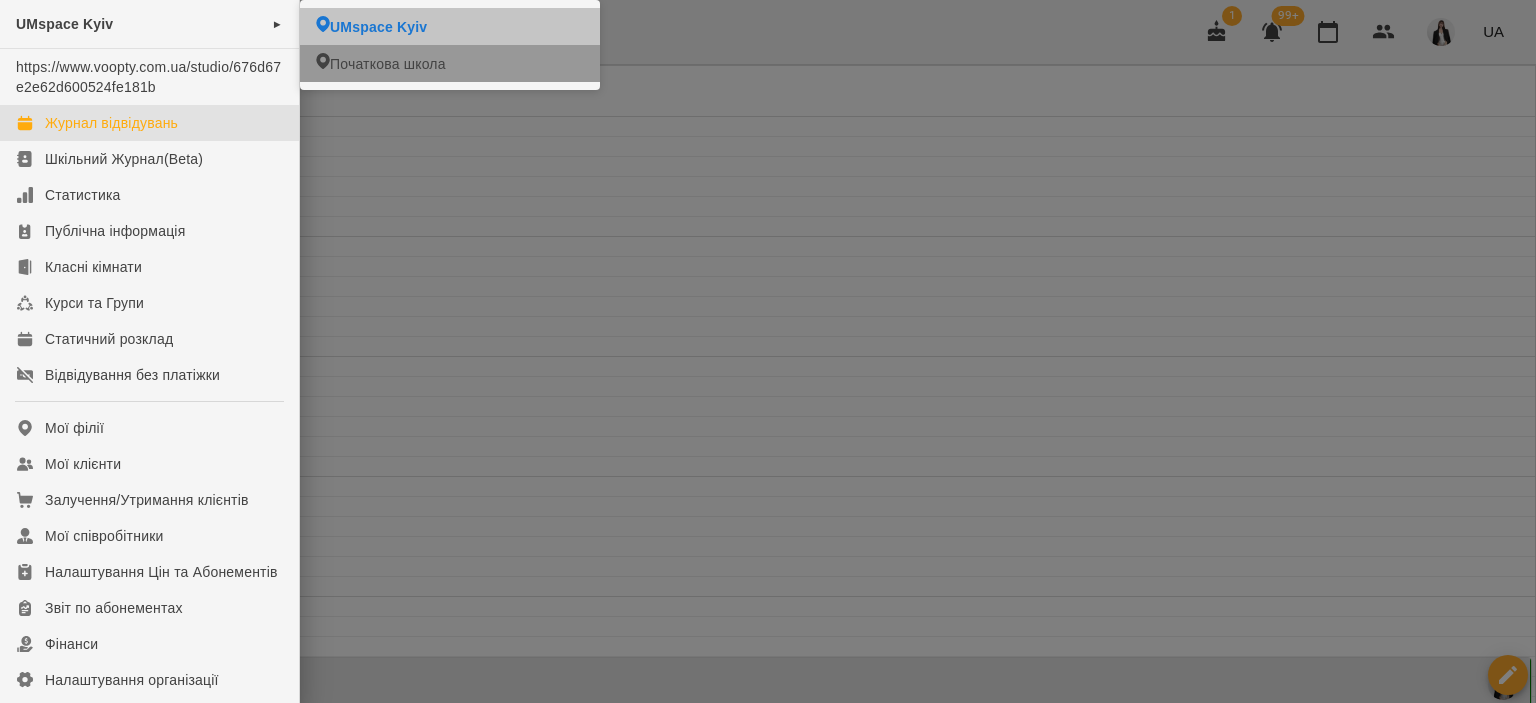 click on "Початкова школа" at bounding box center (388, 64) 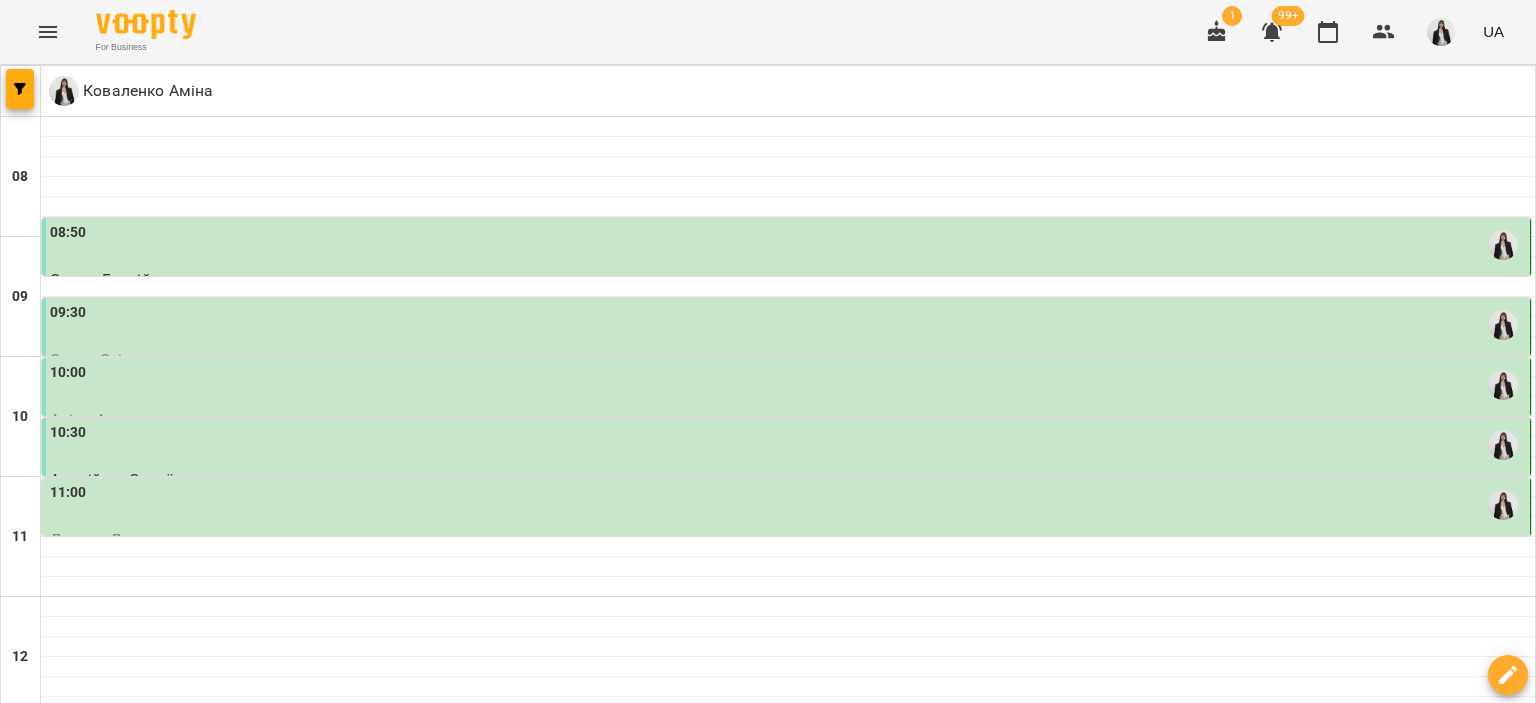 click on "08:50" at bounding box center (788, 245) 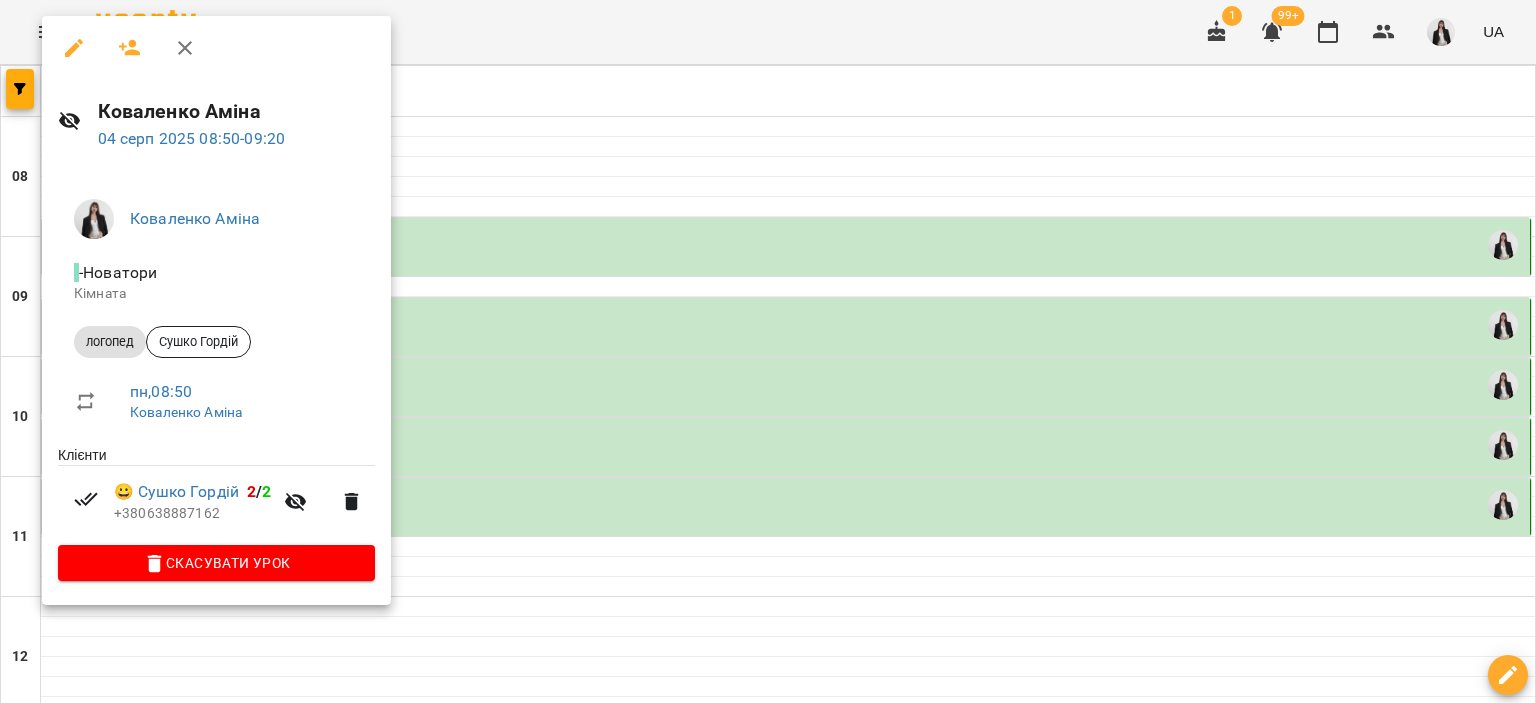 click at bounding box center [768, 351] 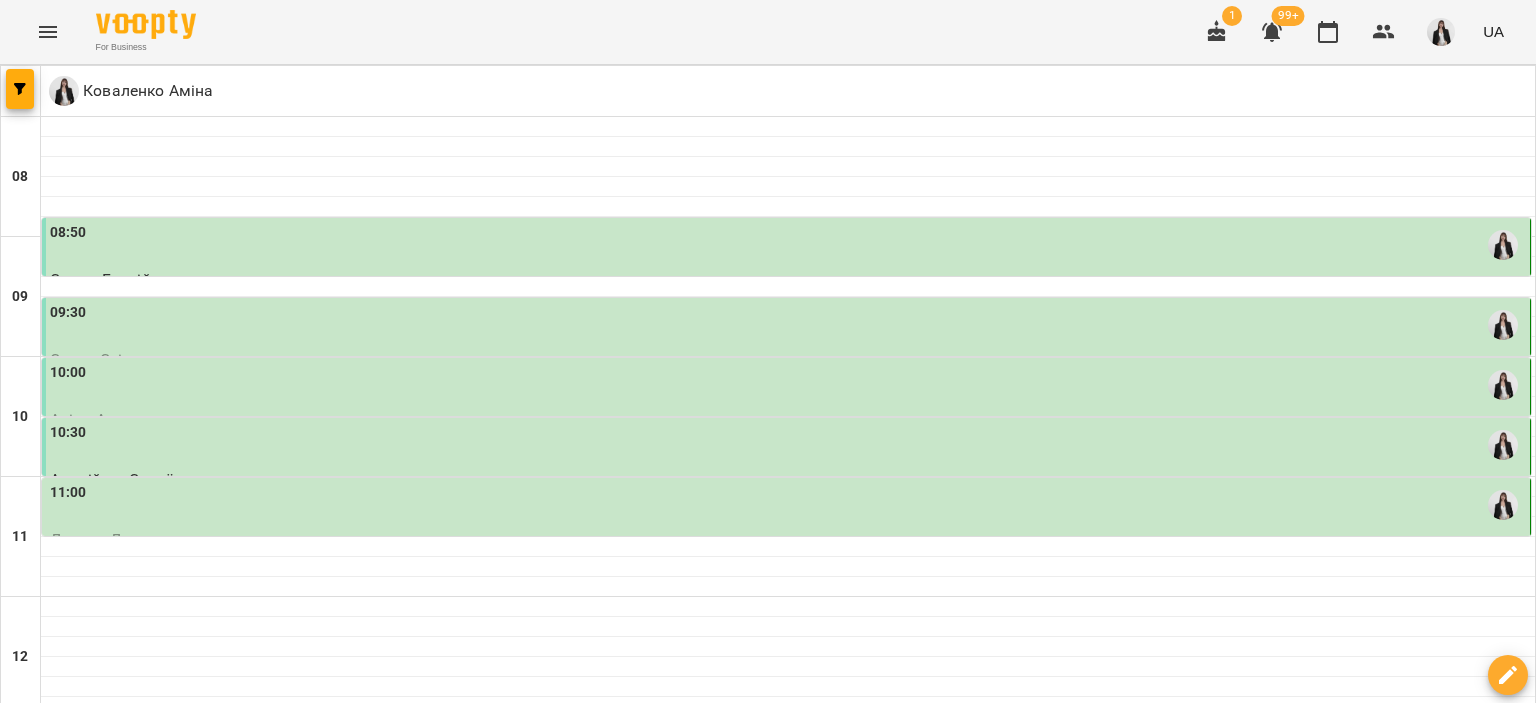 click on "09:30" at bounding box center [788, 325] 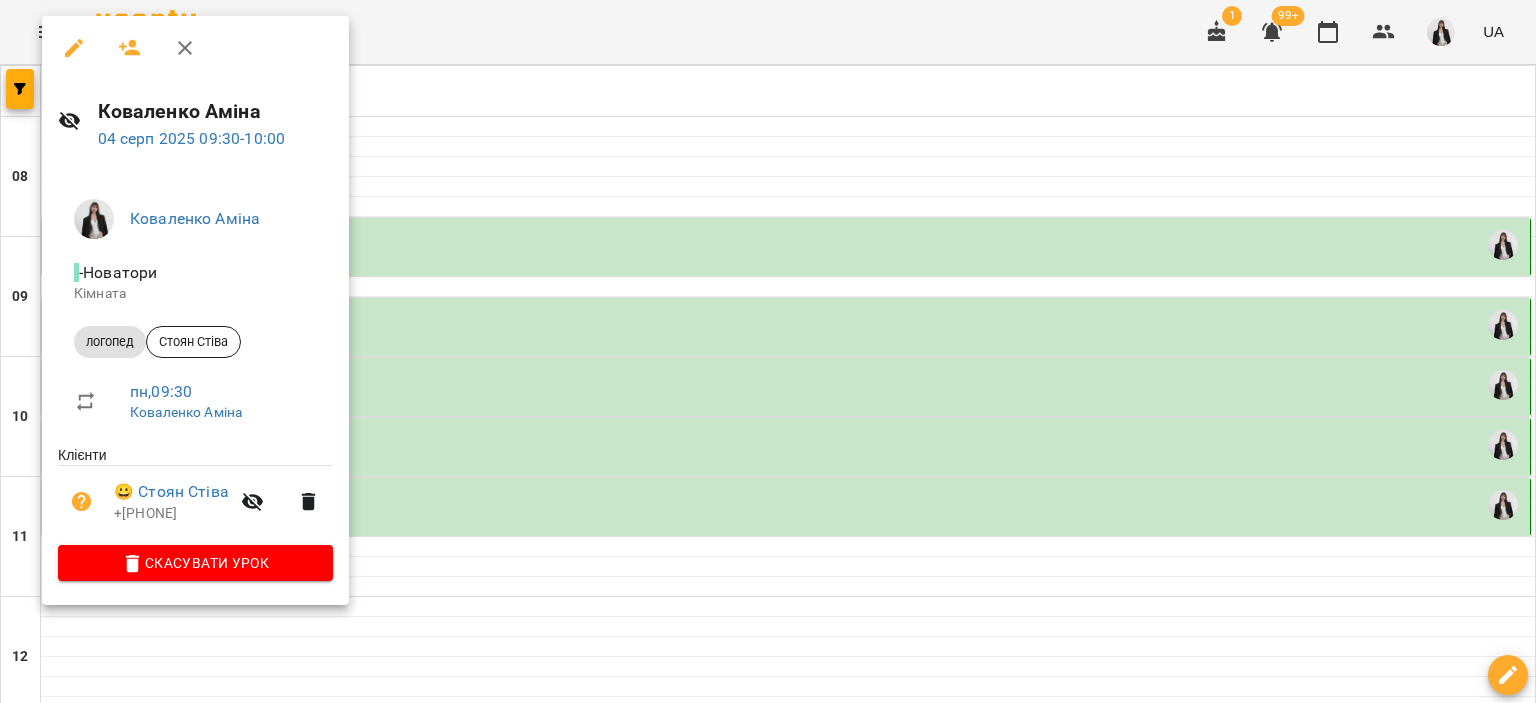 click at bounding box center (768, 351) 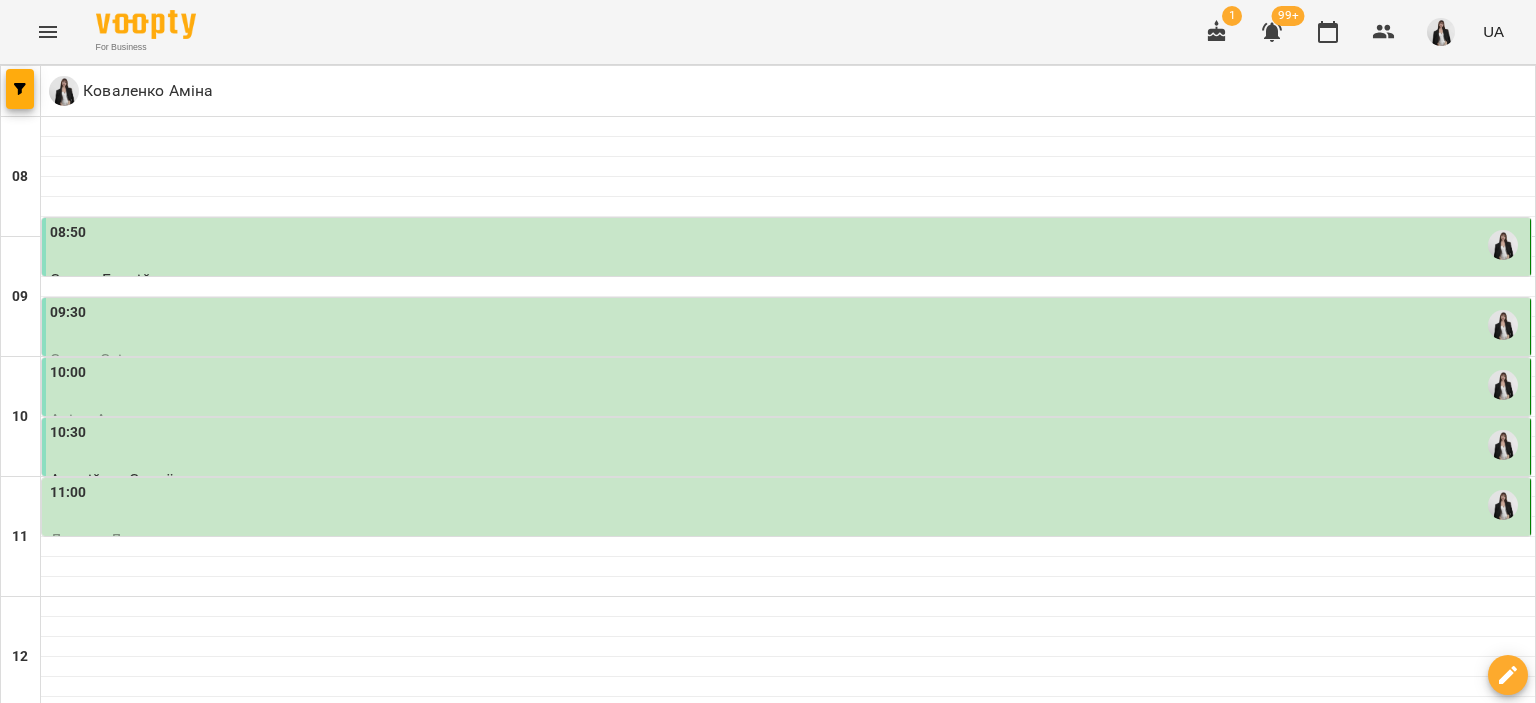 click on "10:00" at bounding box center [788, 385] 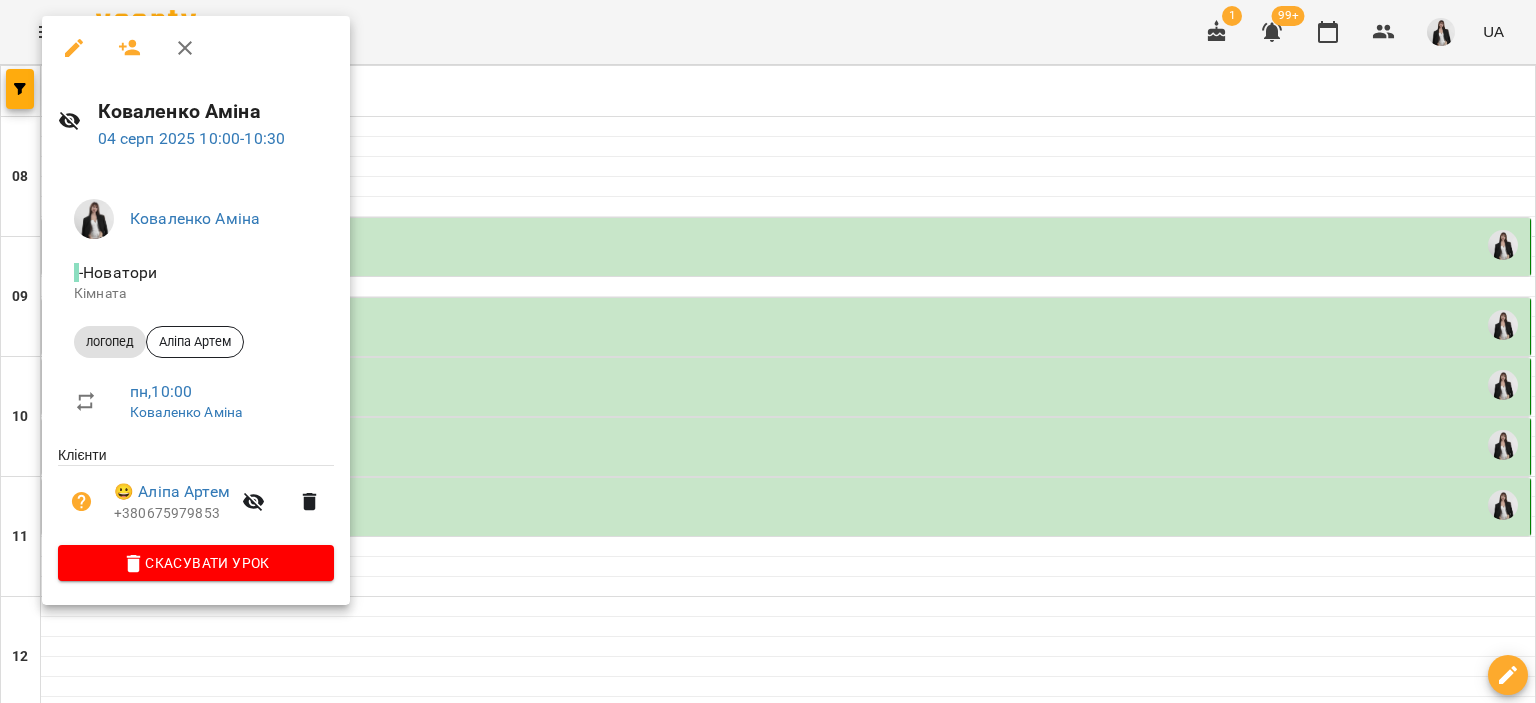 click at bounding box center (768, 351) 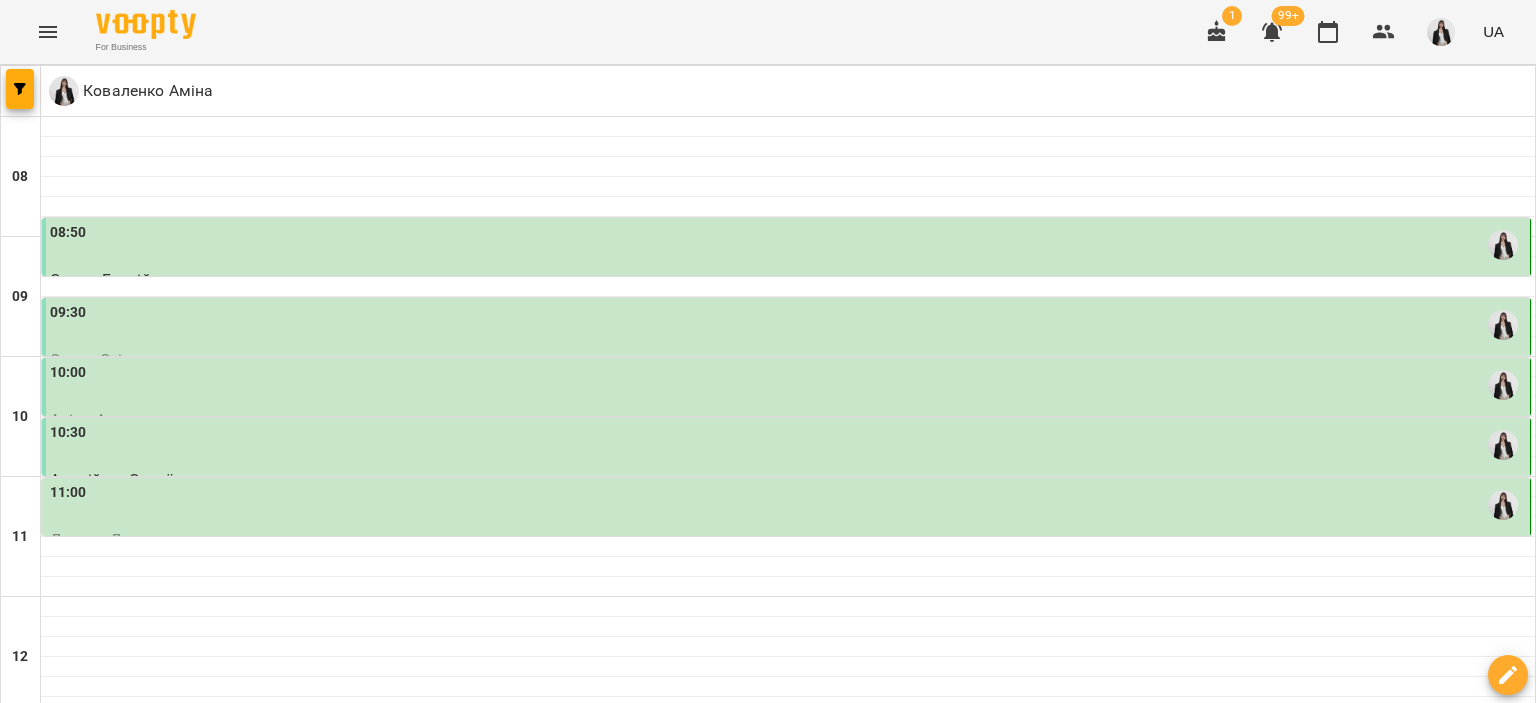 click on "10:30" at bounding box center [788, 445] 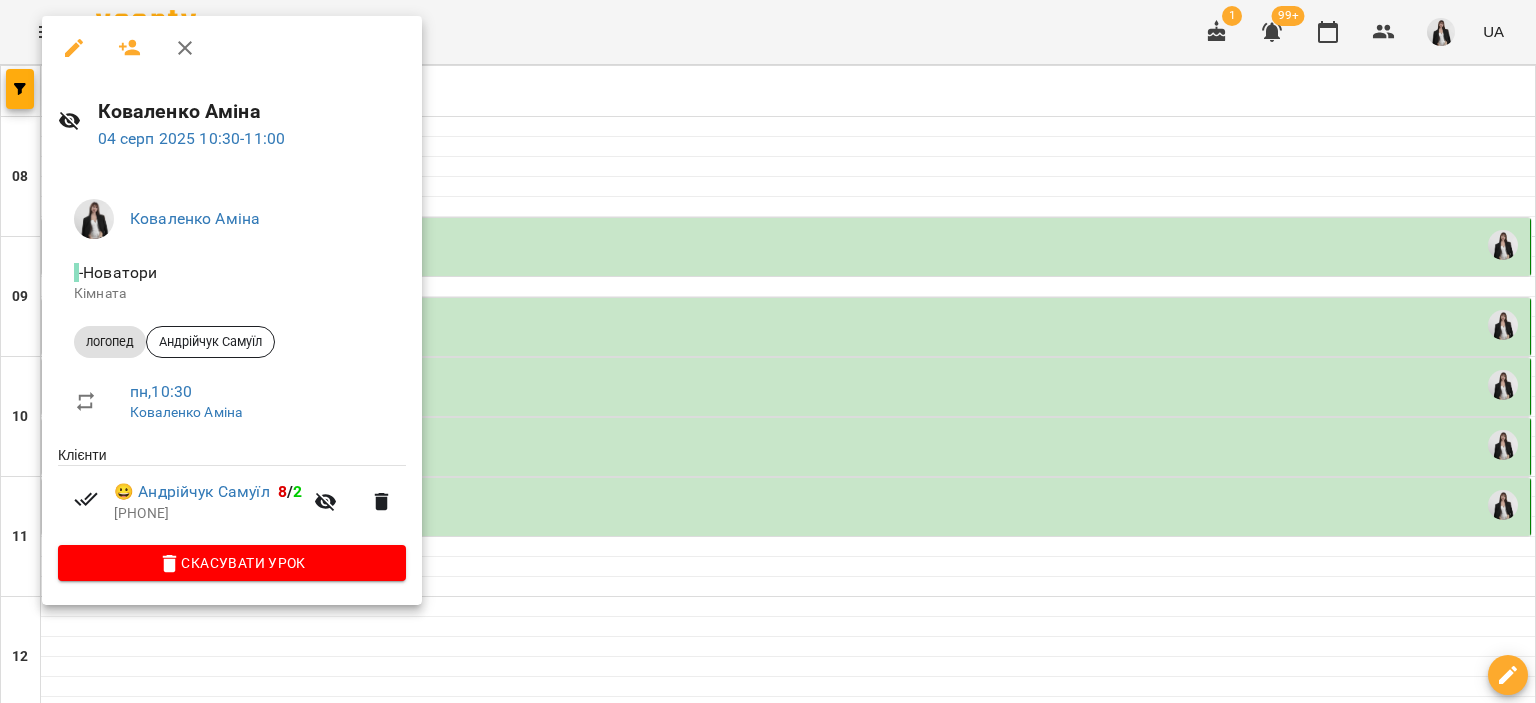 click at bounding box center [768, 351] 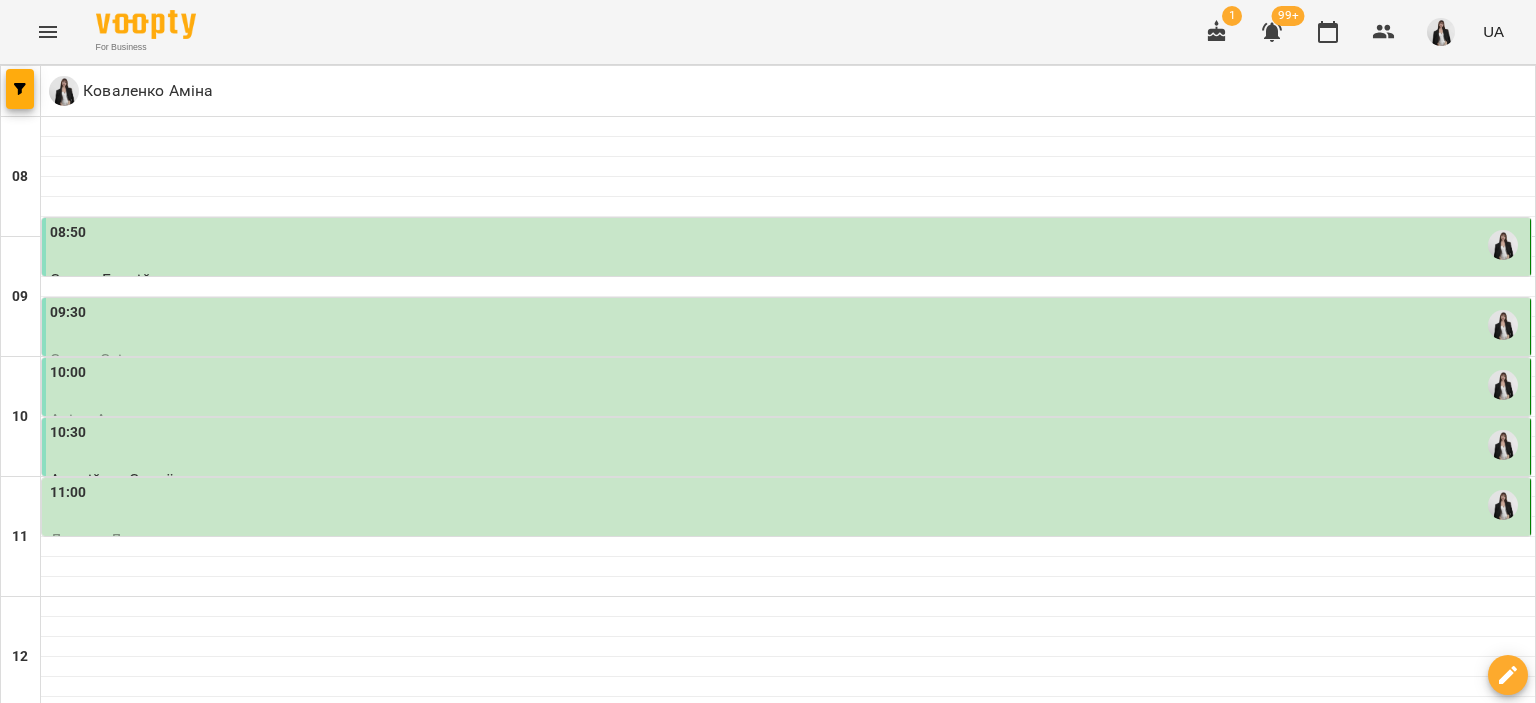 click on "11:00" at bounding box center [788, 505] 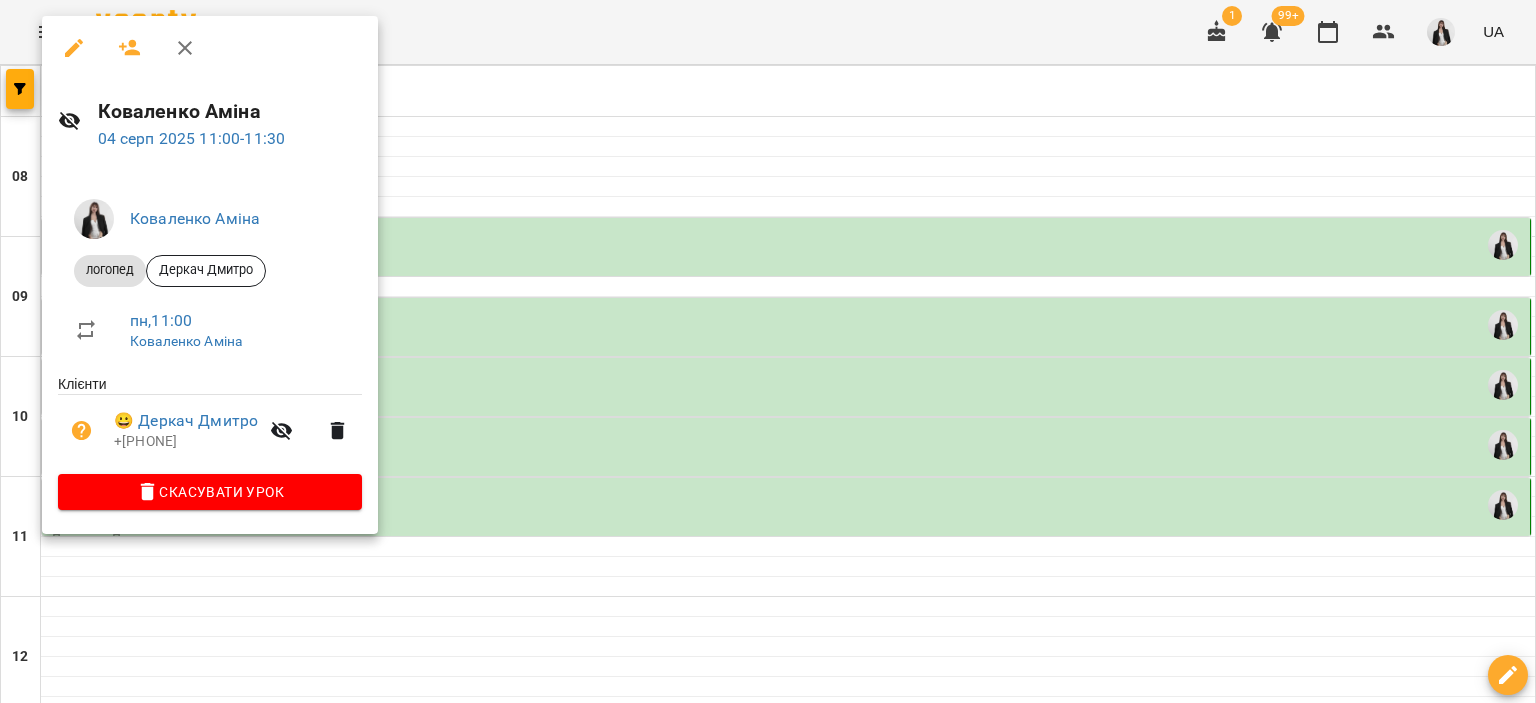 click at bounding box center (768, 351) 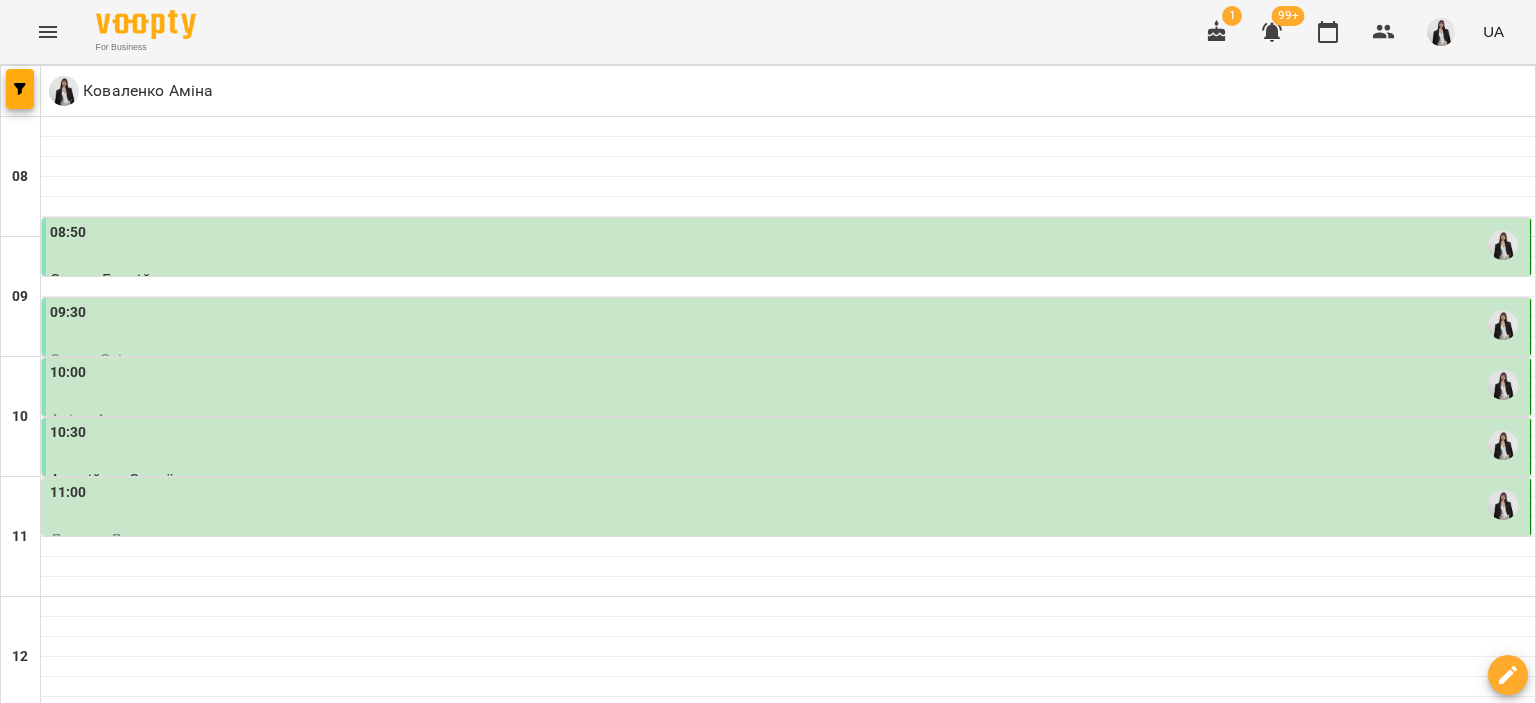 scroll, scrollTop: 0, scrollLeft: 0, axis: both 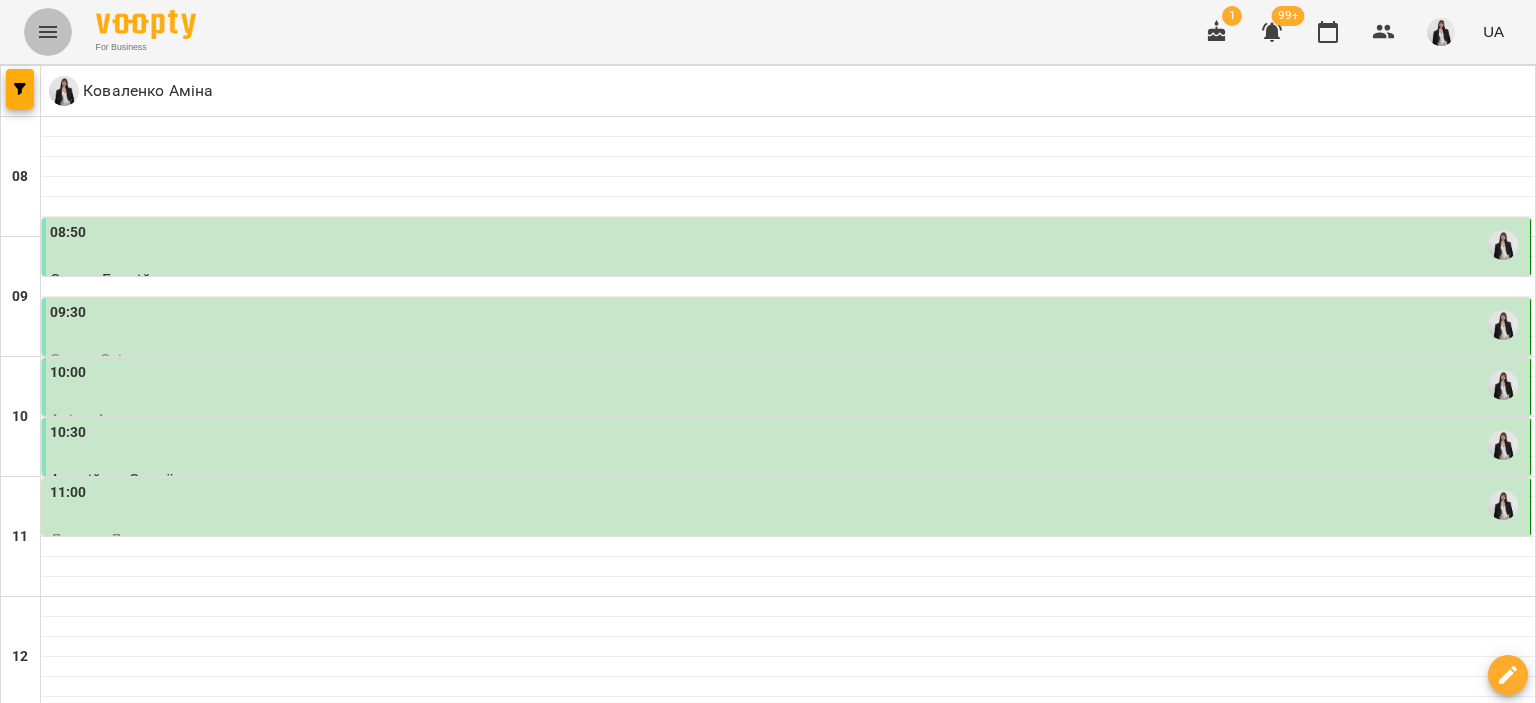 click 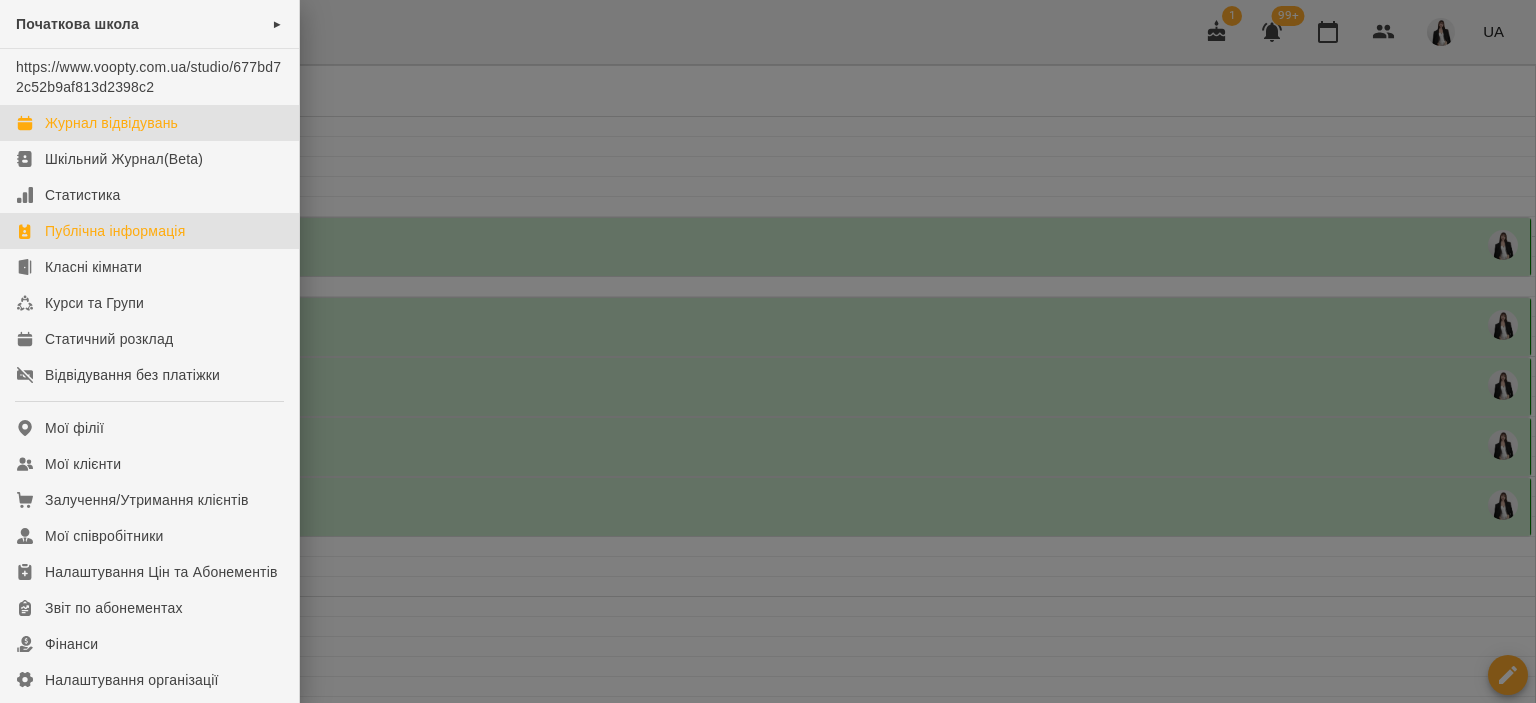 click on "Публічна інформація" at bounding box center [115, 231] 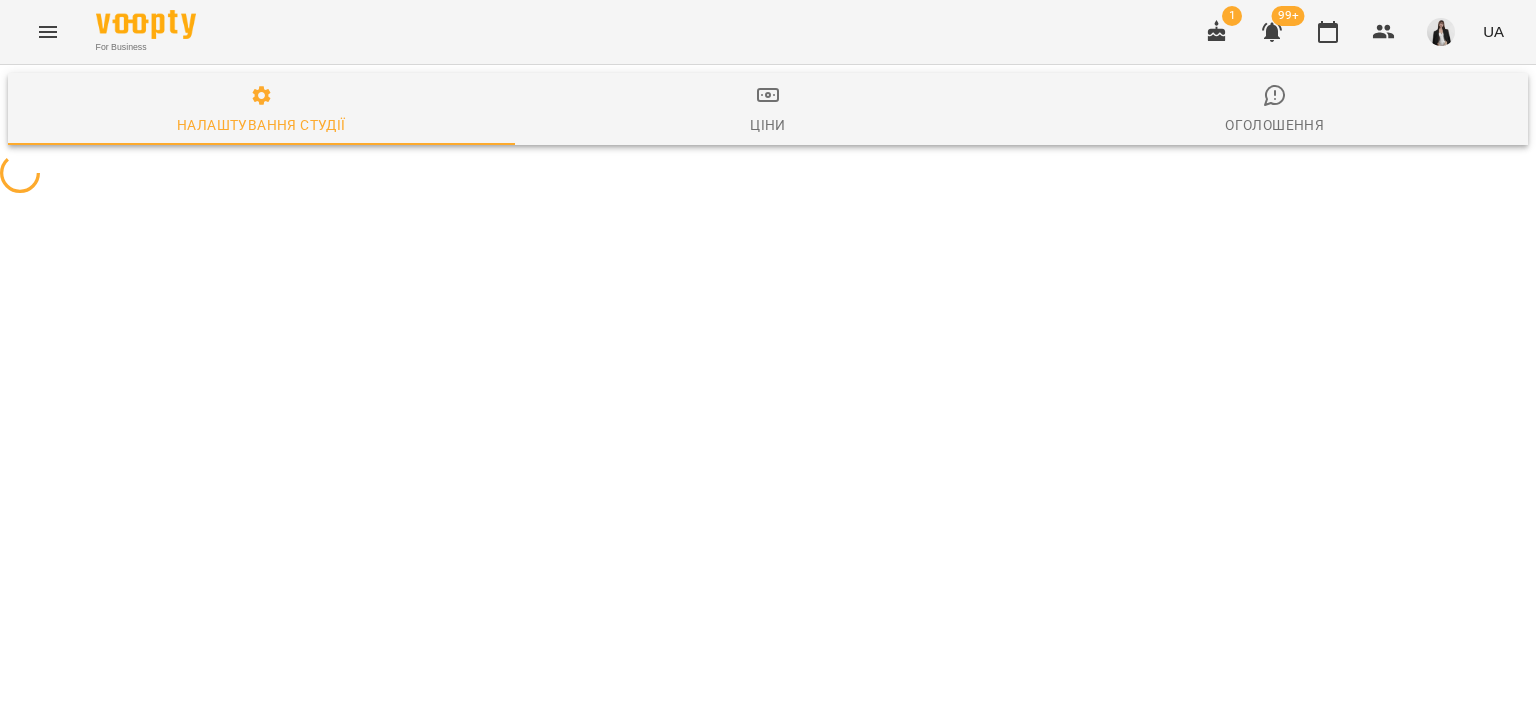 select on "**" 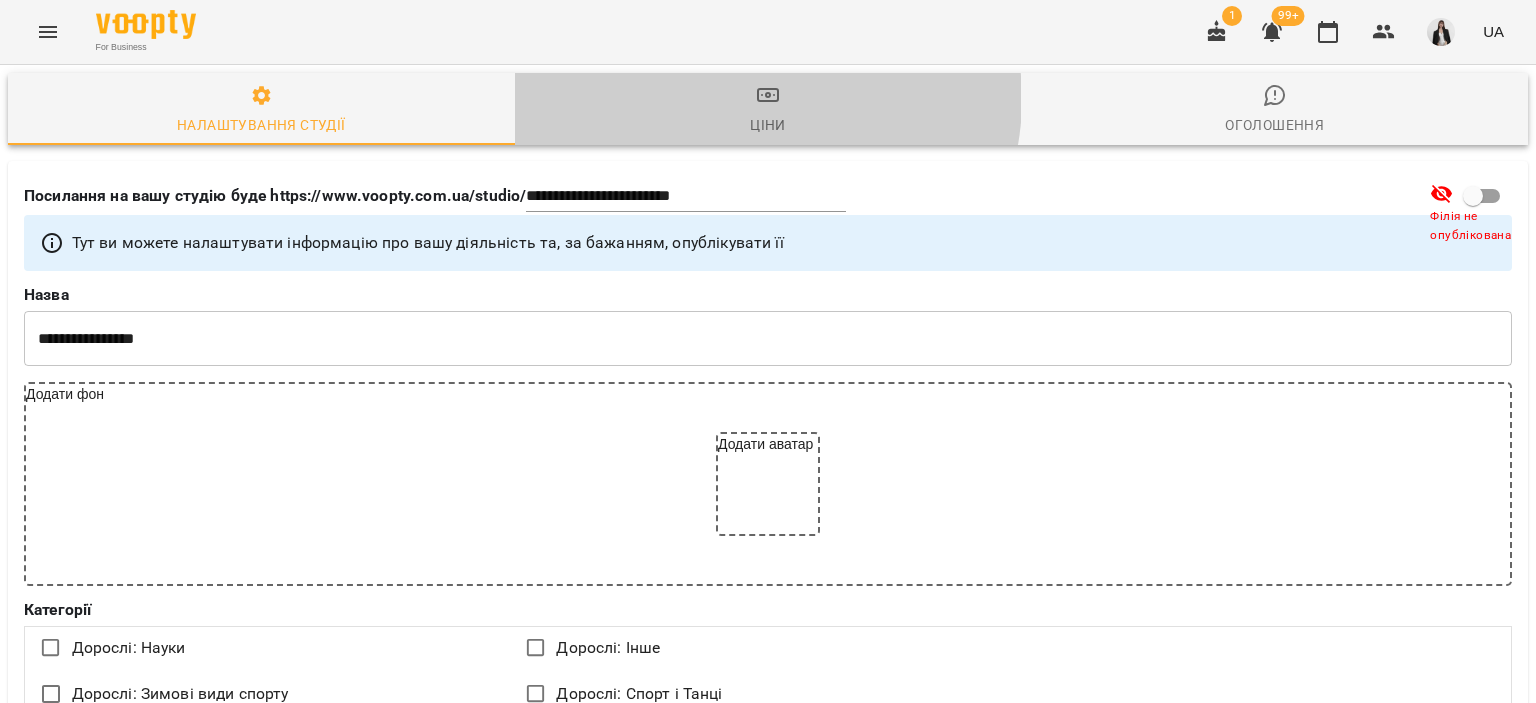 click 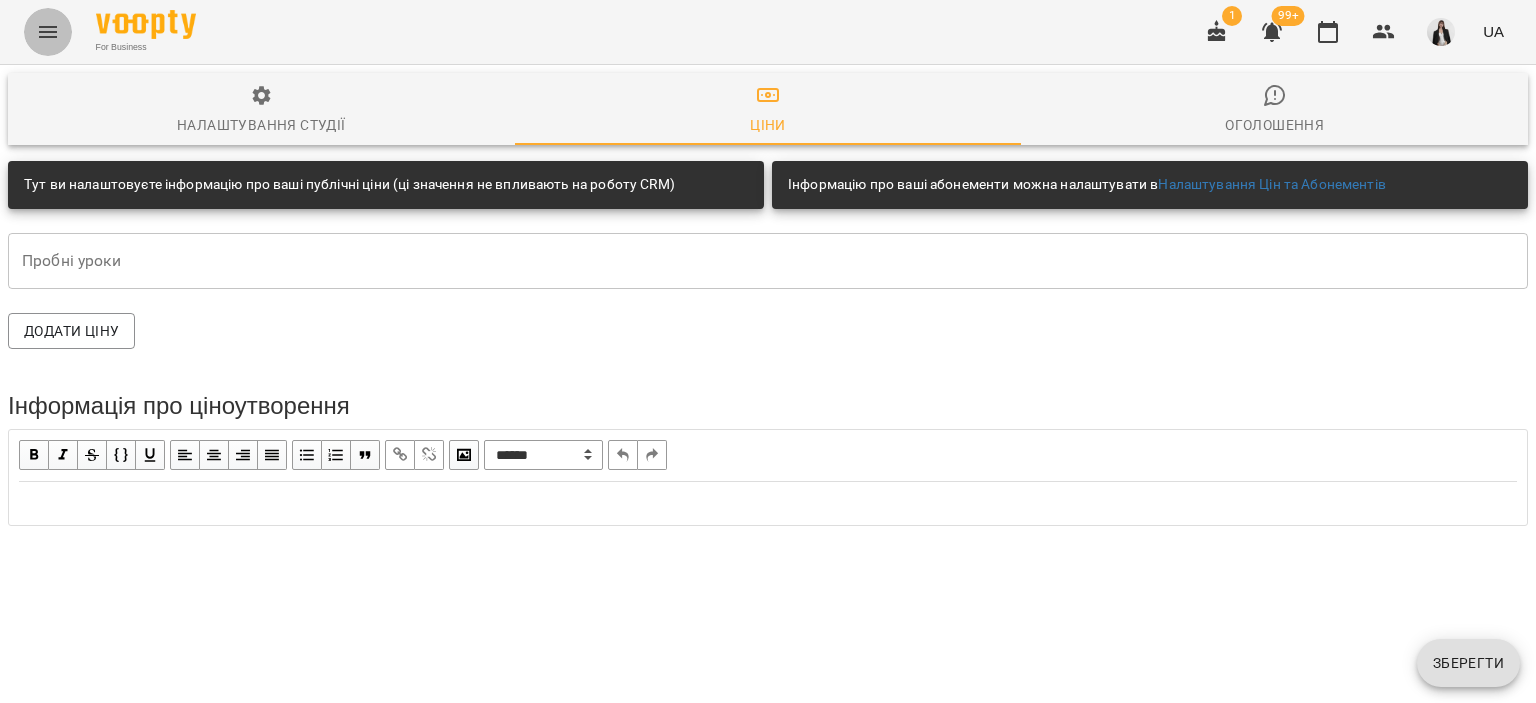click 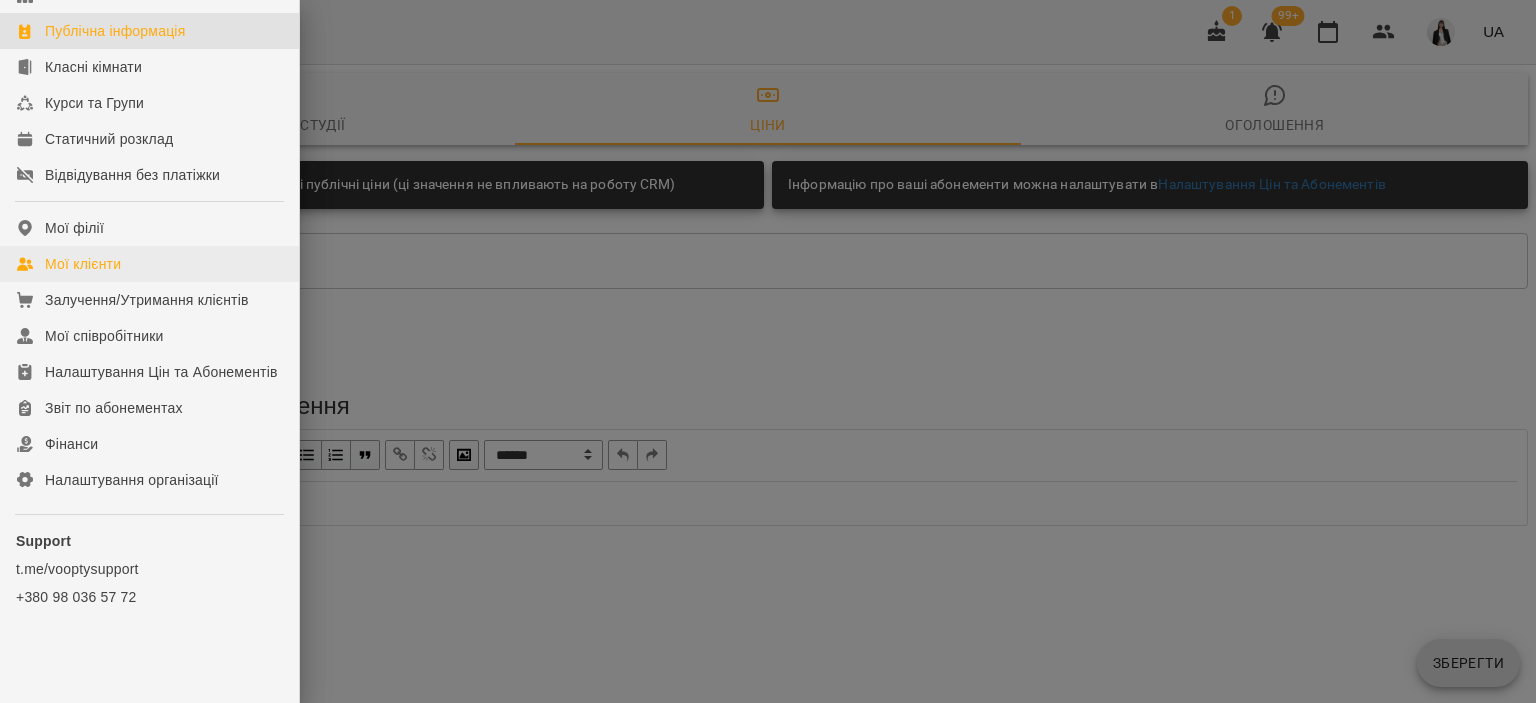 scroll, scrollTop: 220, scrollLeft: 0, axis: vertical 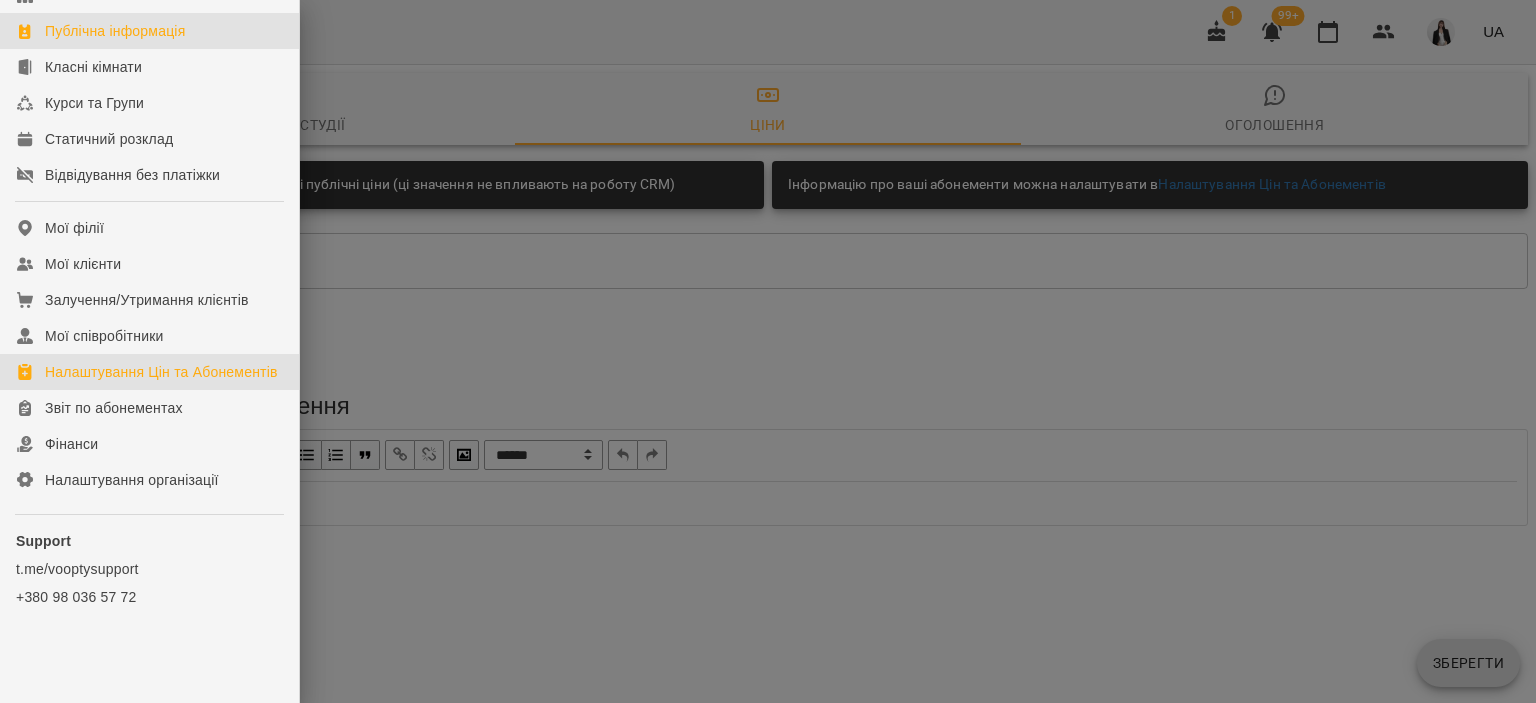 click on "Налаштування Цін та Абонементів" at bounding box center (161, 372) 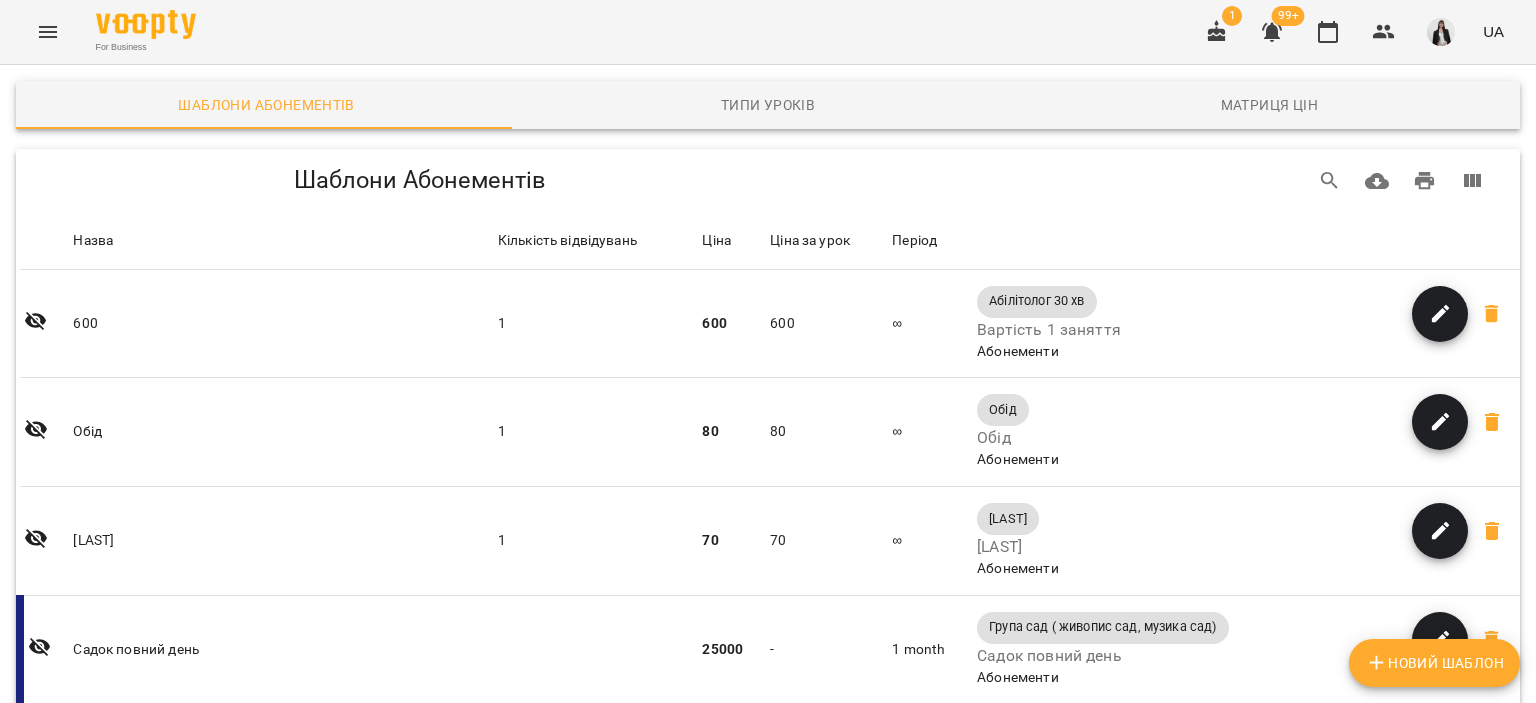 scroll, scrollTop: 1871, scrollLeft: 0, axis: vertical 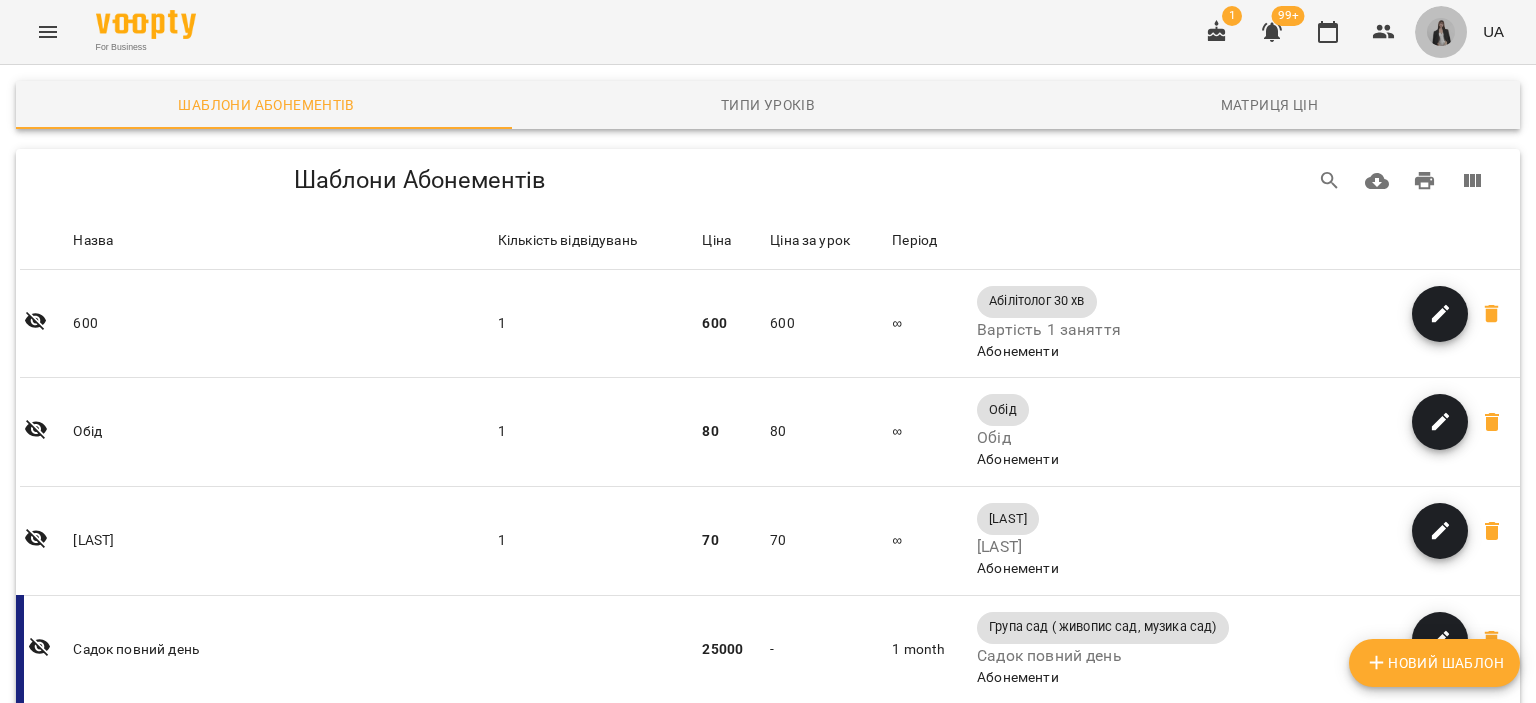 click at bounding box center [1441, 32] 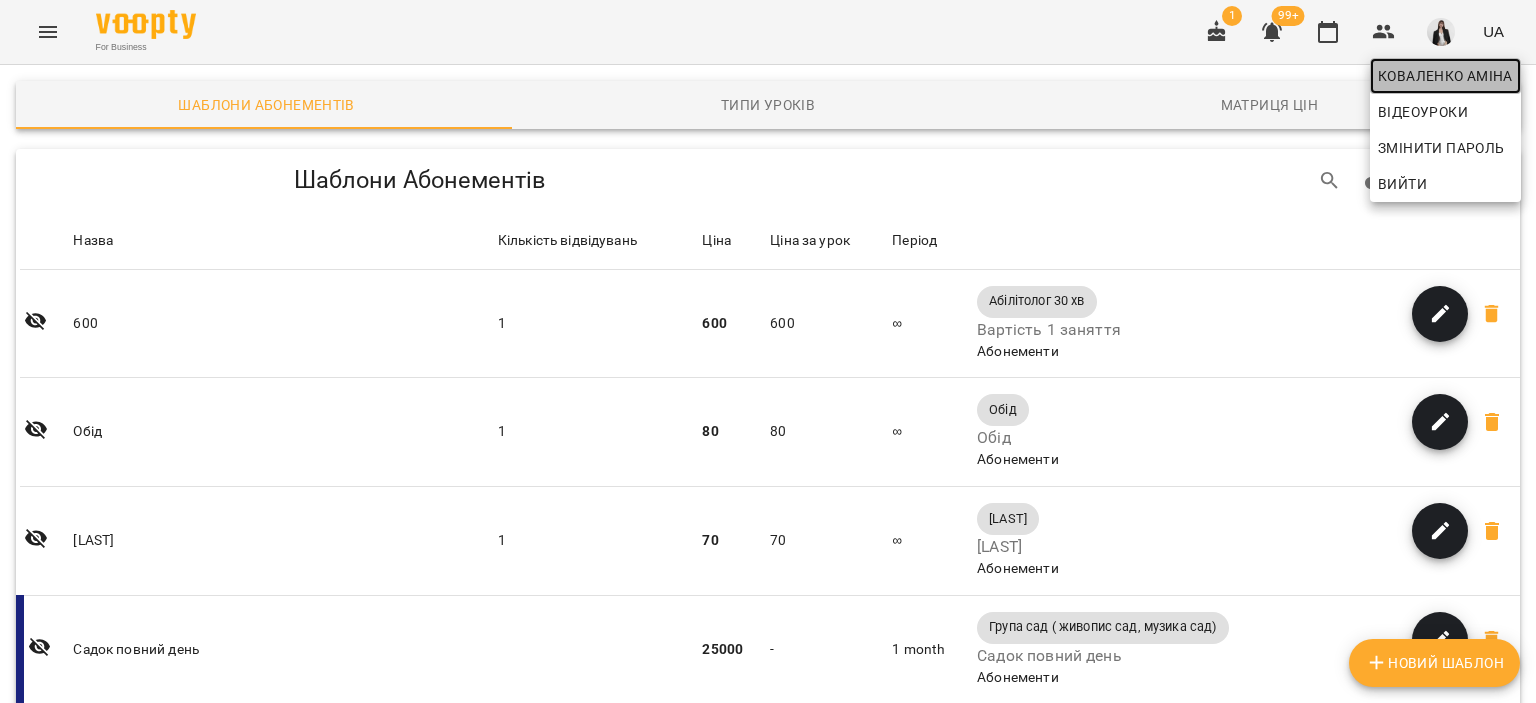 click on "Коваленко Аміна" at bounding box center [1445, 76] 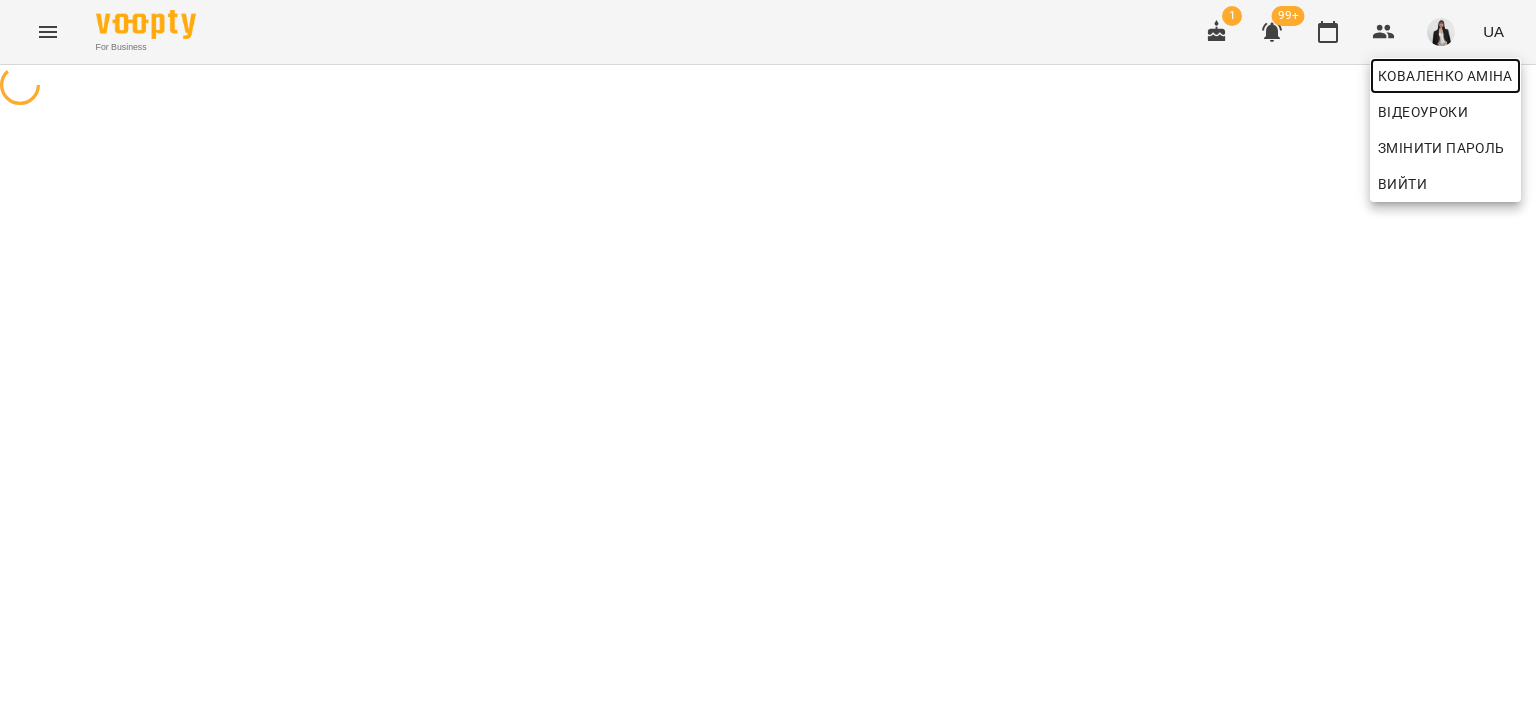 scroll, scrollTop: 0, scrollLeft: 0, axis: both 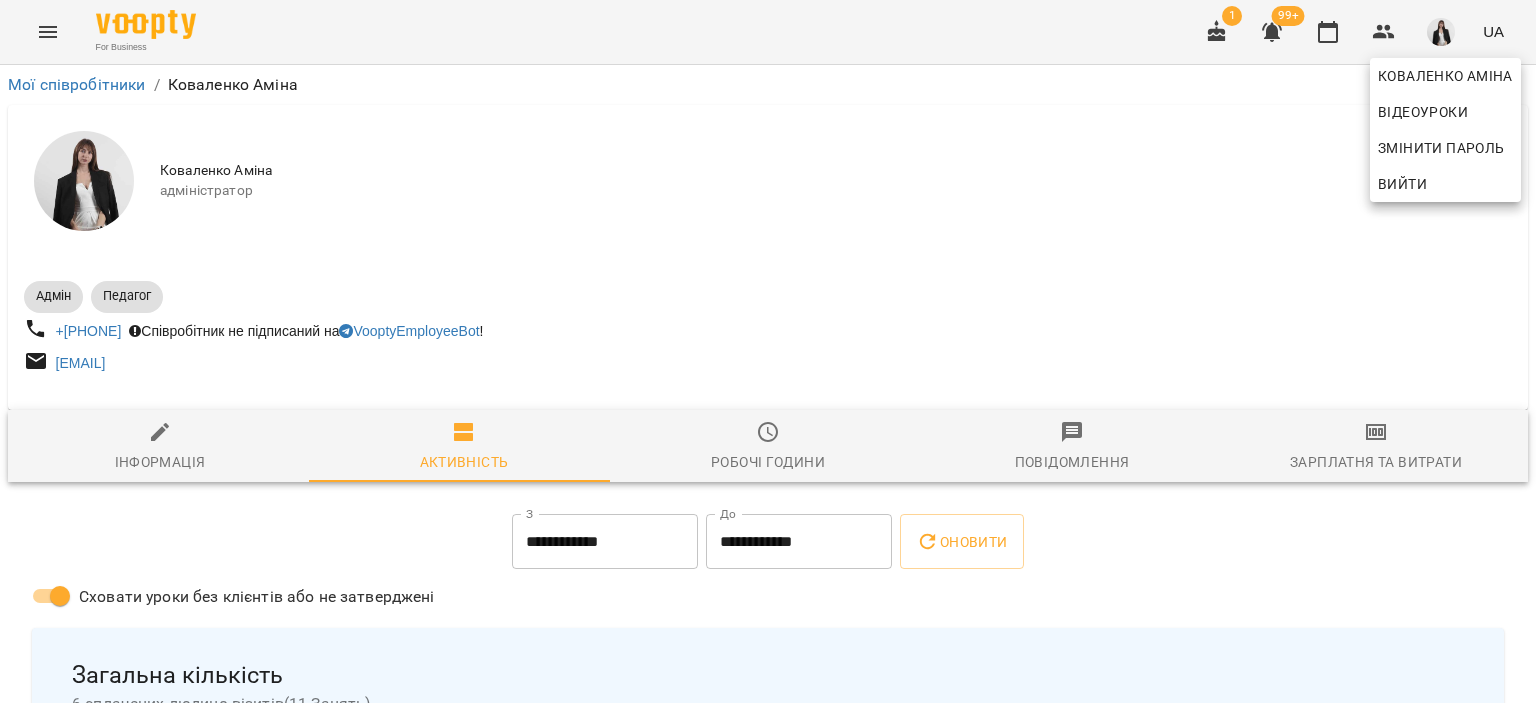 click at bounding box center [768, 351] 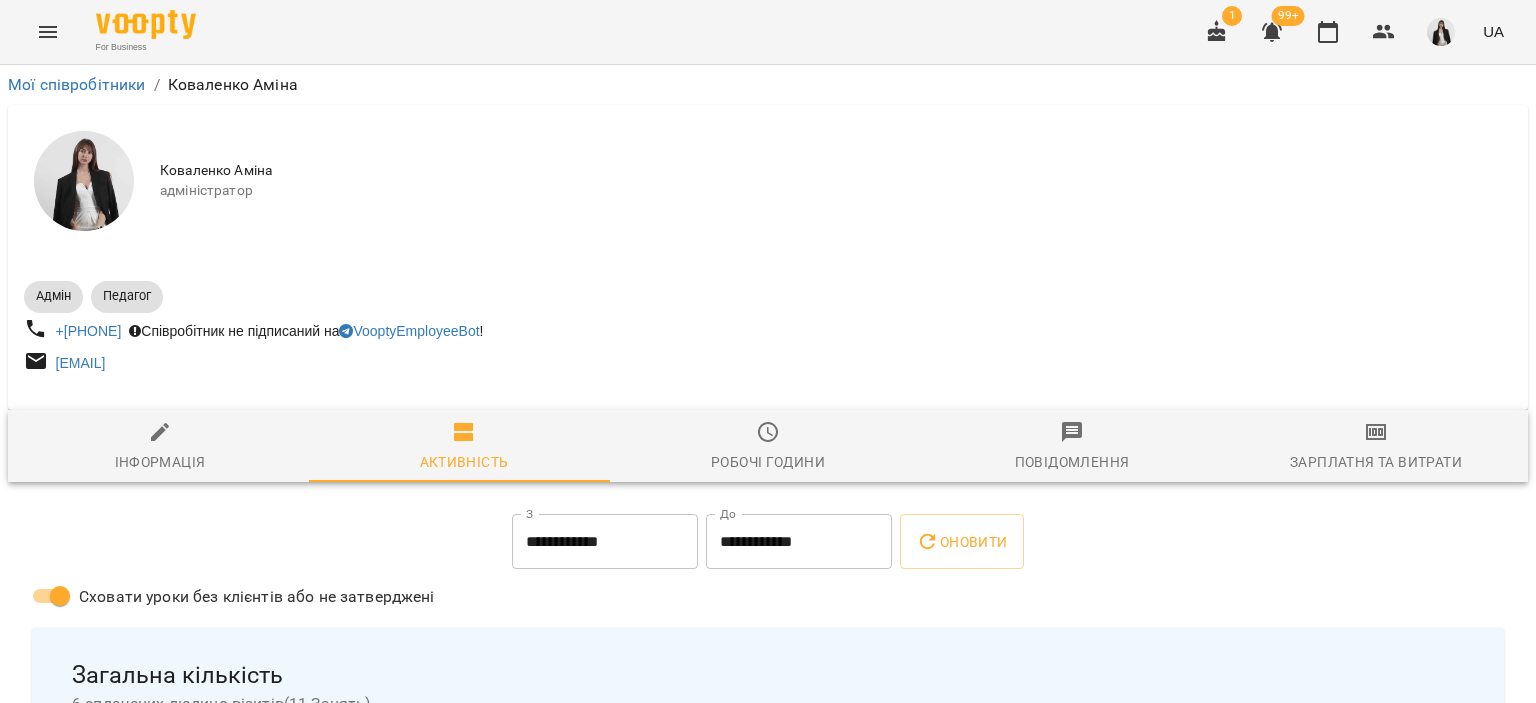 click on "Робочі години" at bounding box center [768, 447] 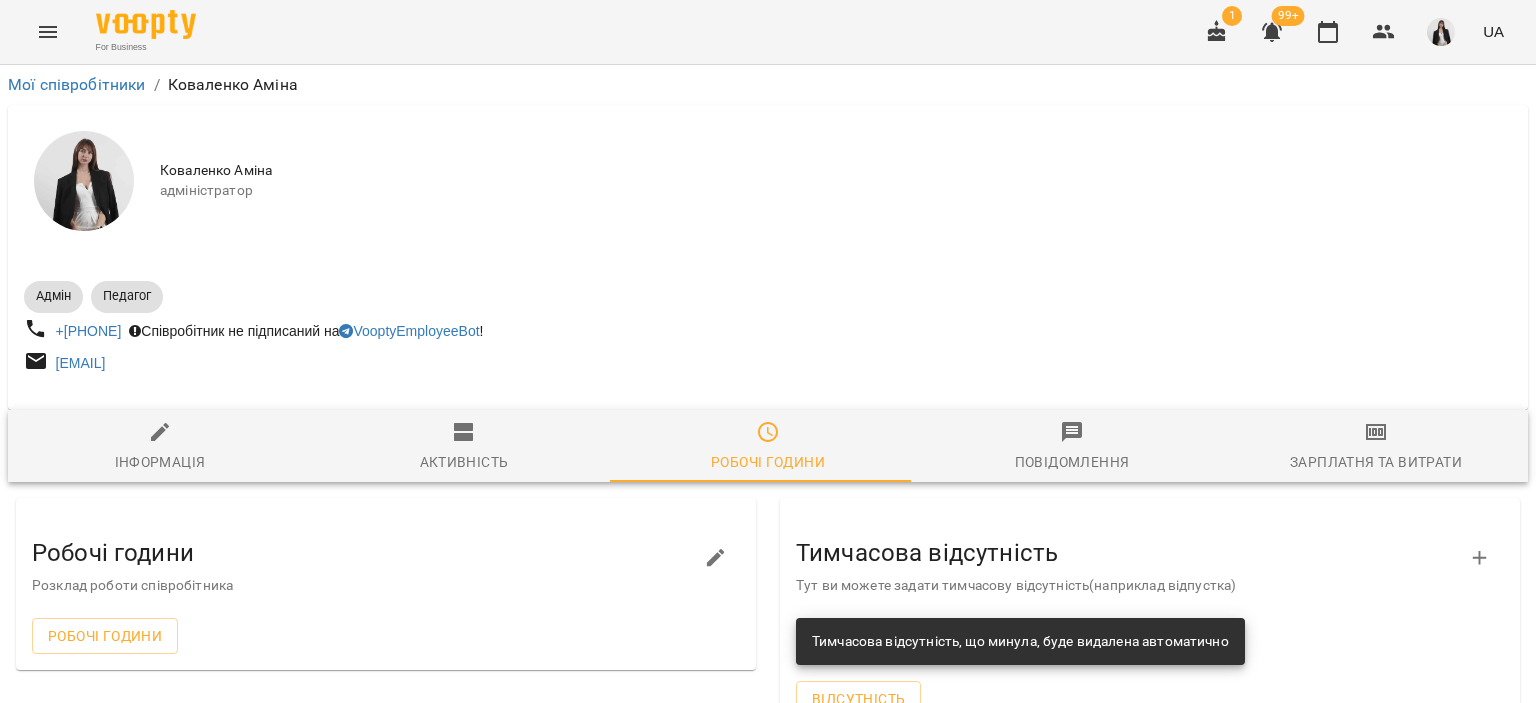 scroll, scrollTop: 218, scrollLeft: 0, axis: vertical 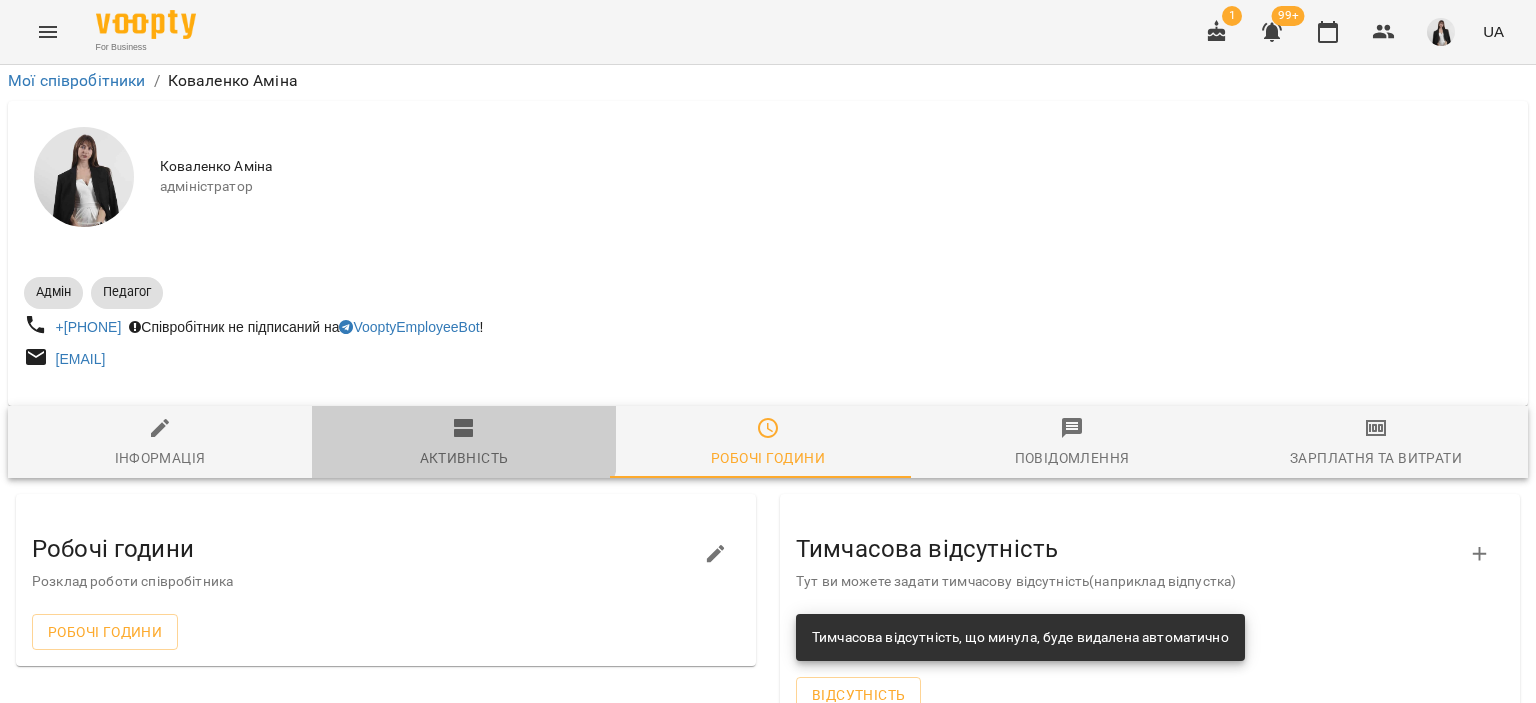 click 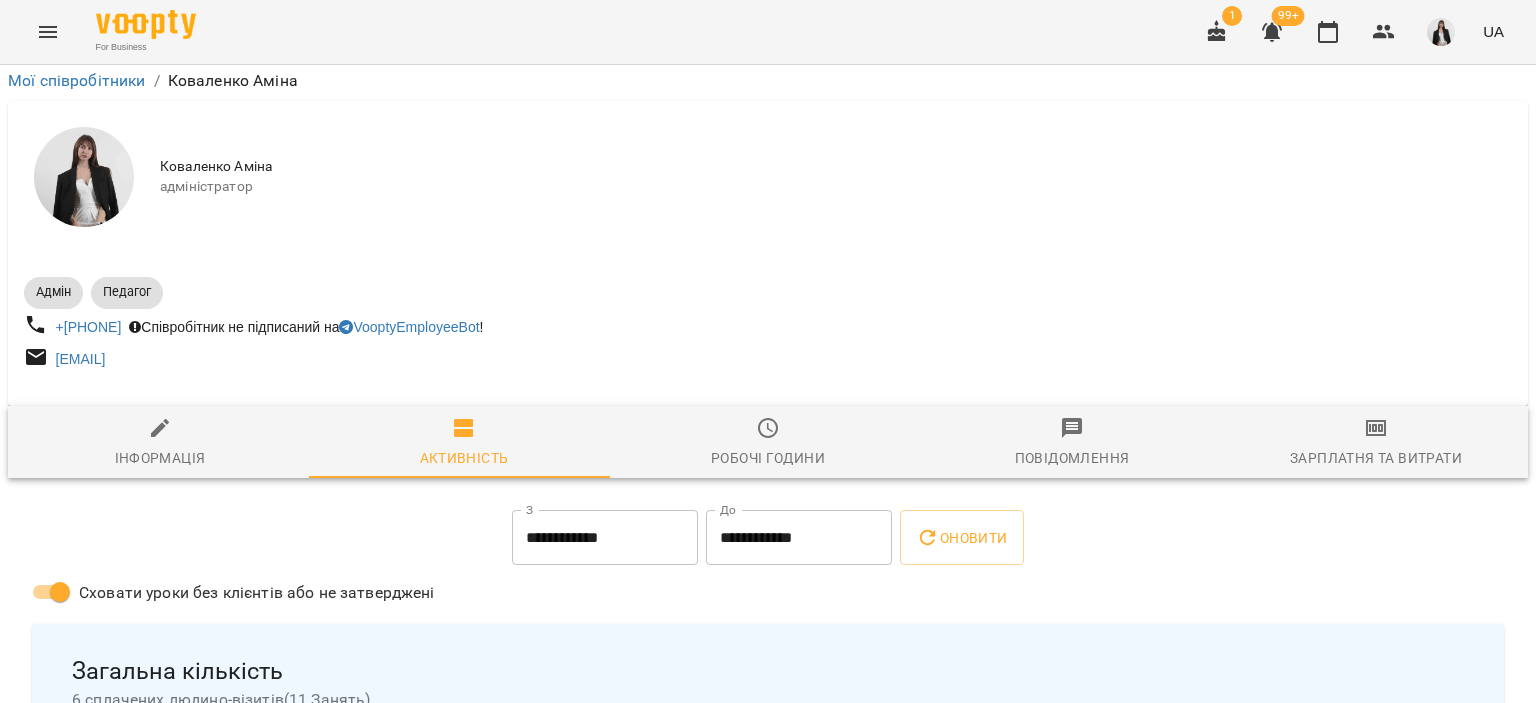 scroll, scrollTop: 428, scrollLeft: 0, axis: vertical 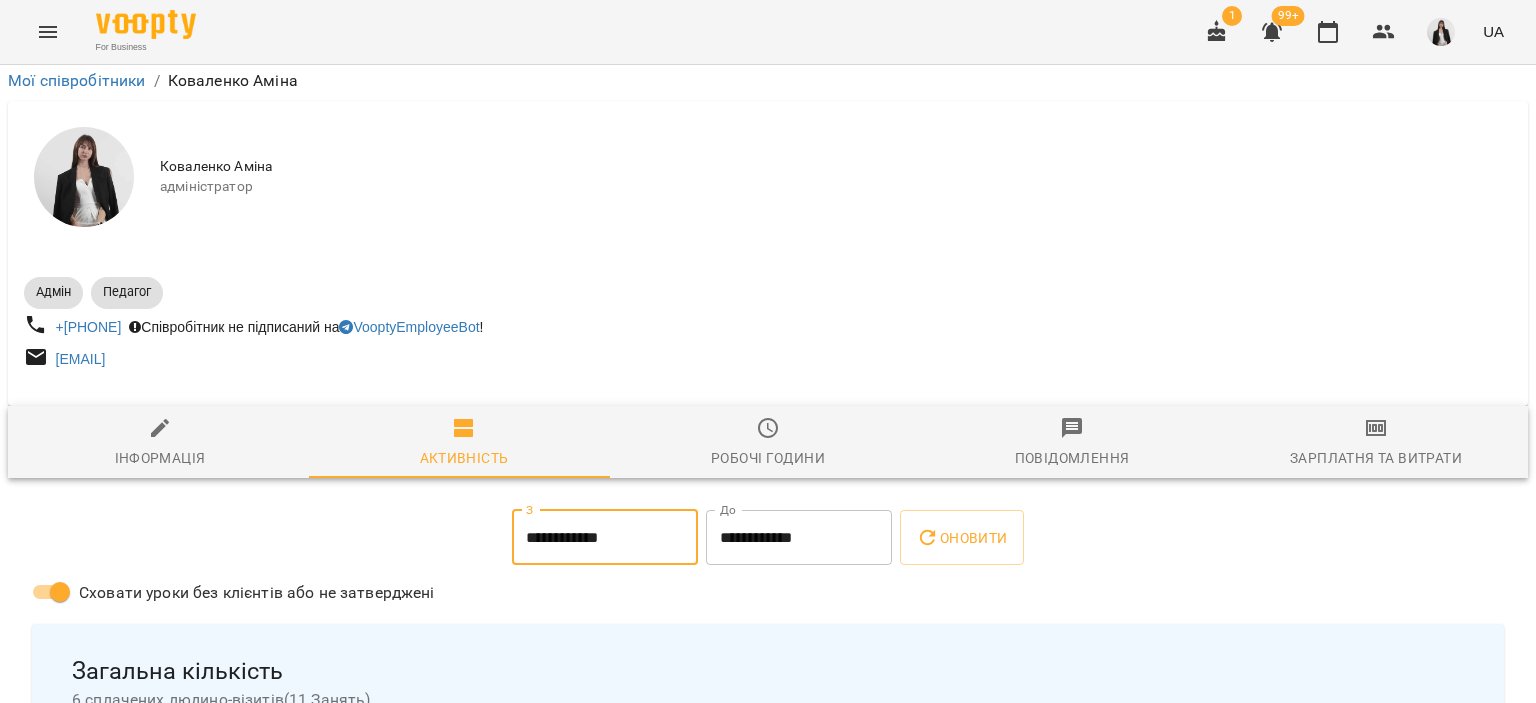 click on "**********" at bounding box center (605, 538) 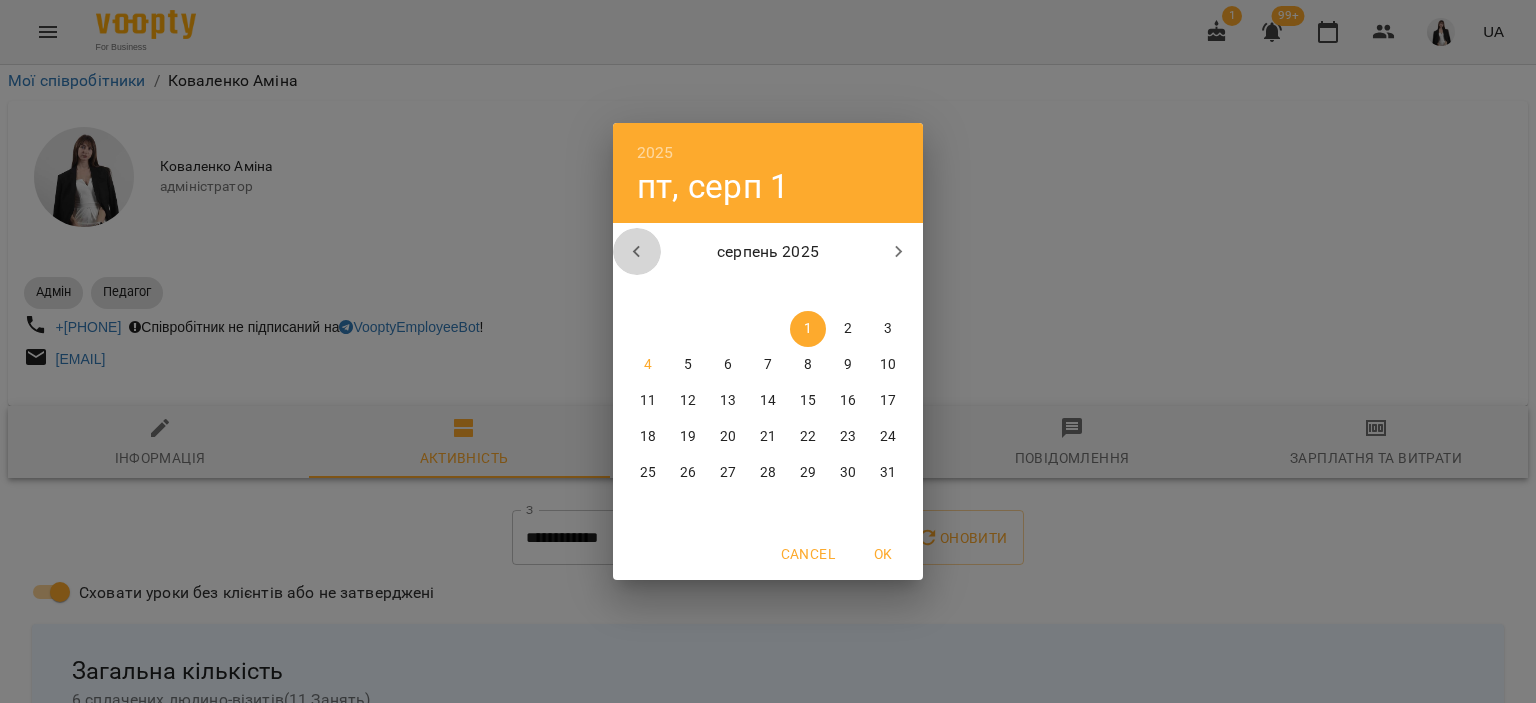 click 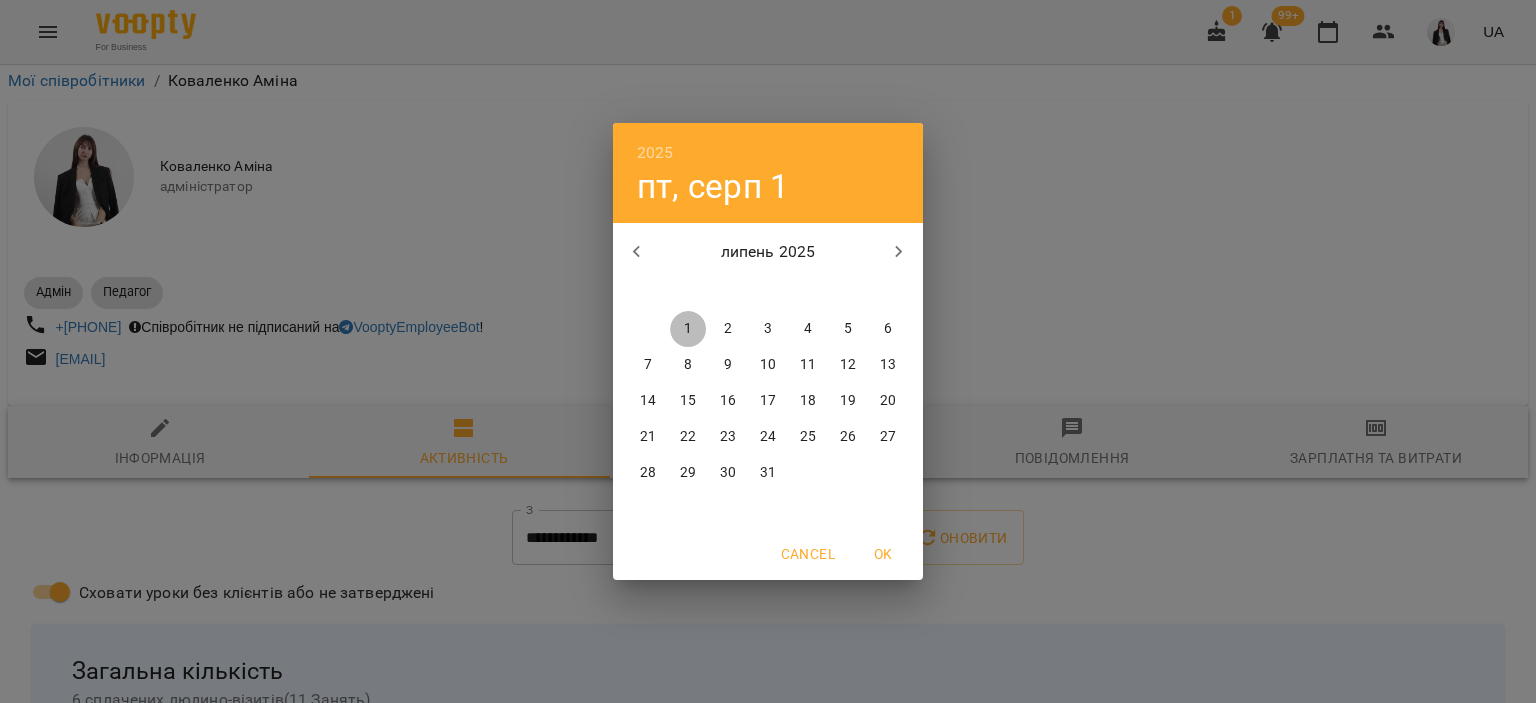 click on "1" at bounding box center (688, 329) 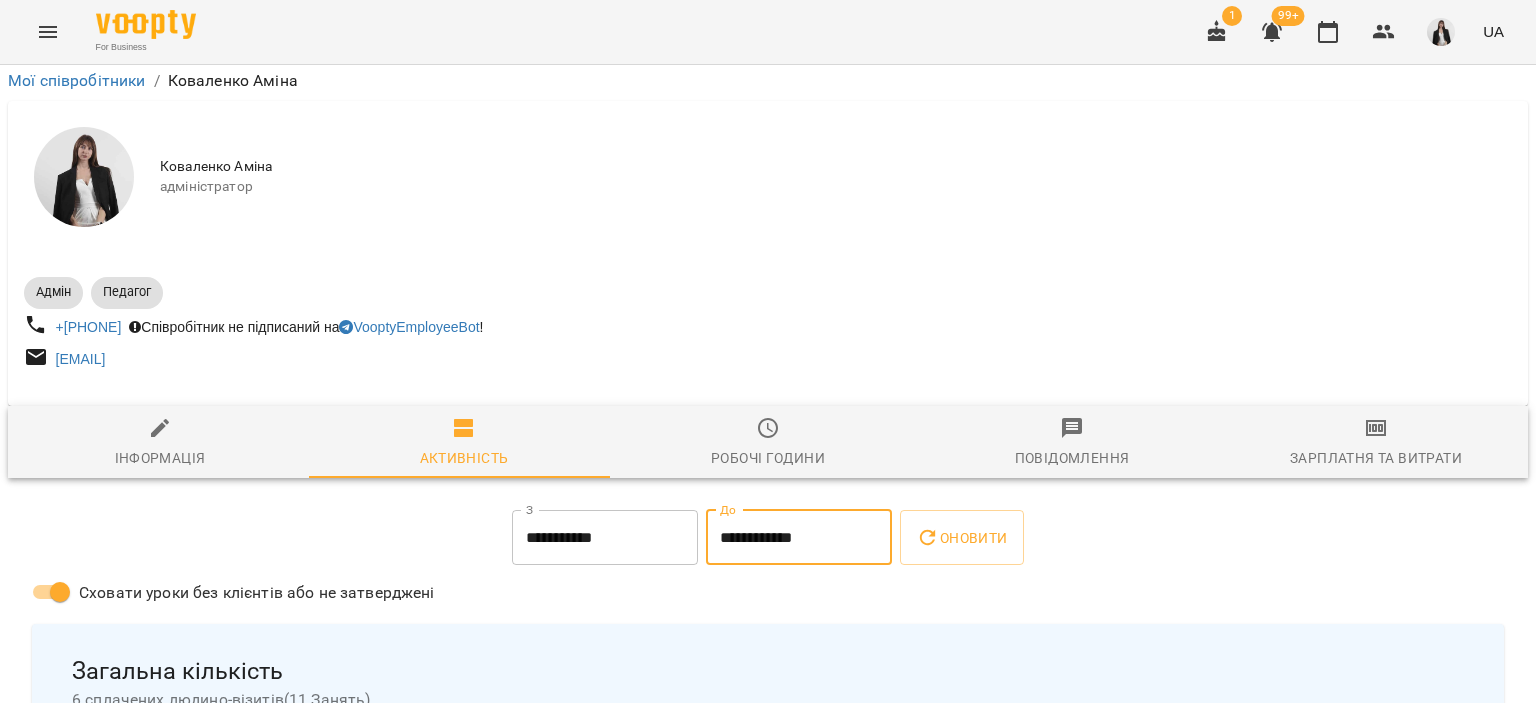 click on "**********" at bounding box center [799, 538] 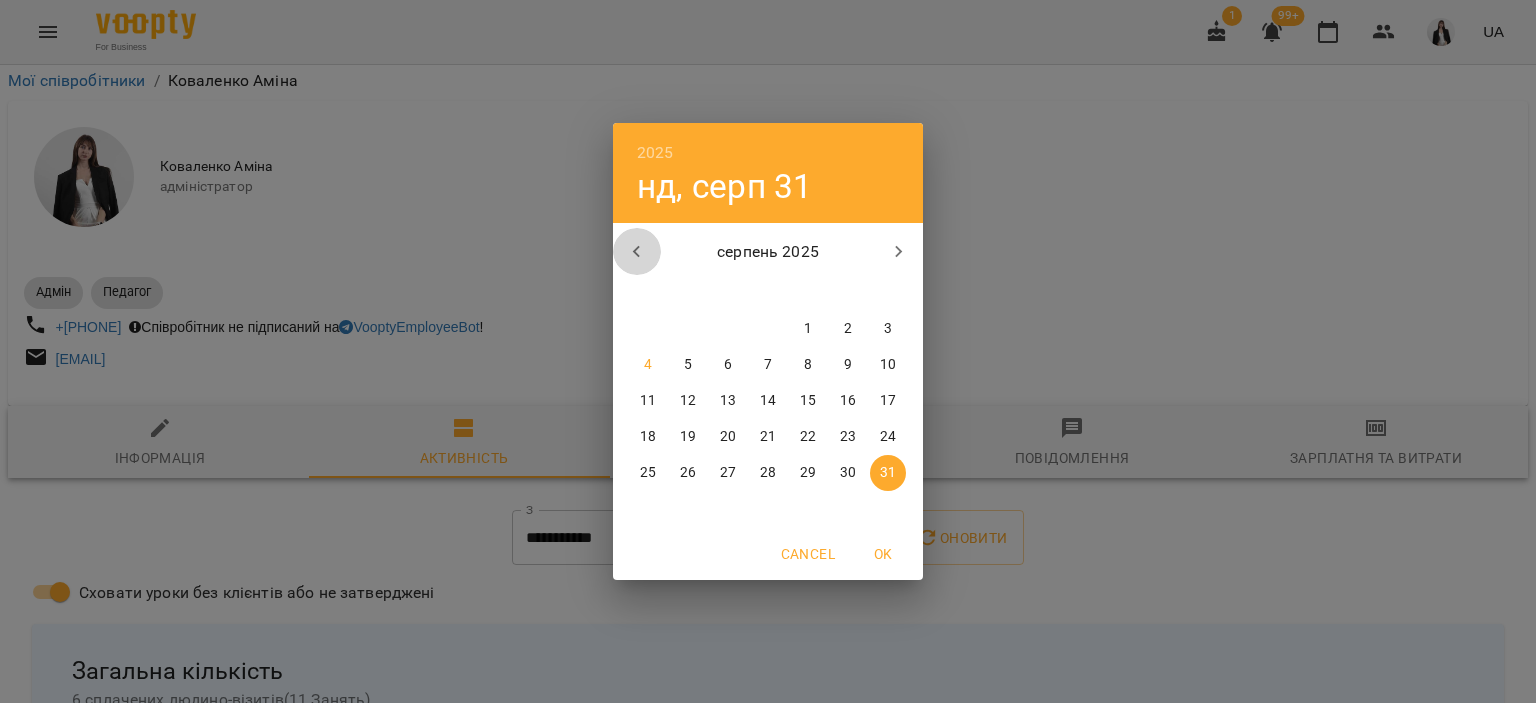 click 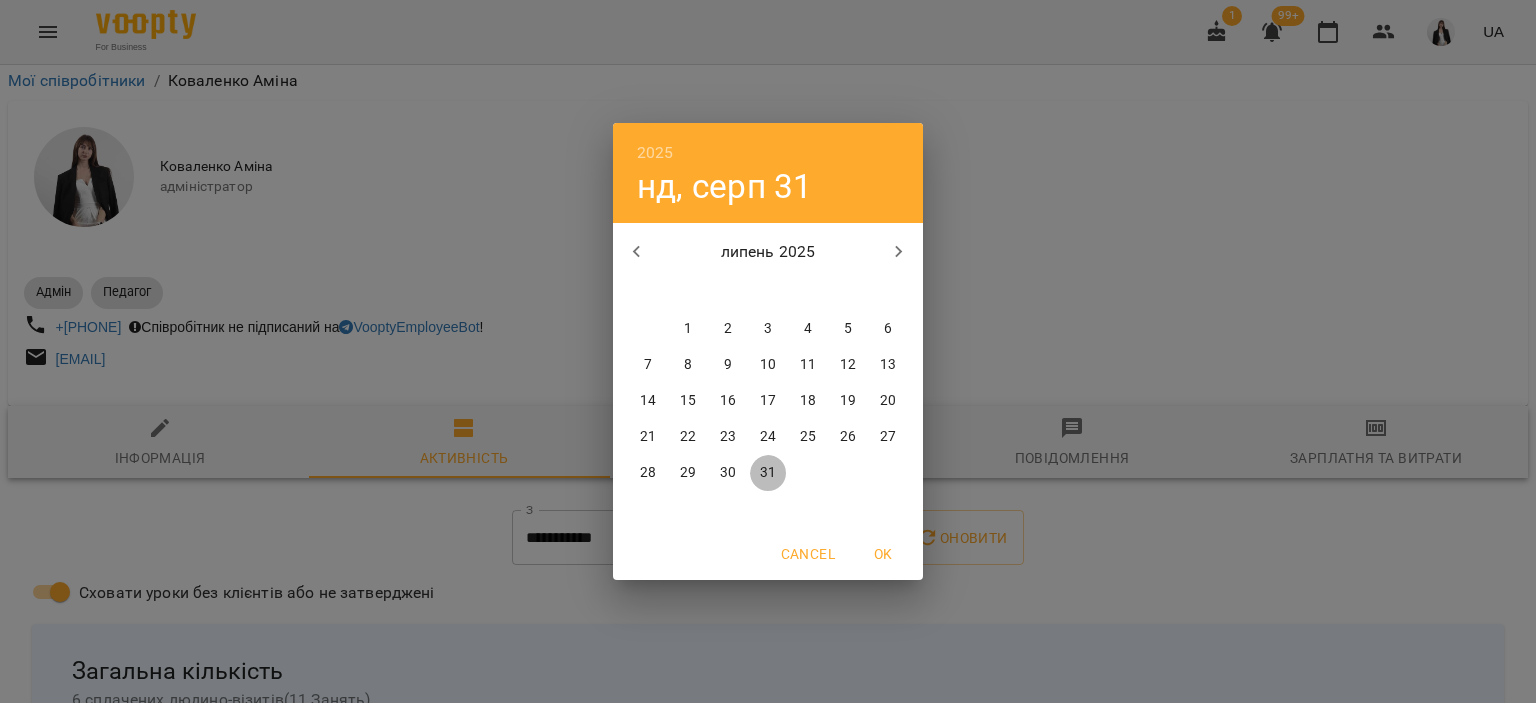 click on "31" at bounding box center [768, 473] 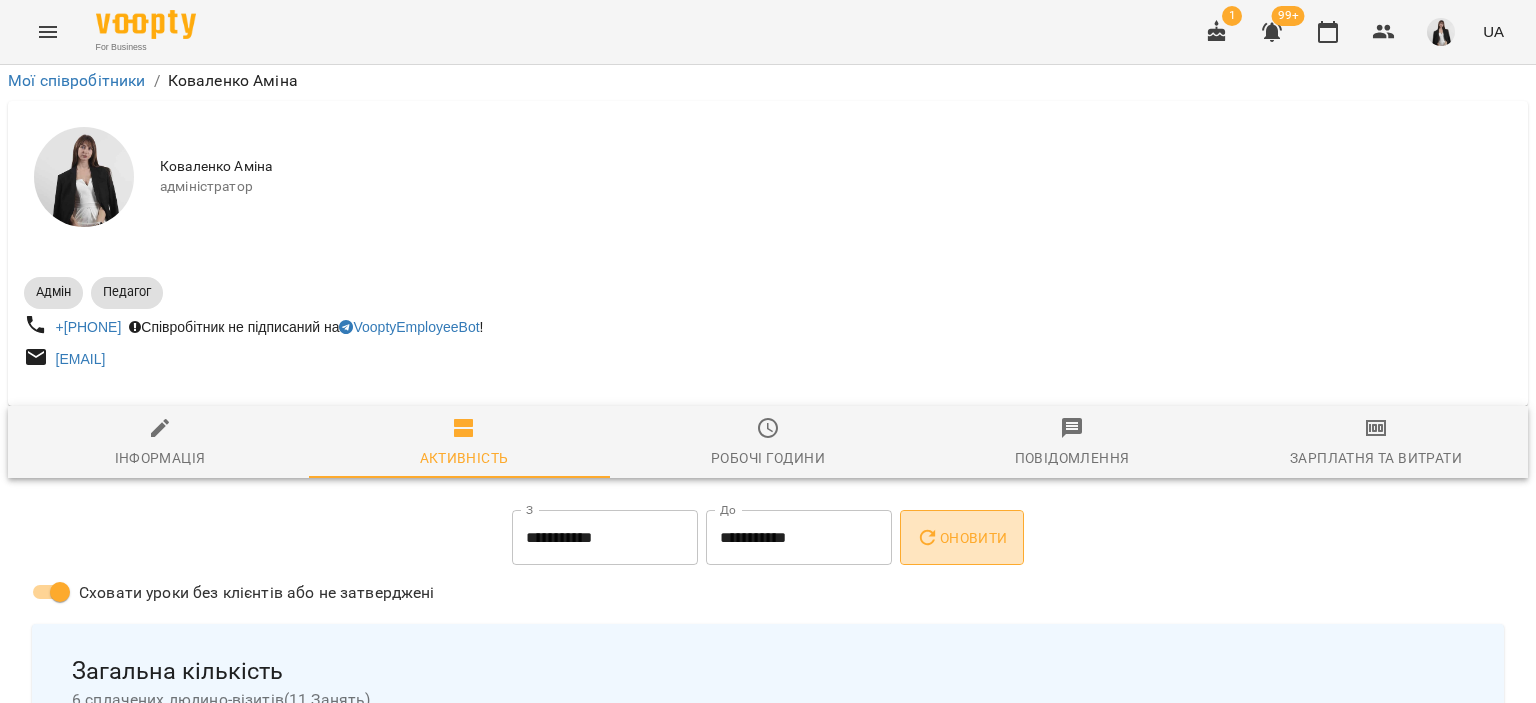click on "Оновити" at bounding box center [961, 538] 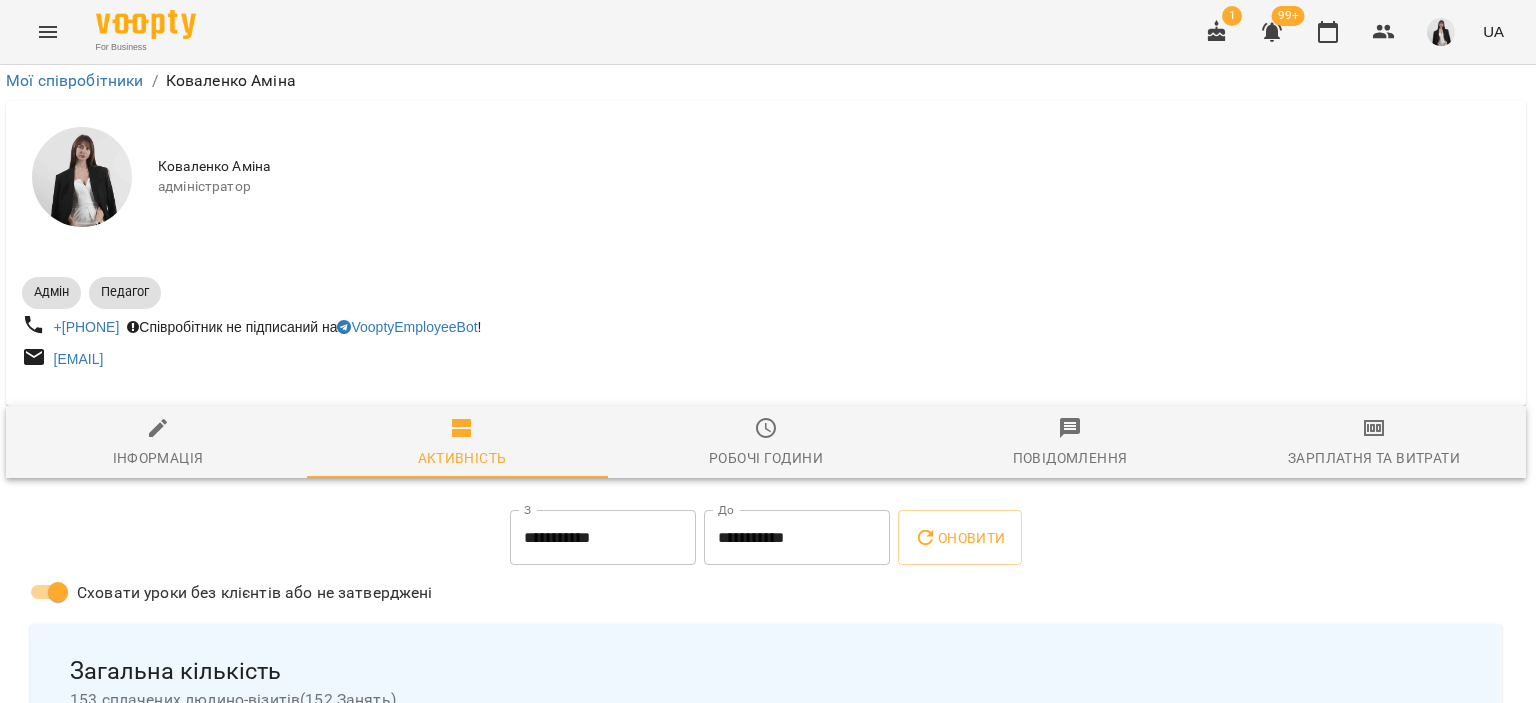 scroll, scrollTop: 375, scrollLeft: 2, axis: both 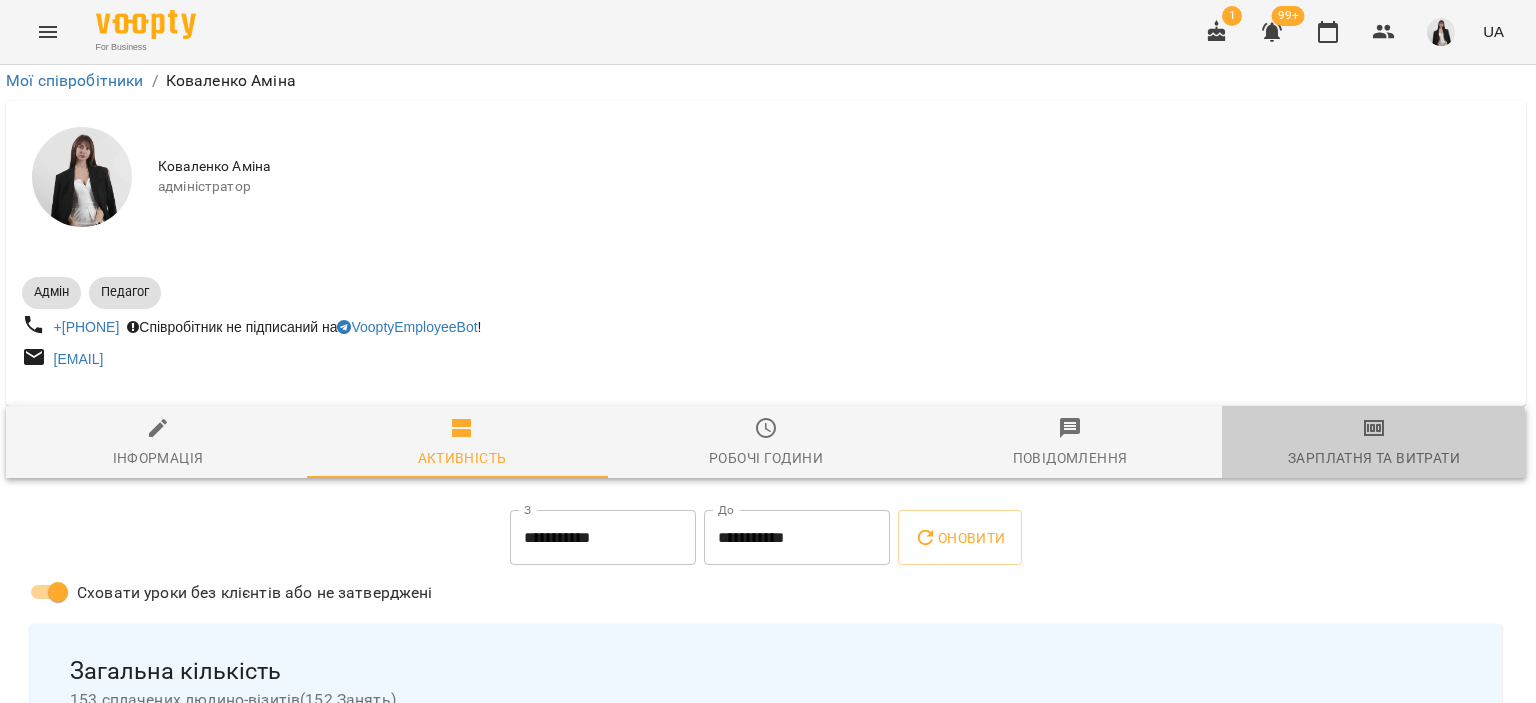 click on "Зарплатня та Витрати" at bounding box center (1374, 458) 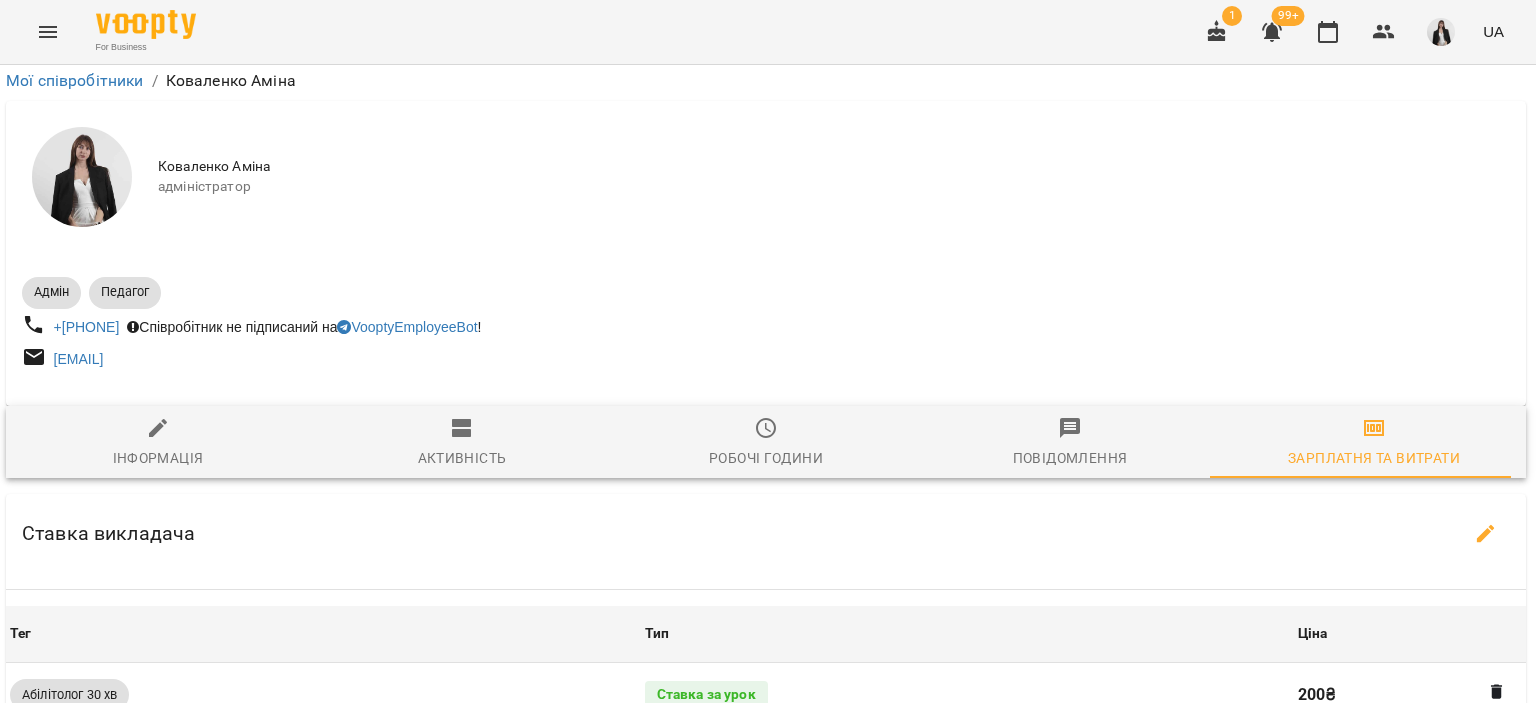 scroll, scrollTop: 1026, scrollLeft: 2, axis: both 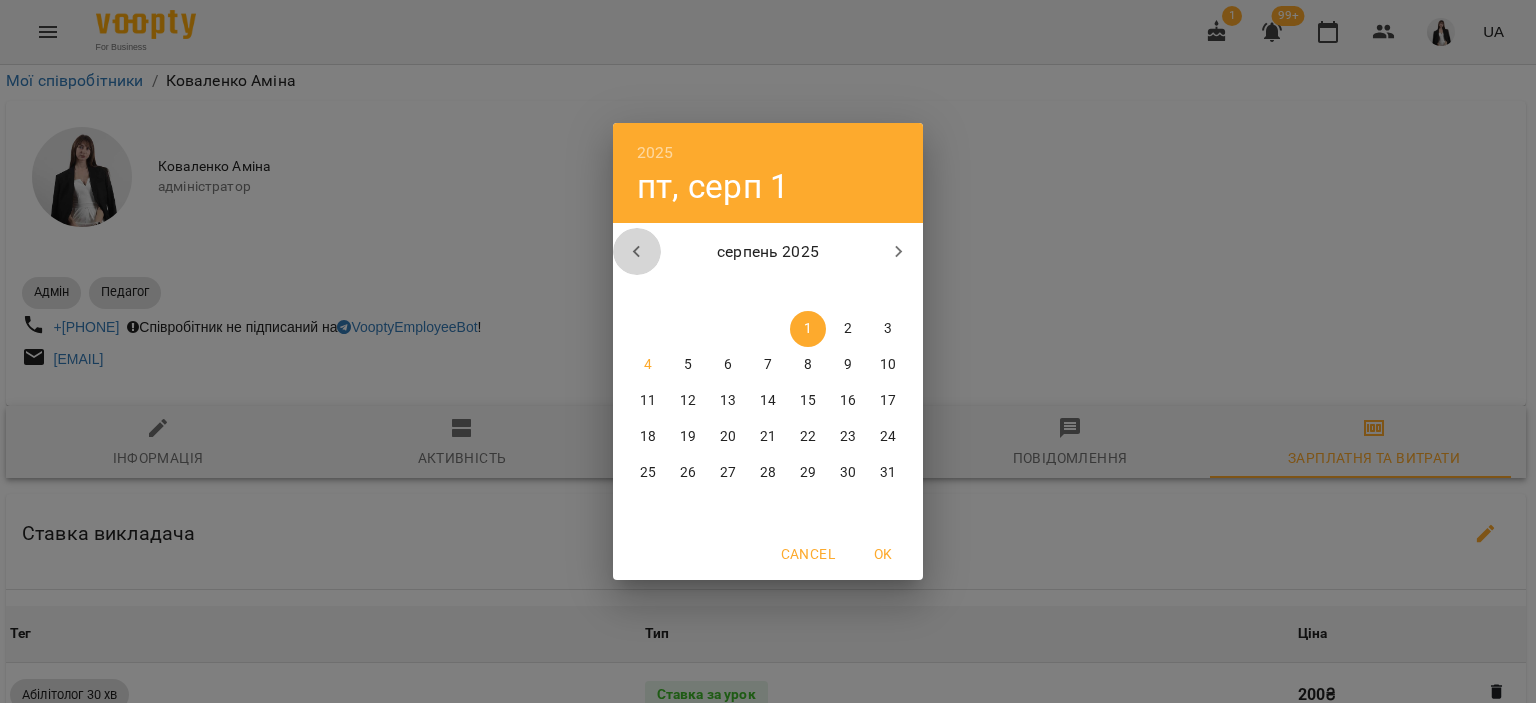 click 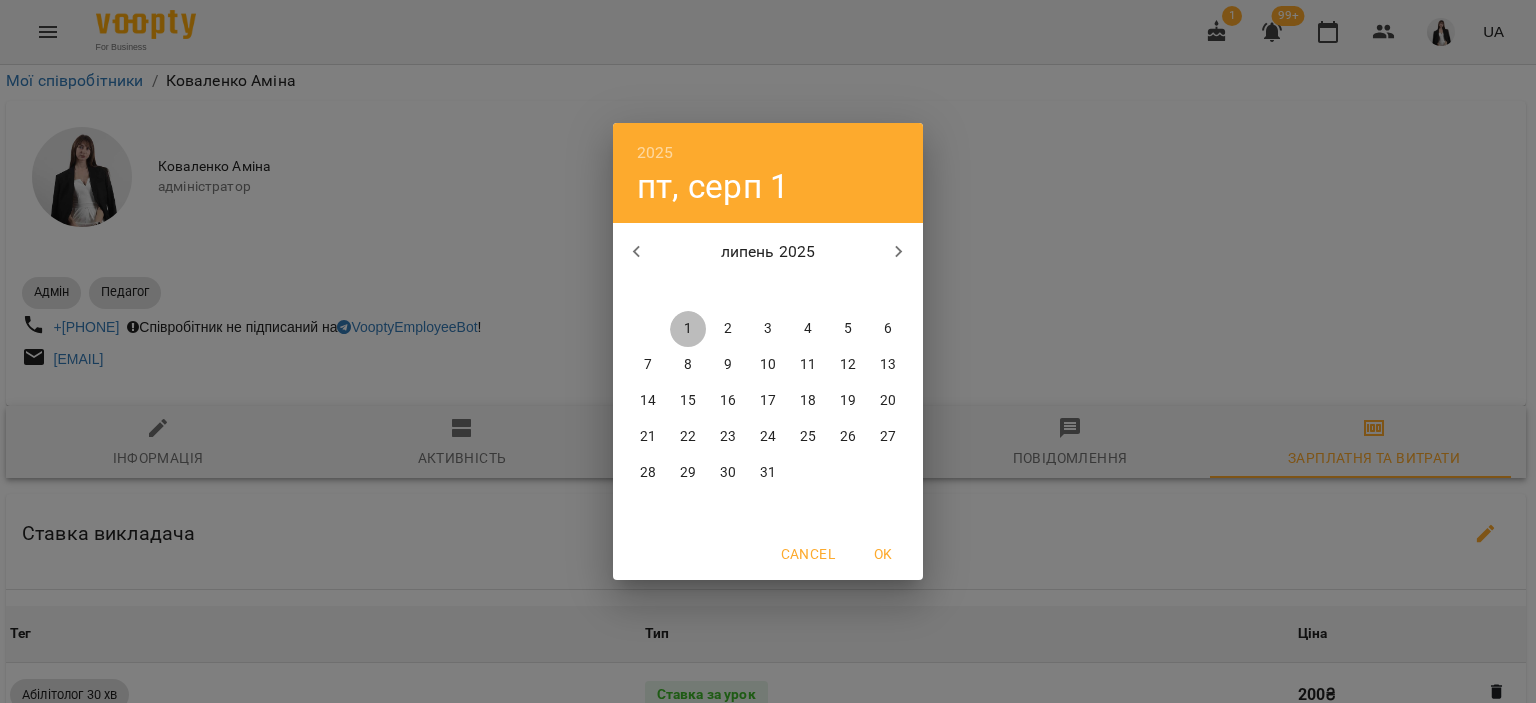 click on "1" at bounding box center (688, 329) 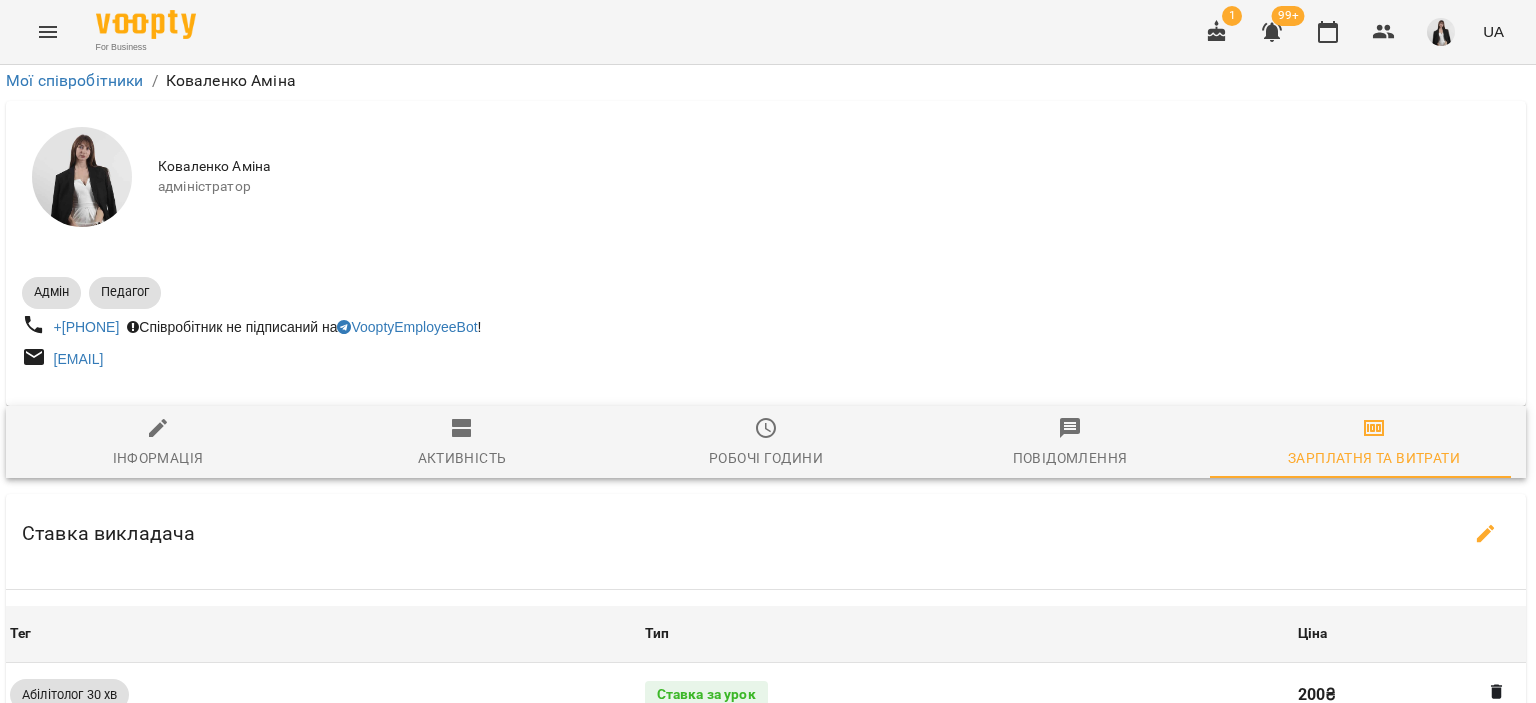 click on "**********" at bounding box center (797, 1327) 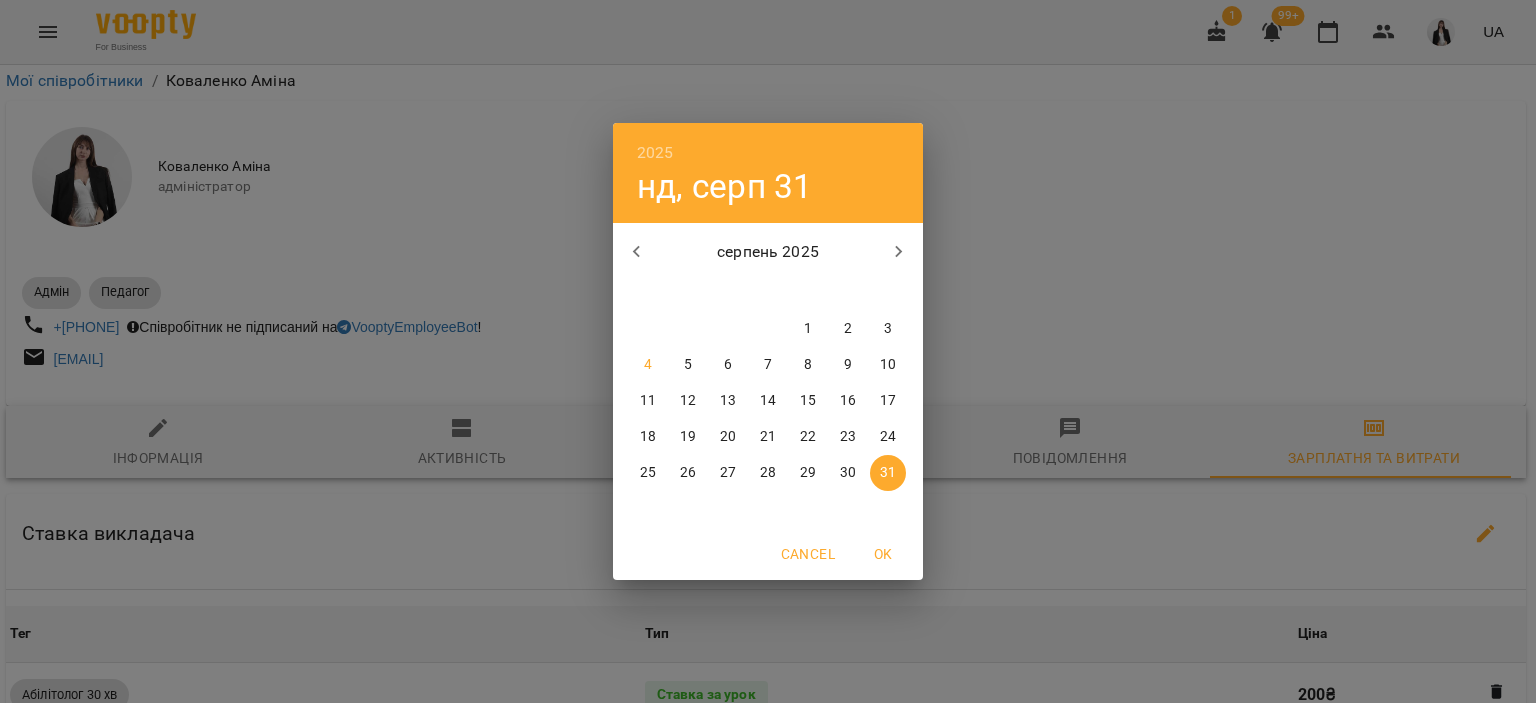 click 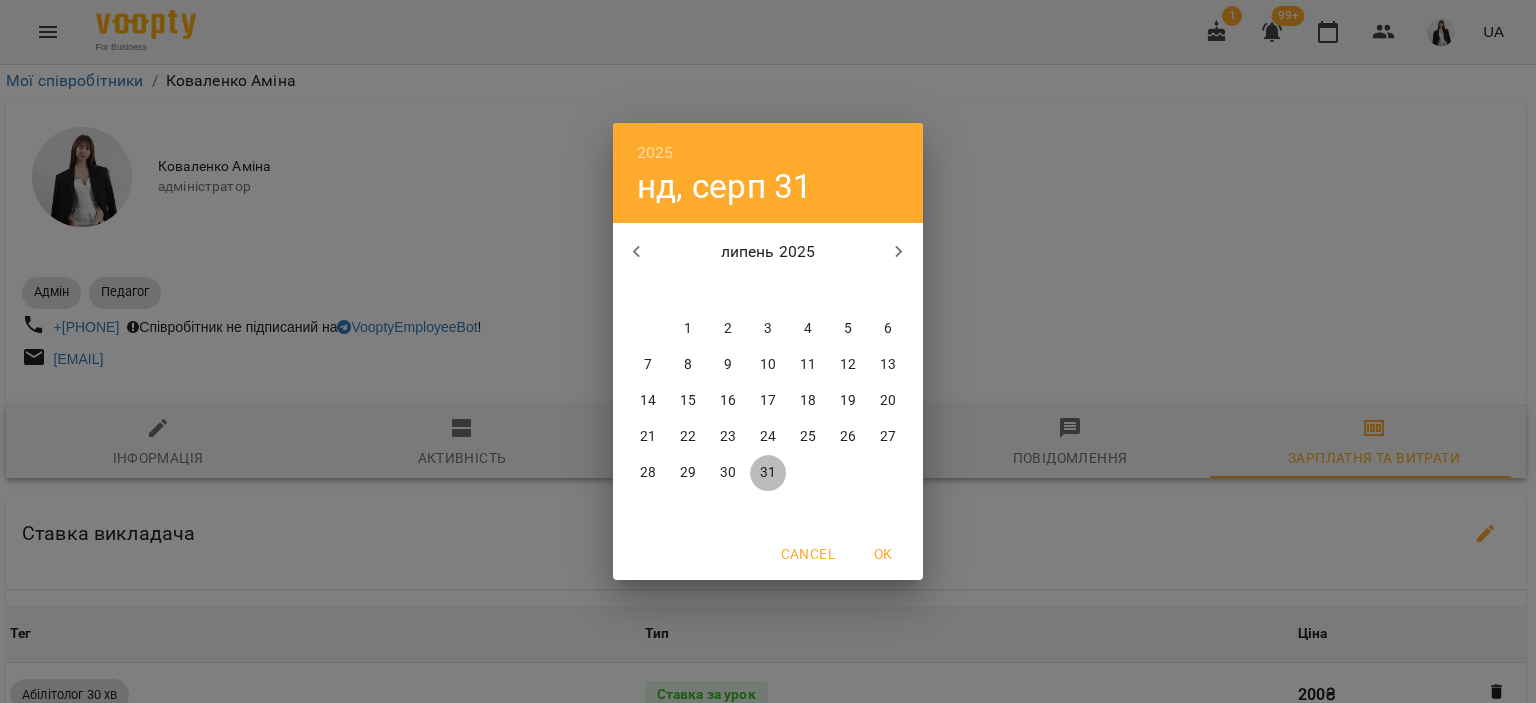 click on "31" at bounding box center (768, 473) 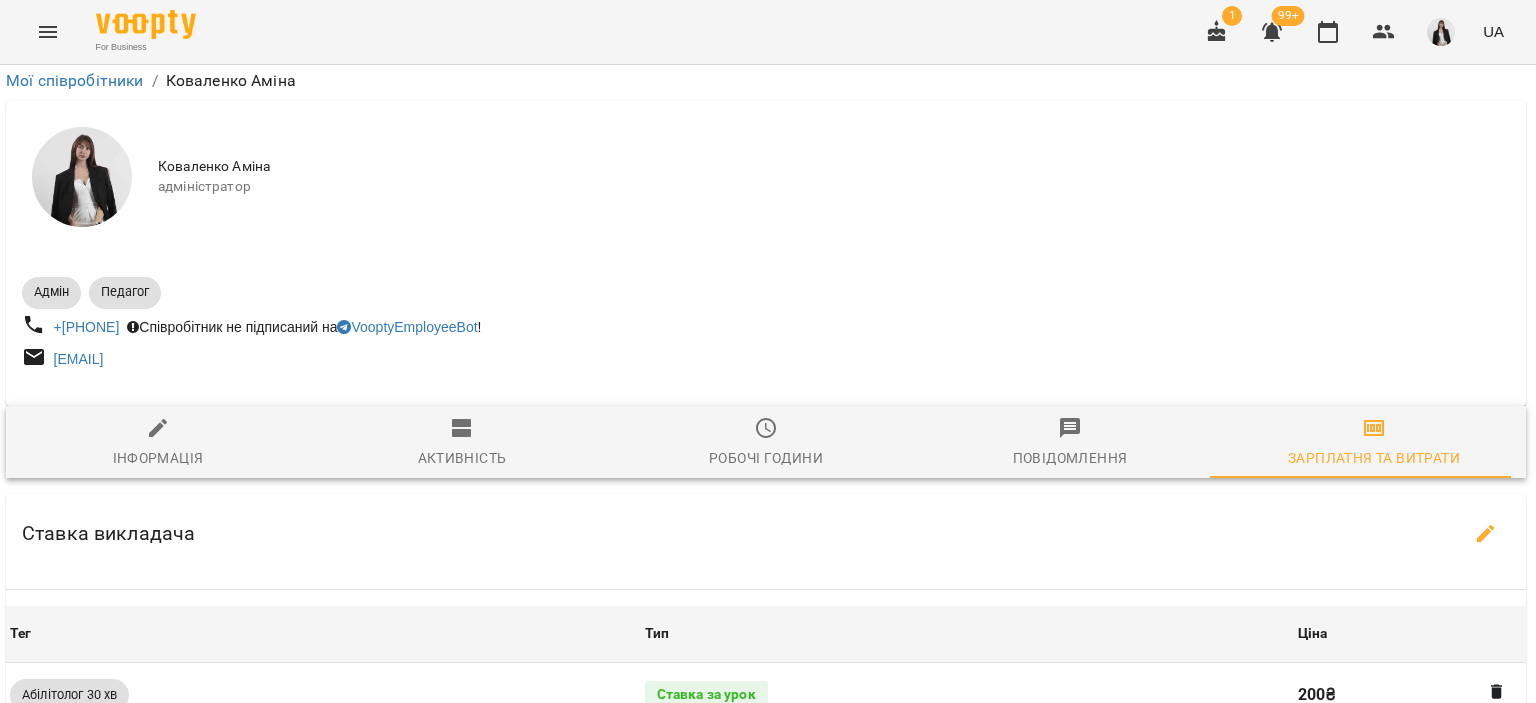 click on "Оновити" at bounding box center (959, 1327) 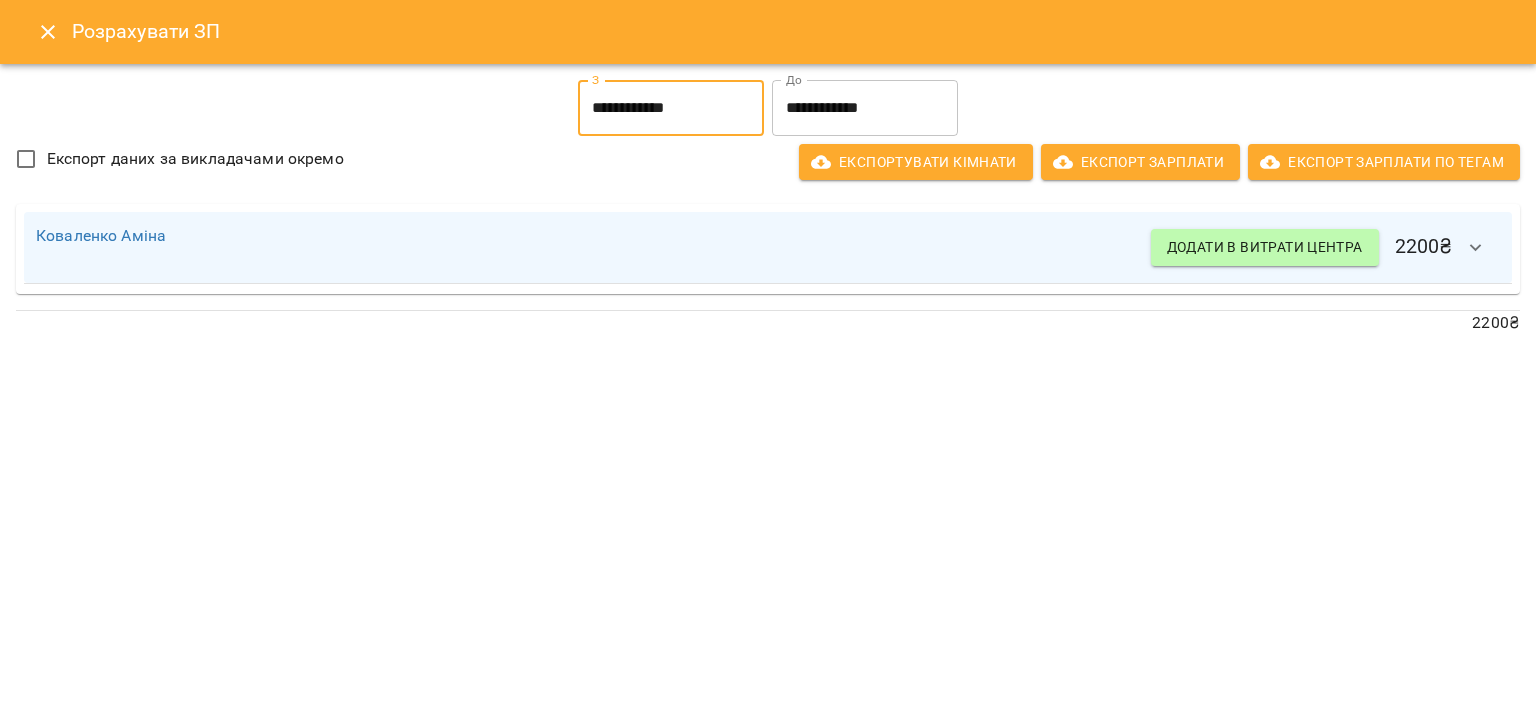 click on "**********" at bounding box center [671, 108] 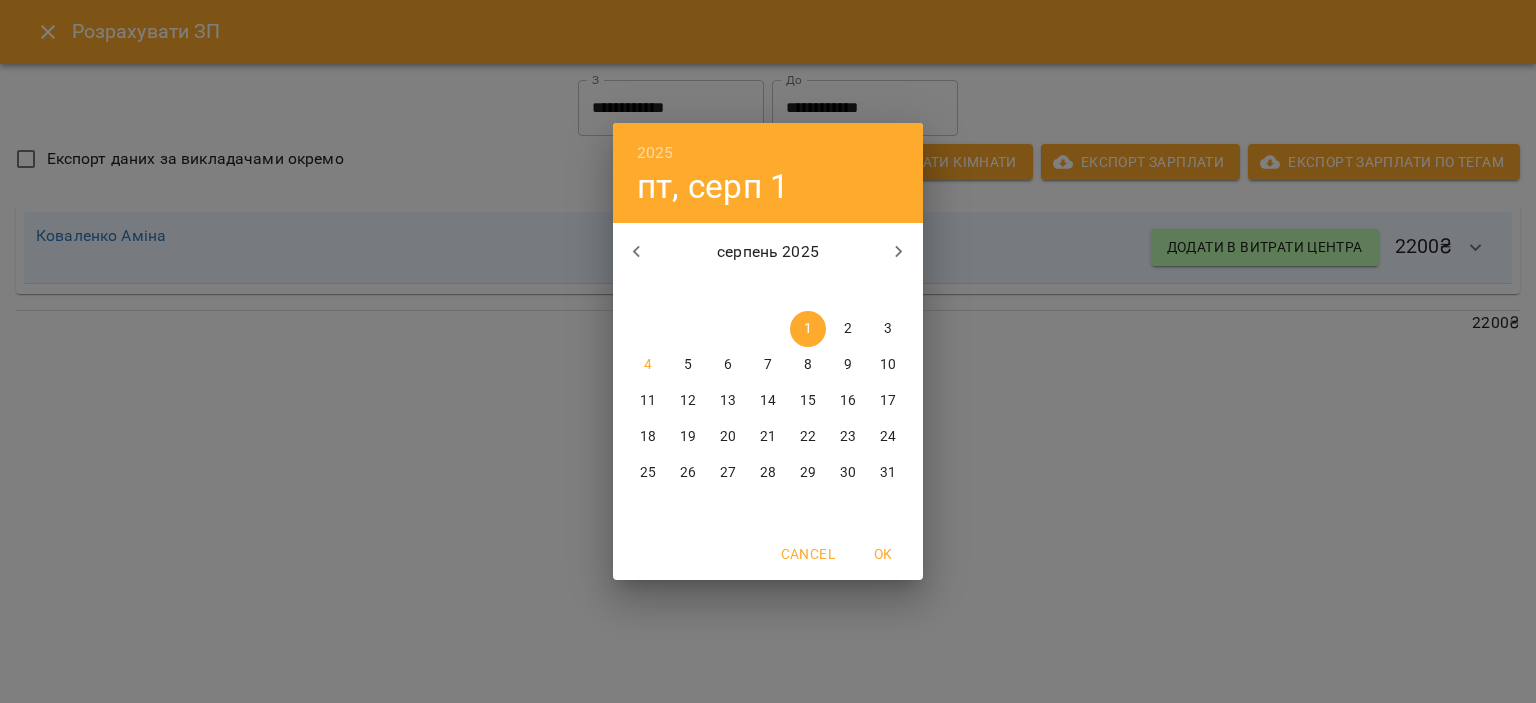 click at bounding box center (637, 252) 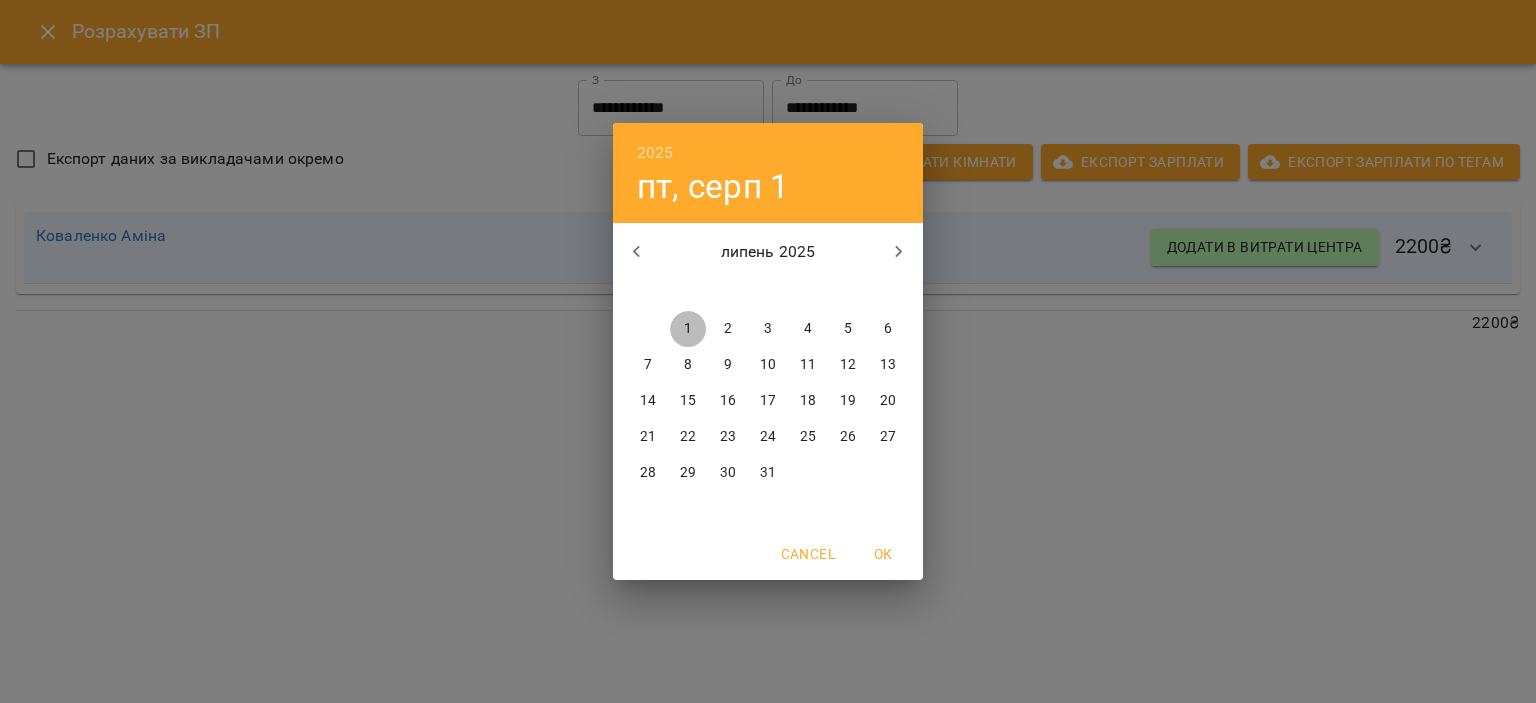 click on "1" at bounding box center [688, 329] 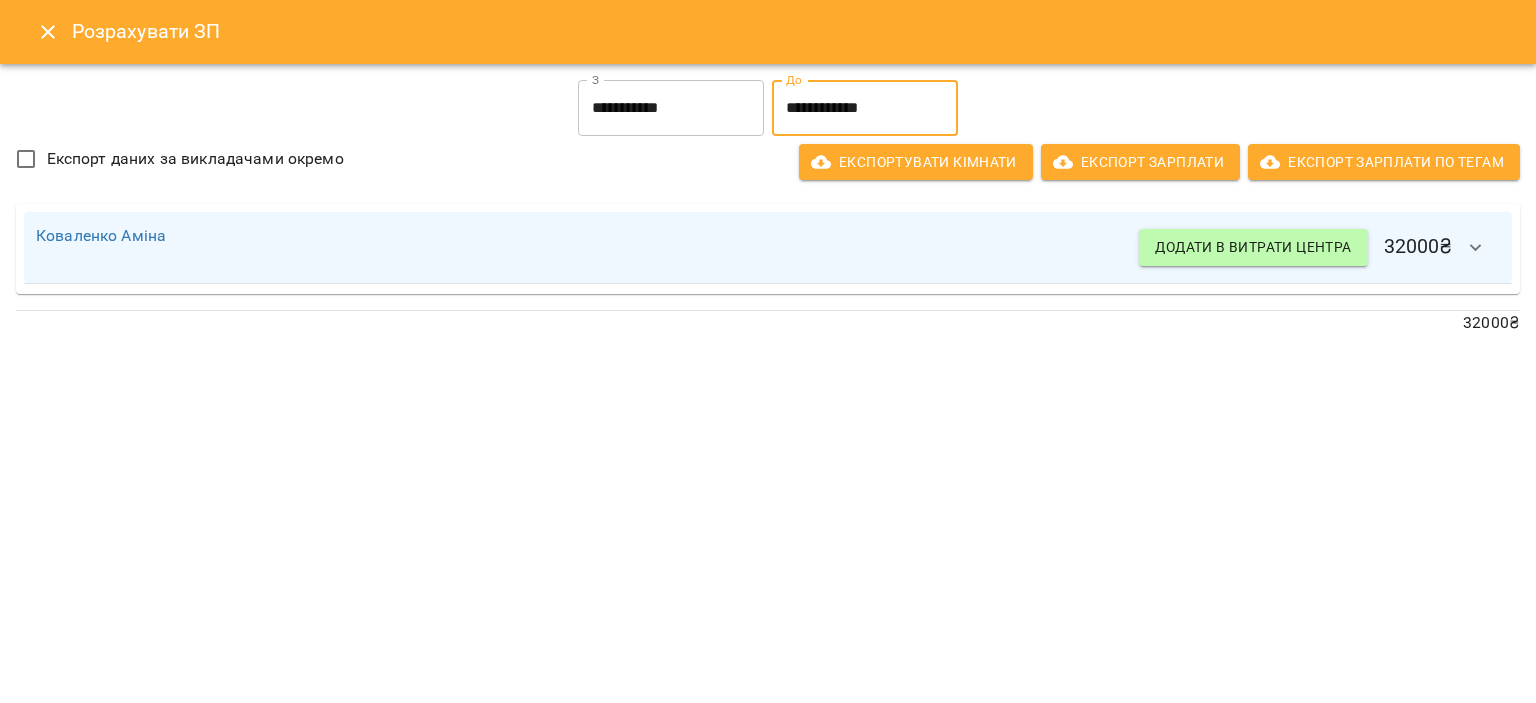 click on "**********" at bounding box center [865, 108] 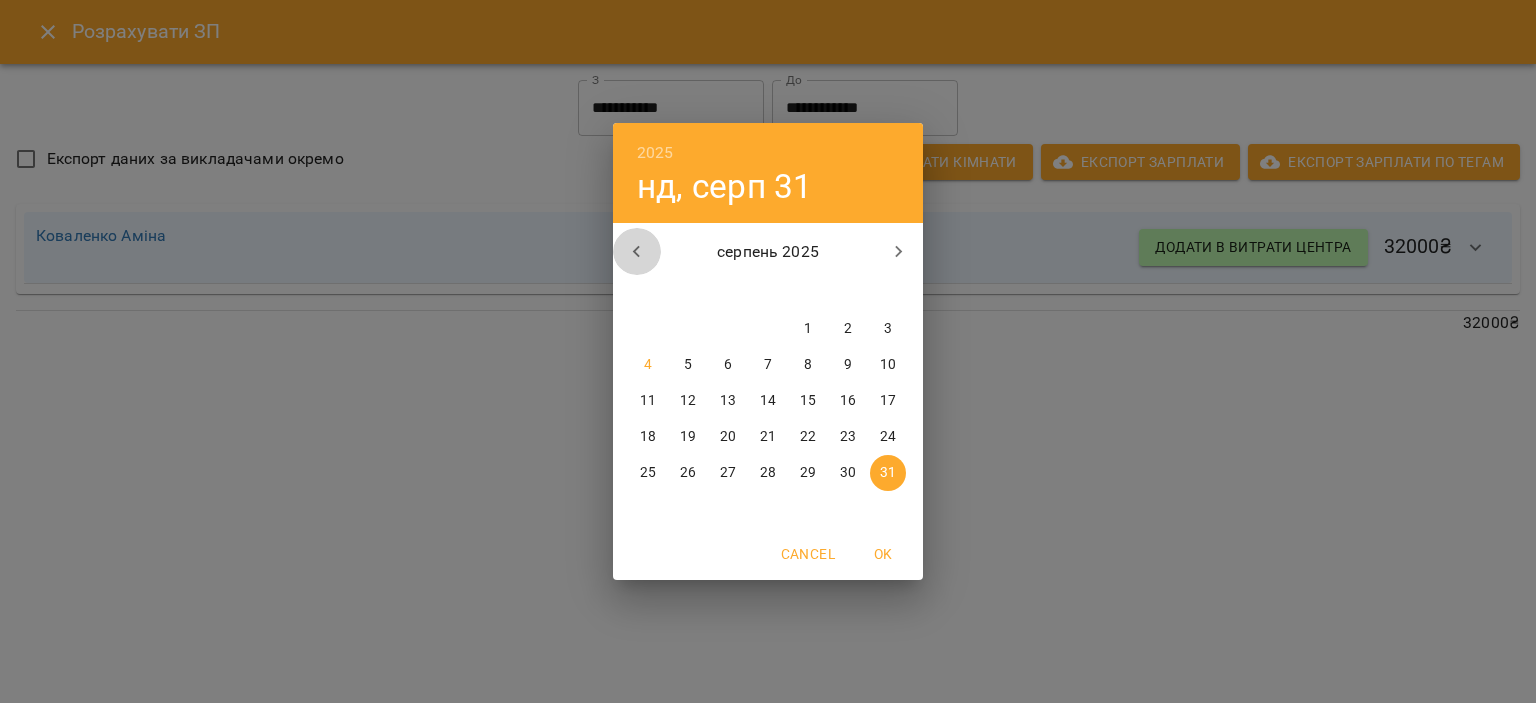 click 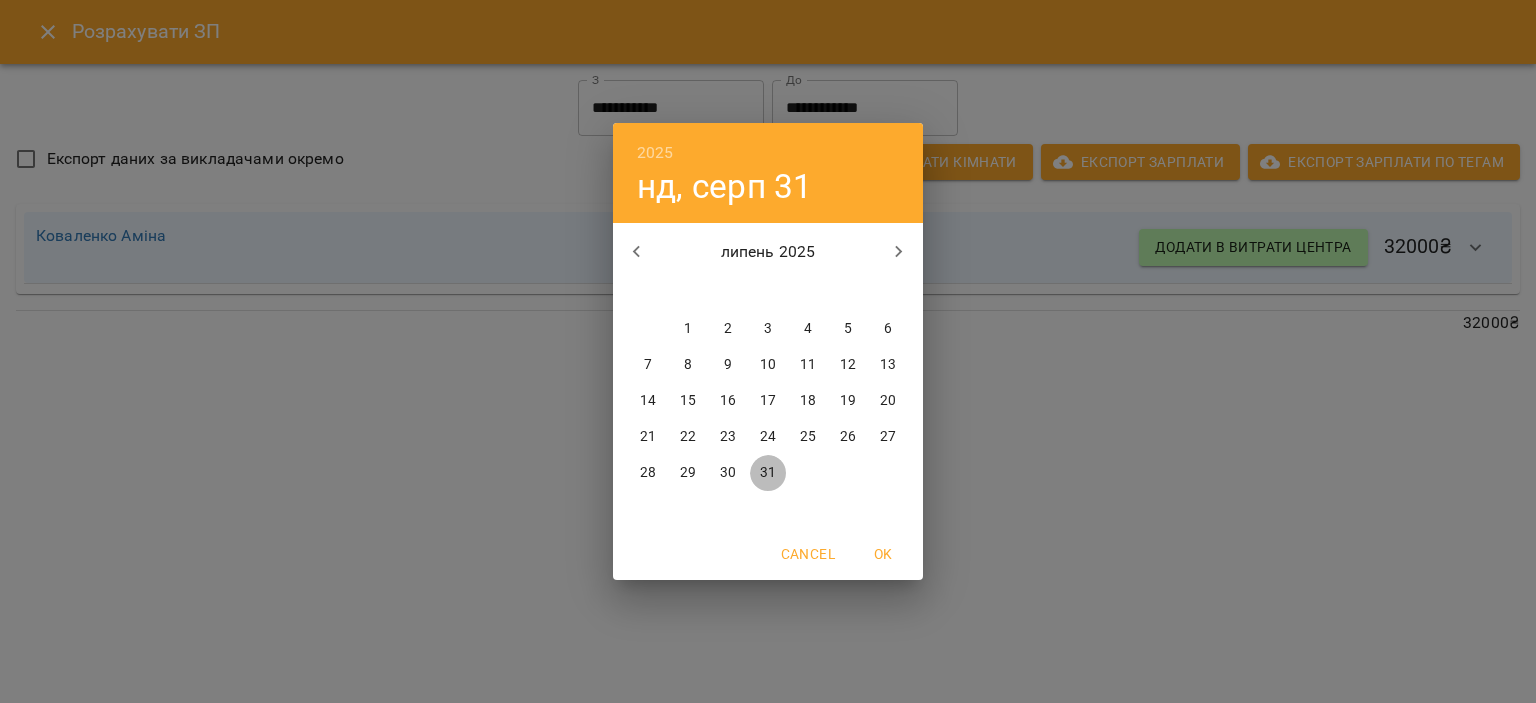 click on "31" at bounding box center [768, 473] 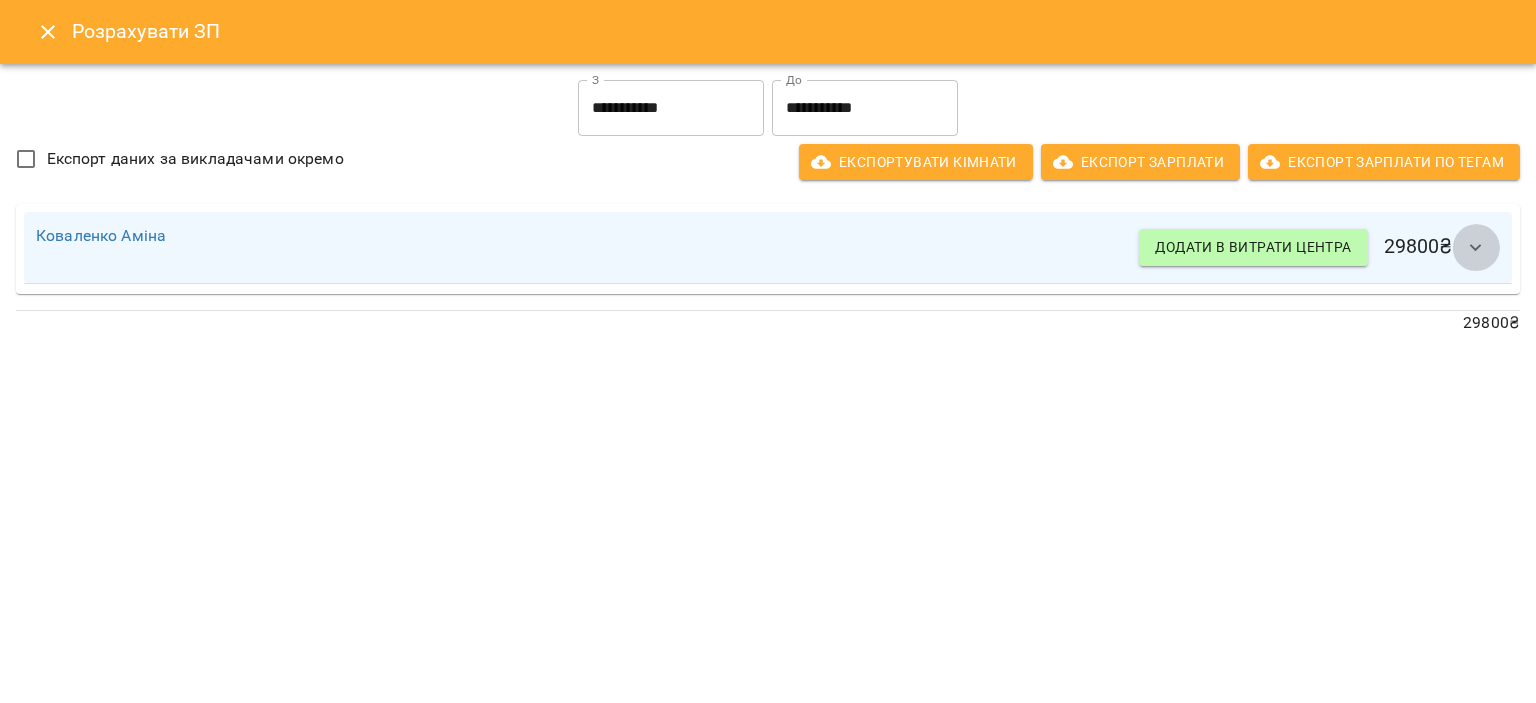 click 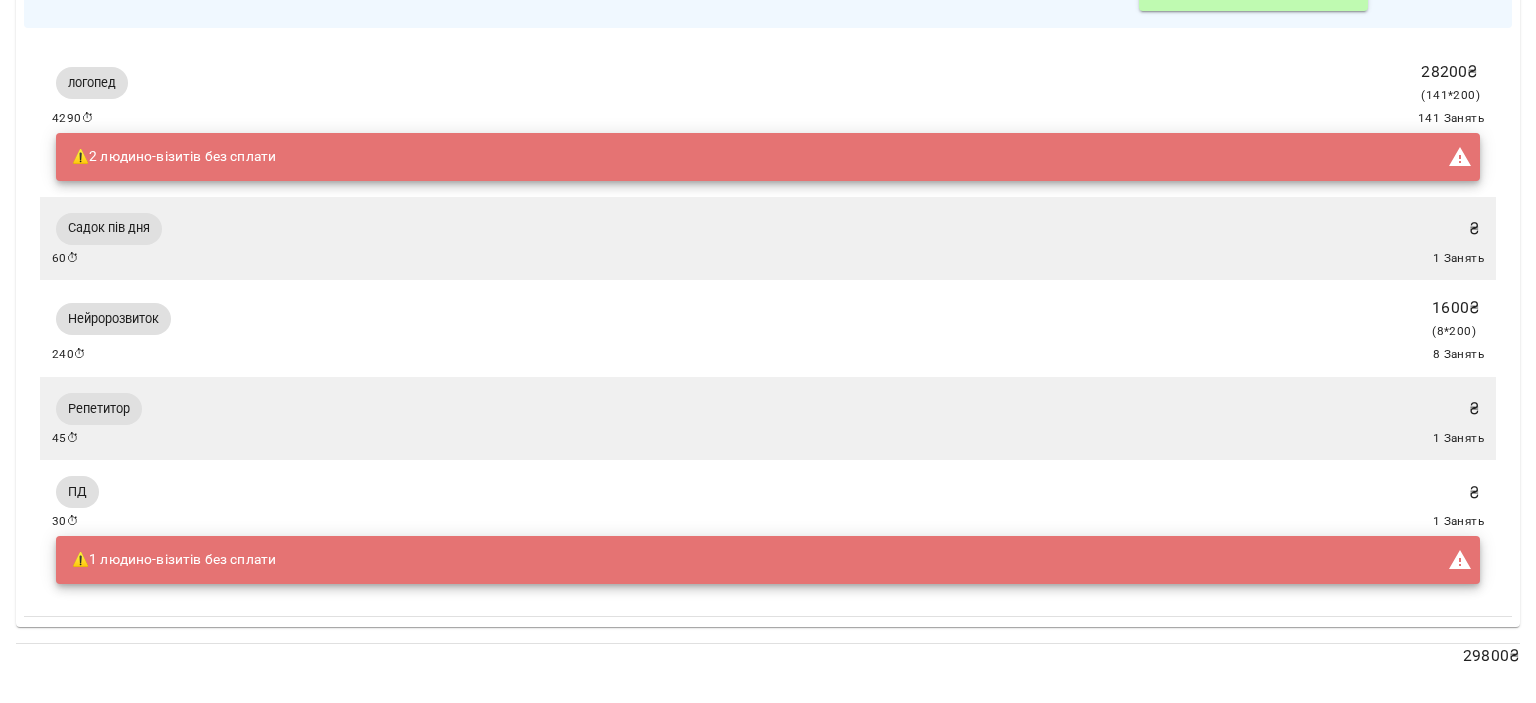 scroll, scrollTop: 0, scrollLeft: 0, axis: both 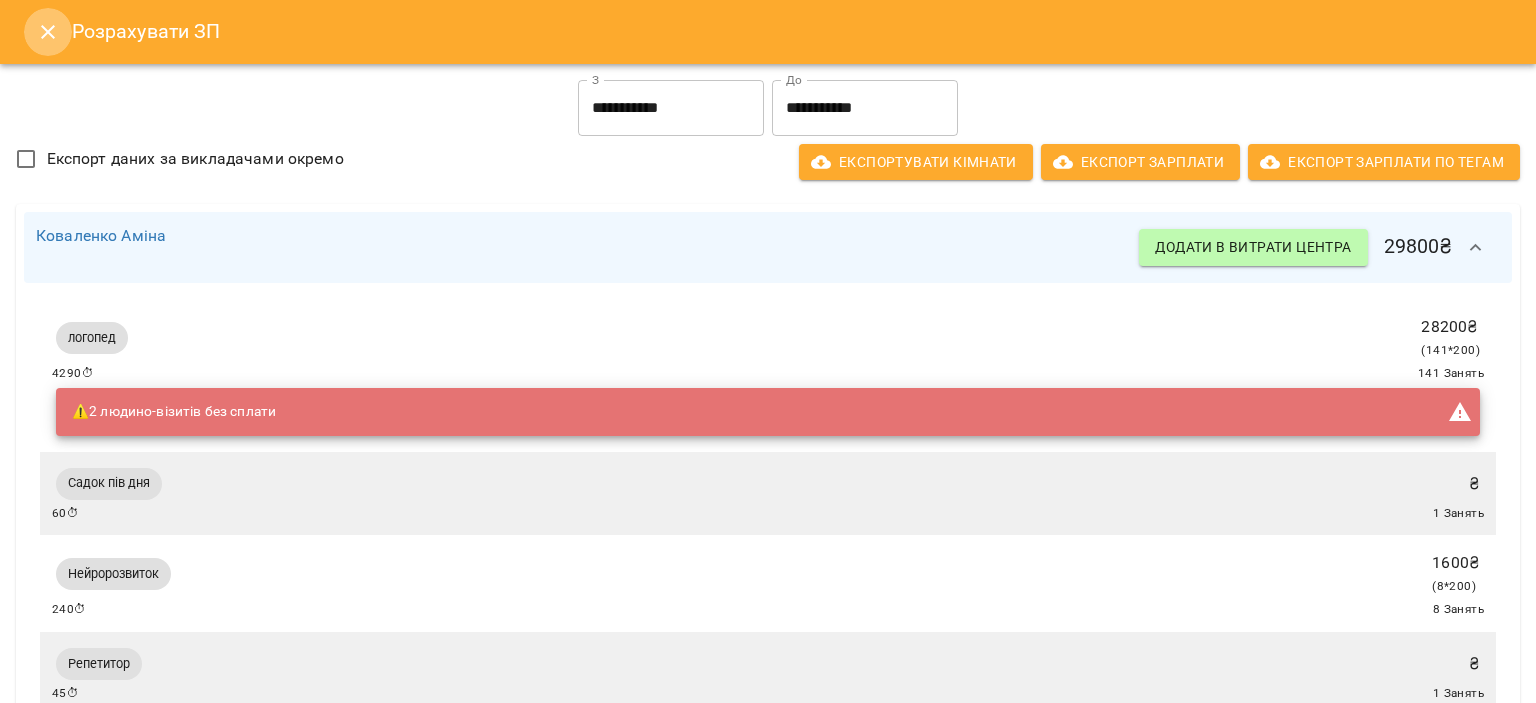 click 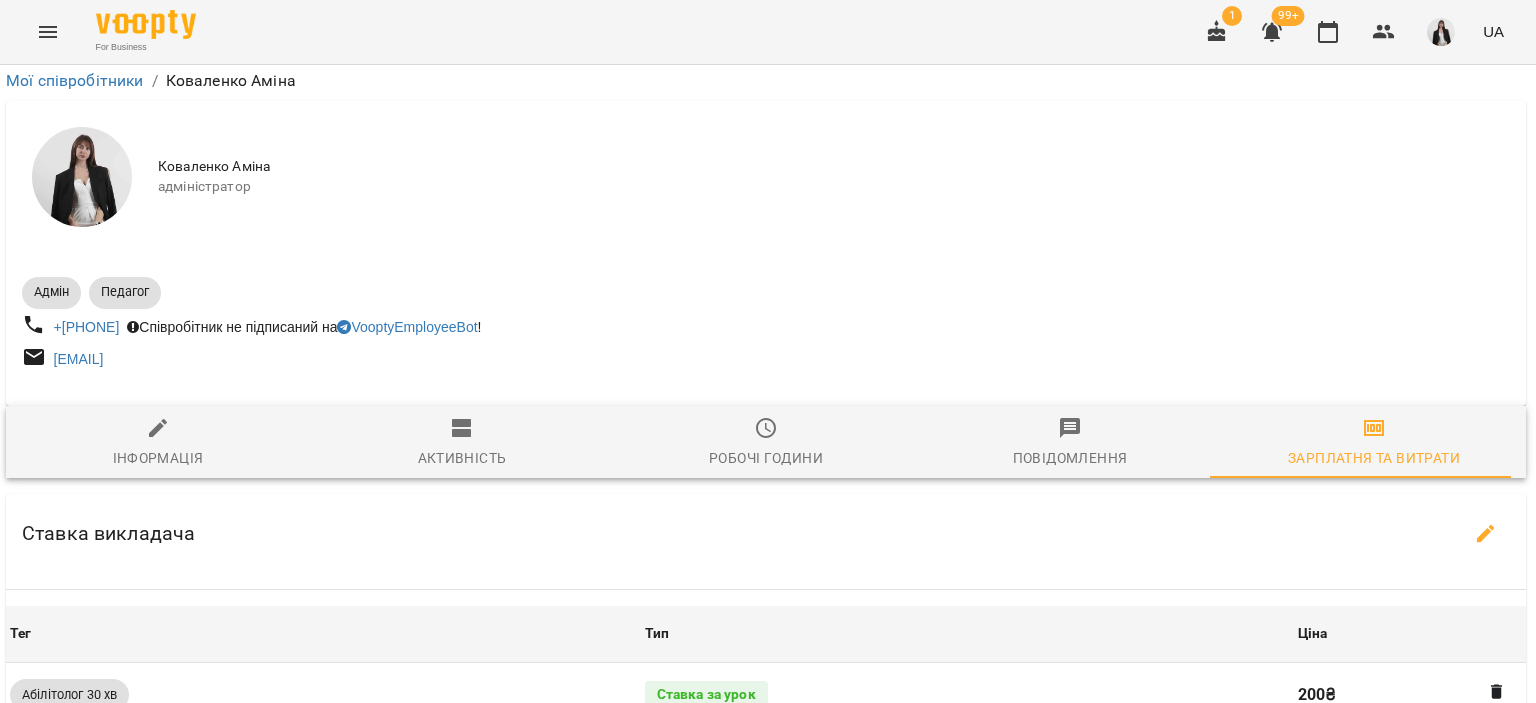 scroll, scrollTop: 451, scrollLeft: 2, axis: both 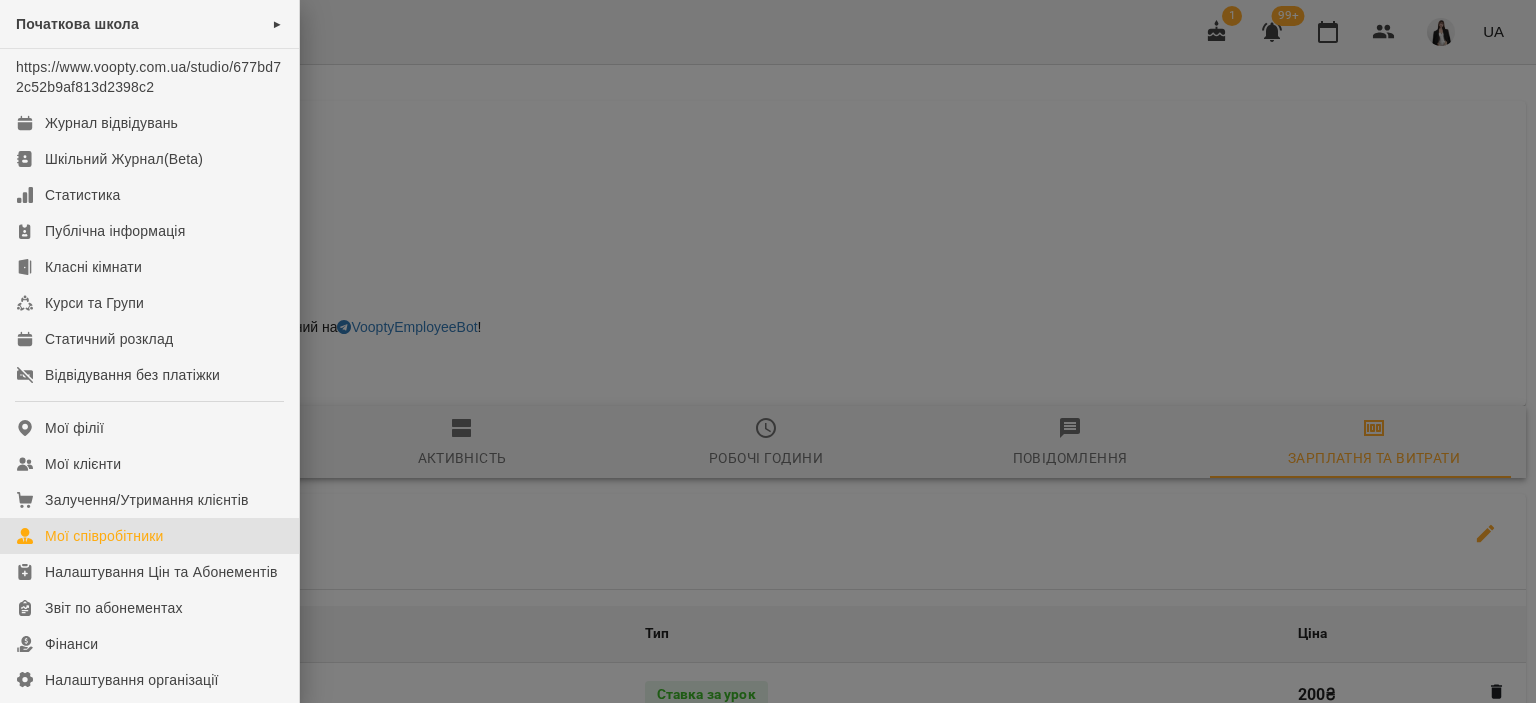 click on "Мої співробітники" at bounding box center (104, 536) 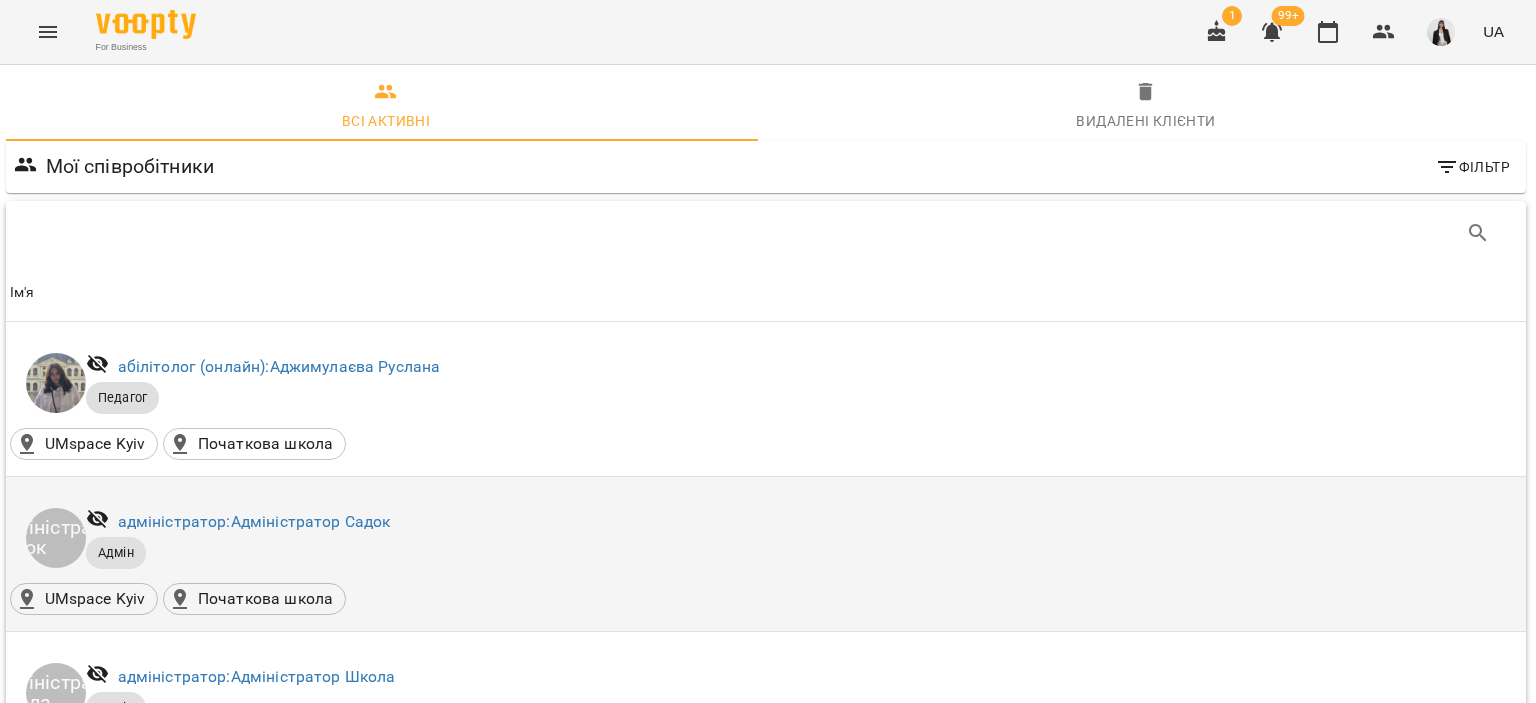 scroll, scrollTop: 1088, scrollLeft: 2, axis: both 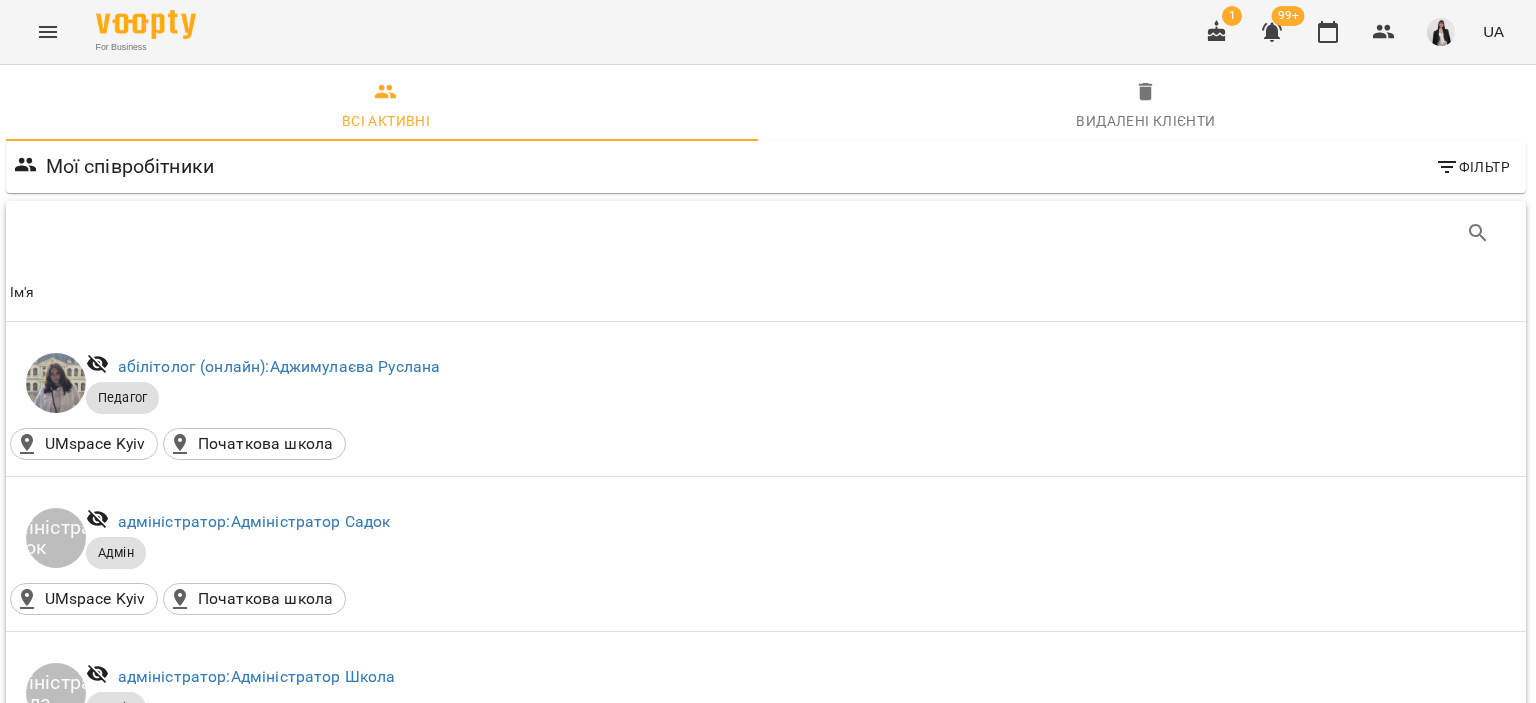 click on "викладач:  [LAST] [FIRST]" at bounding box center [230, 1297] 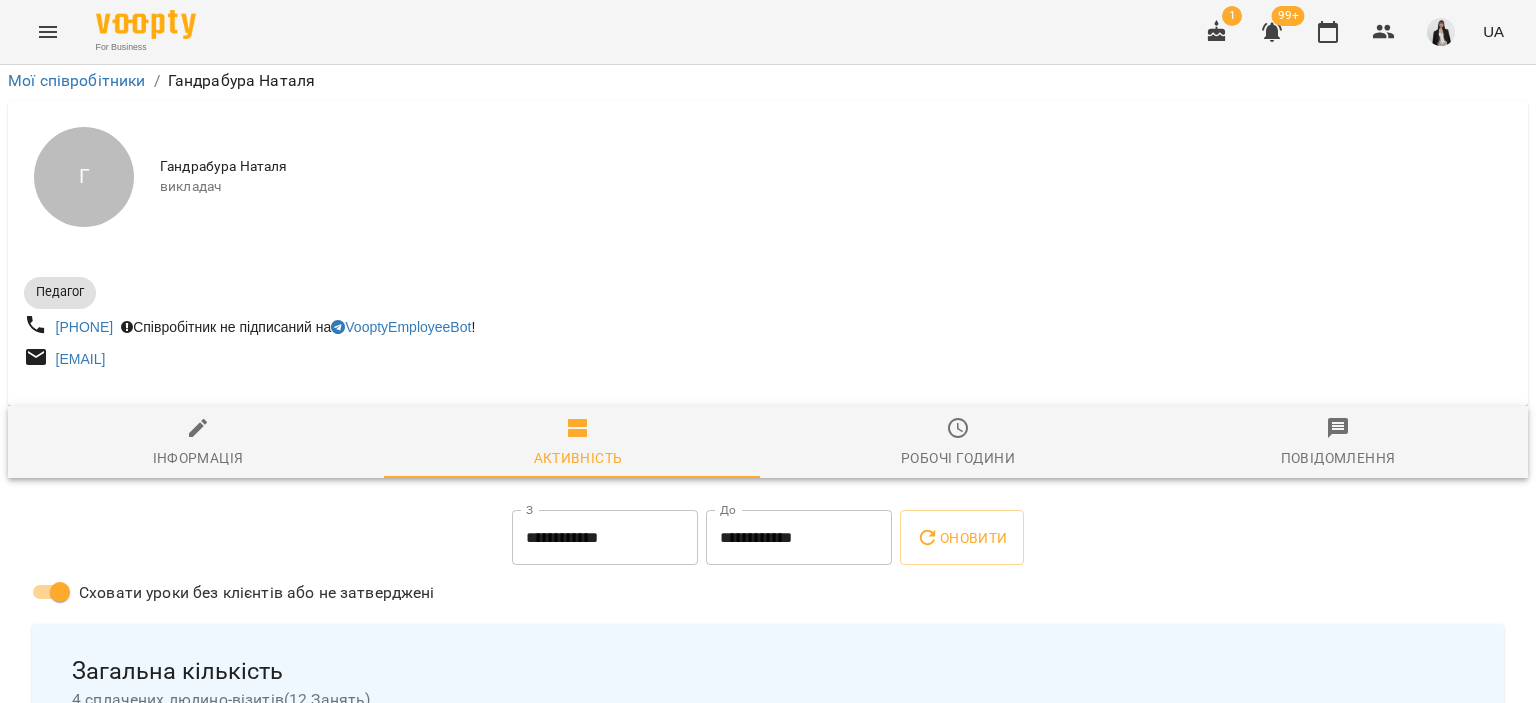scroll, scrollTop: 1808, scrollLeft: 0, axis: vertical 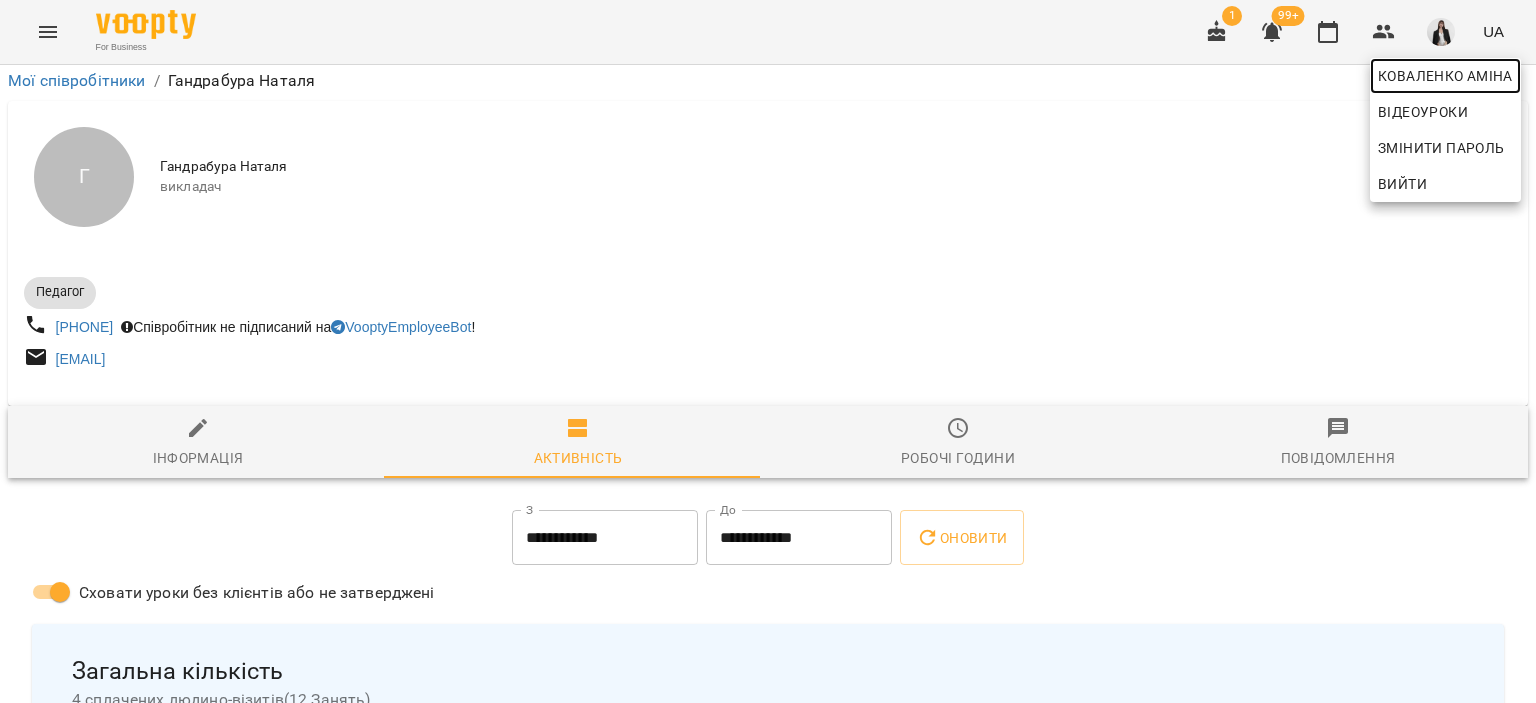 click on "Коваленко Аміна" at bounding box center (1445, 76) 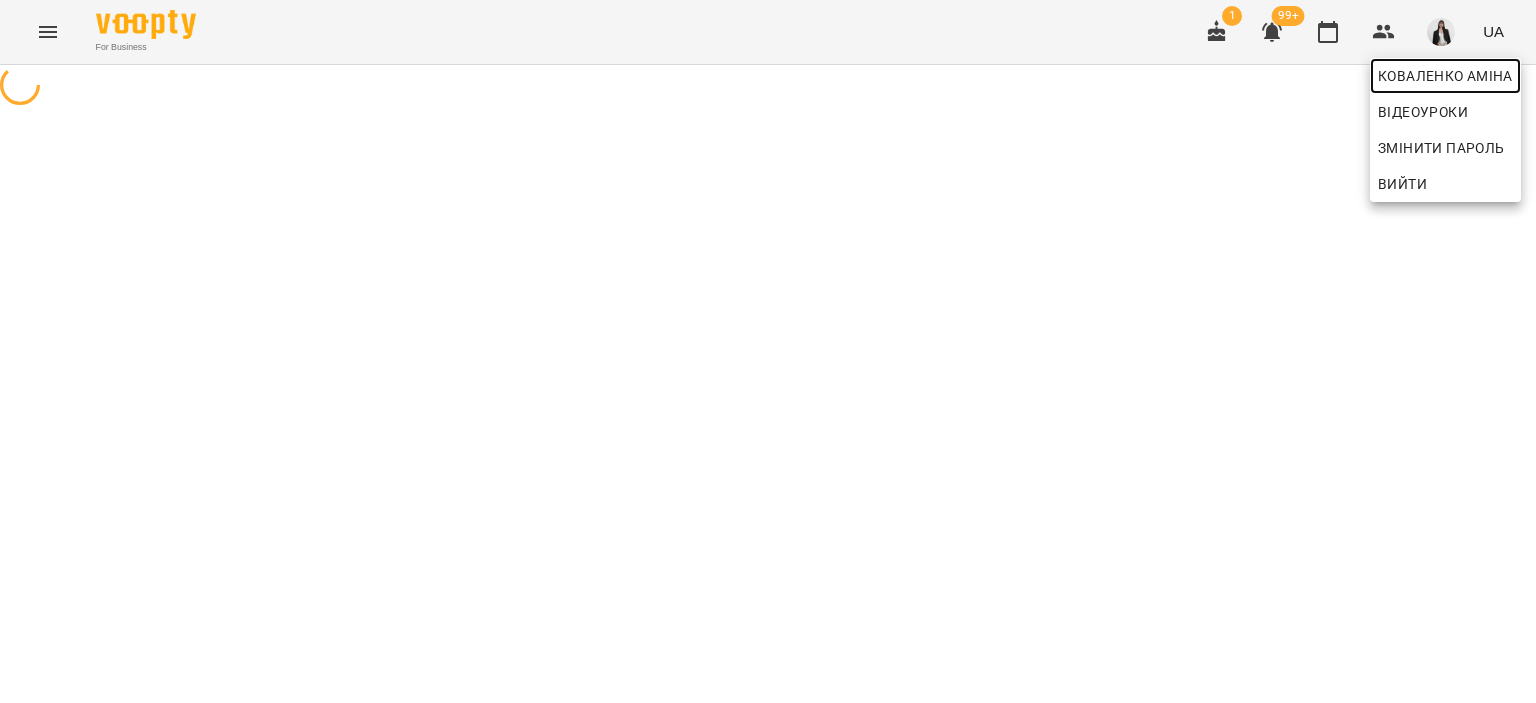 scroll, scrollTop: 0, scrollLeft: 0, axis: both 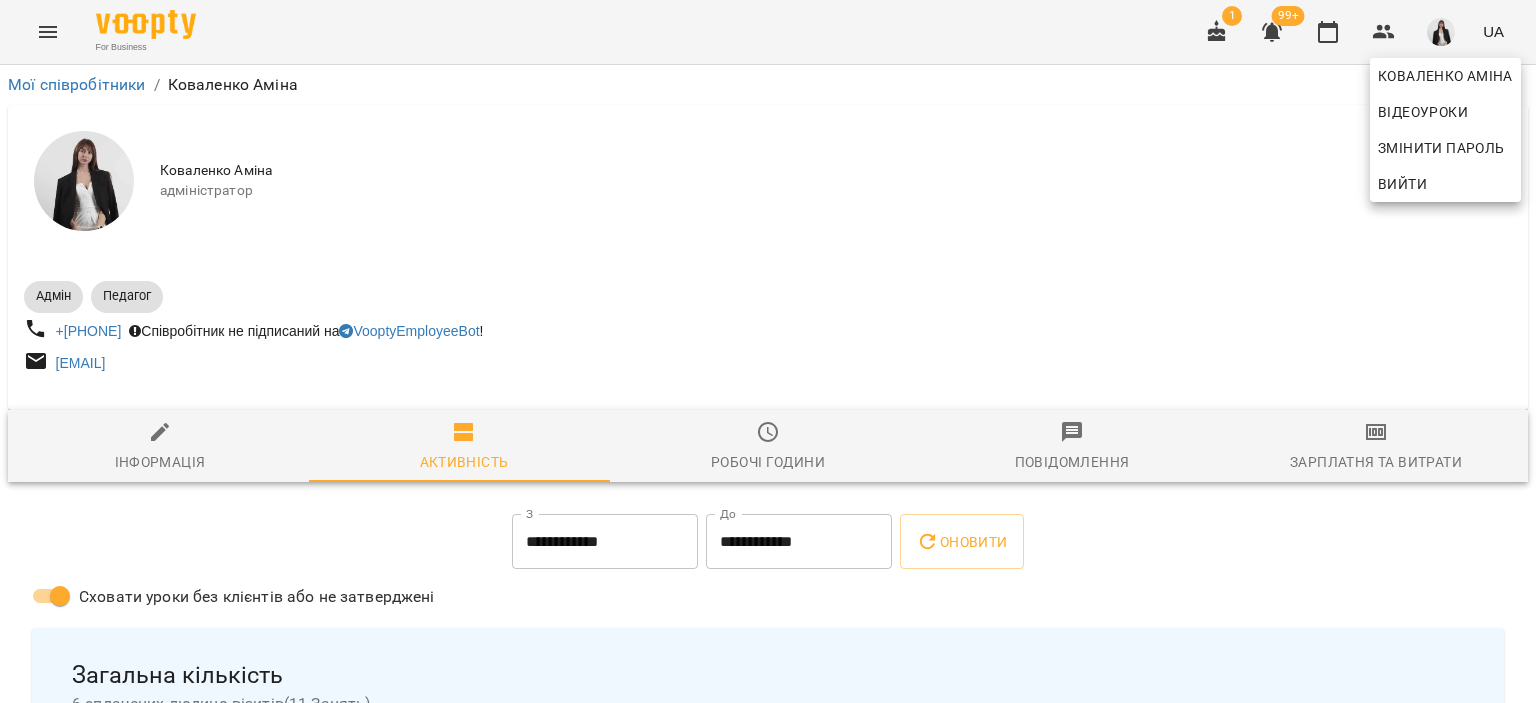 click at bounding box center [768, 351] 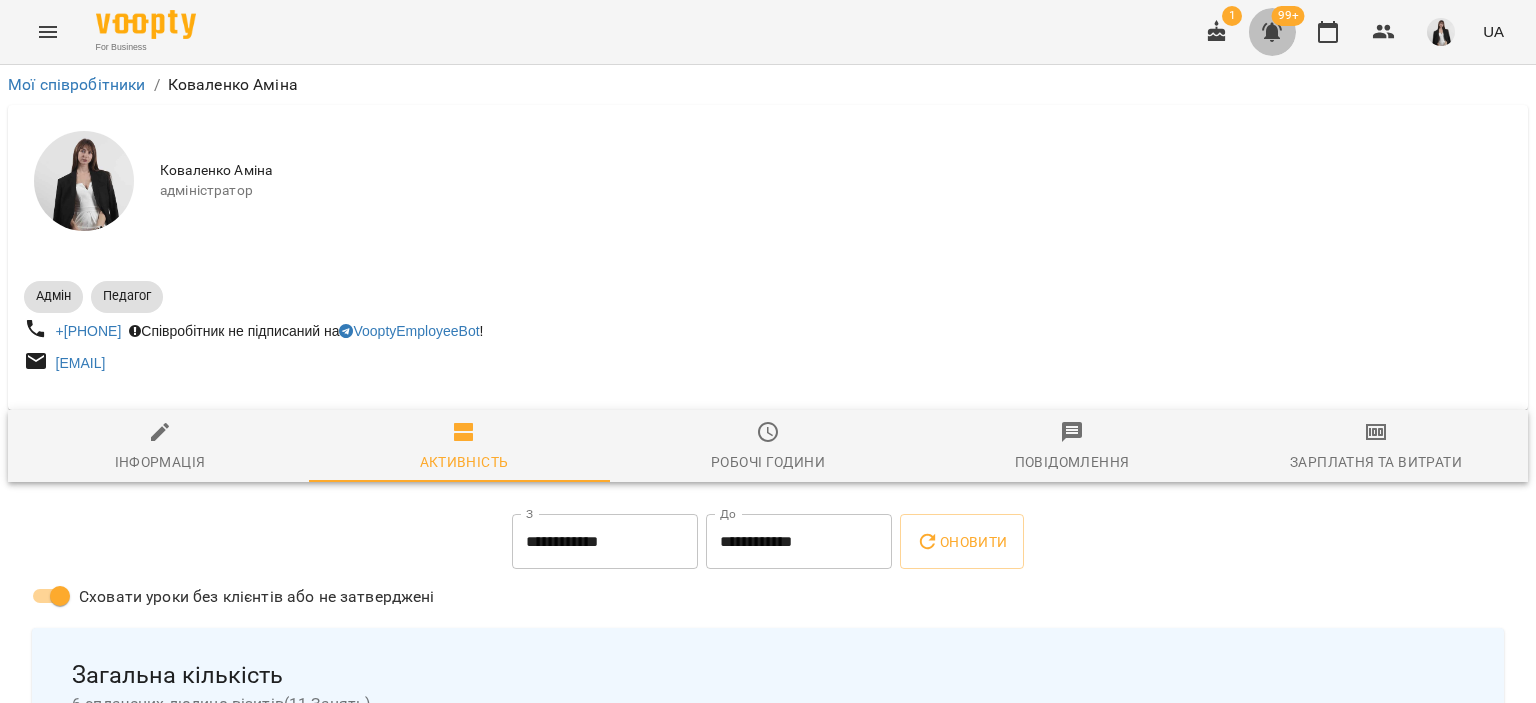 click 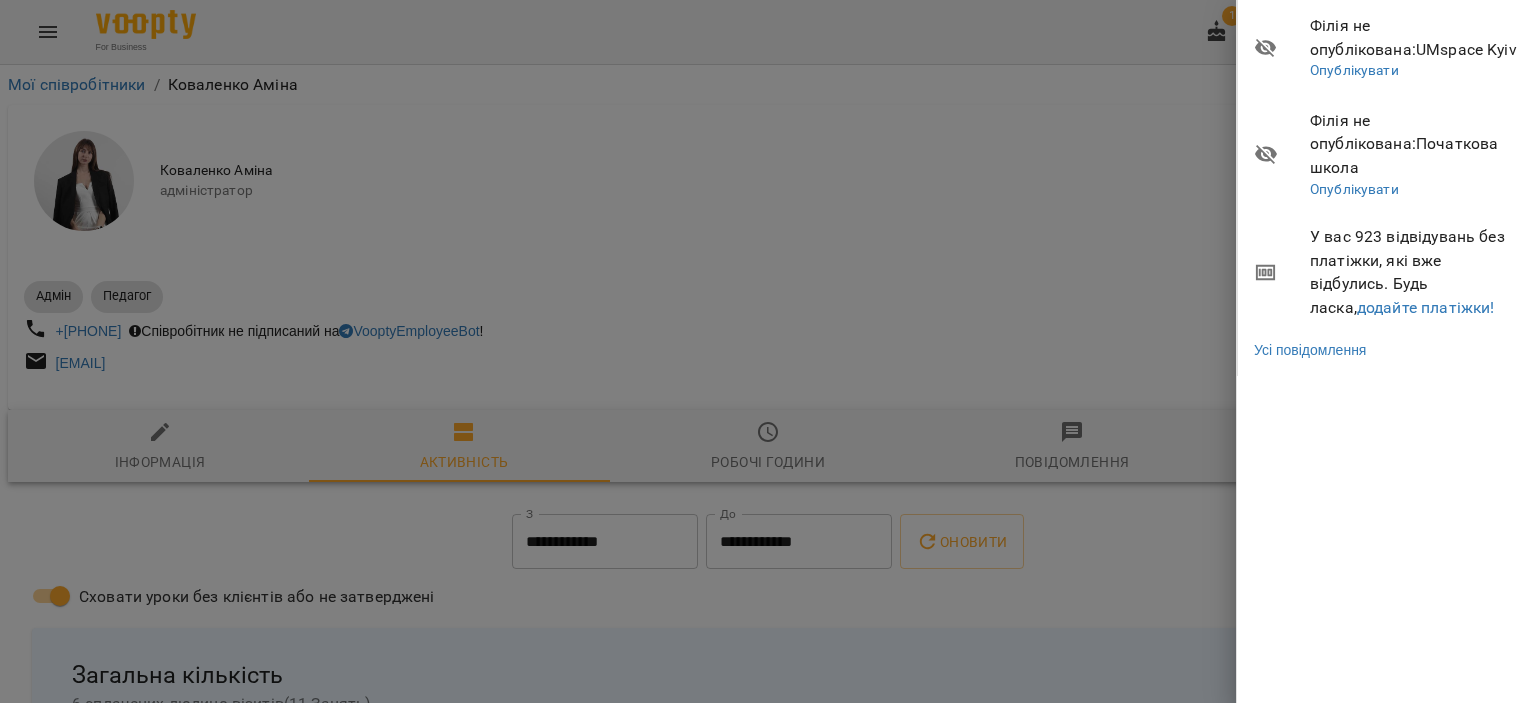 click on "У вас 923 відвідувань без платіжки, які вже відбулись. Будь ласка,  додайте платіжки!" at bounding box center (1415, 272) 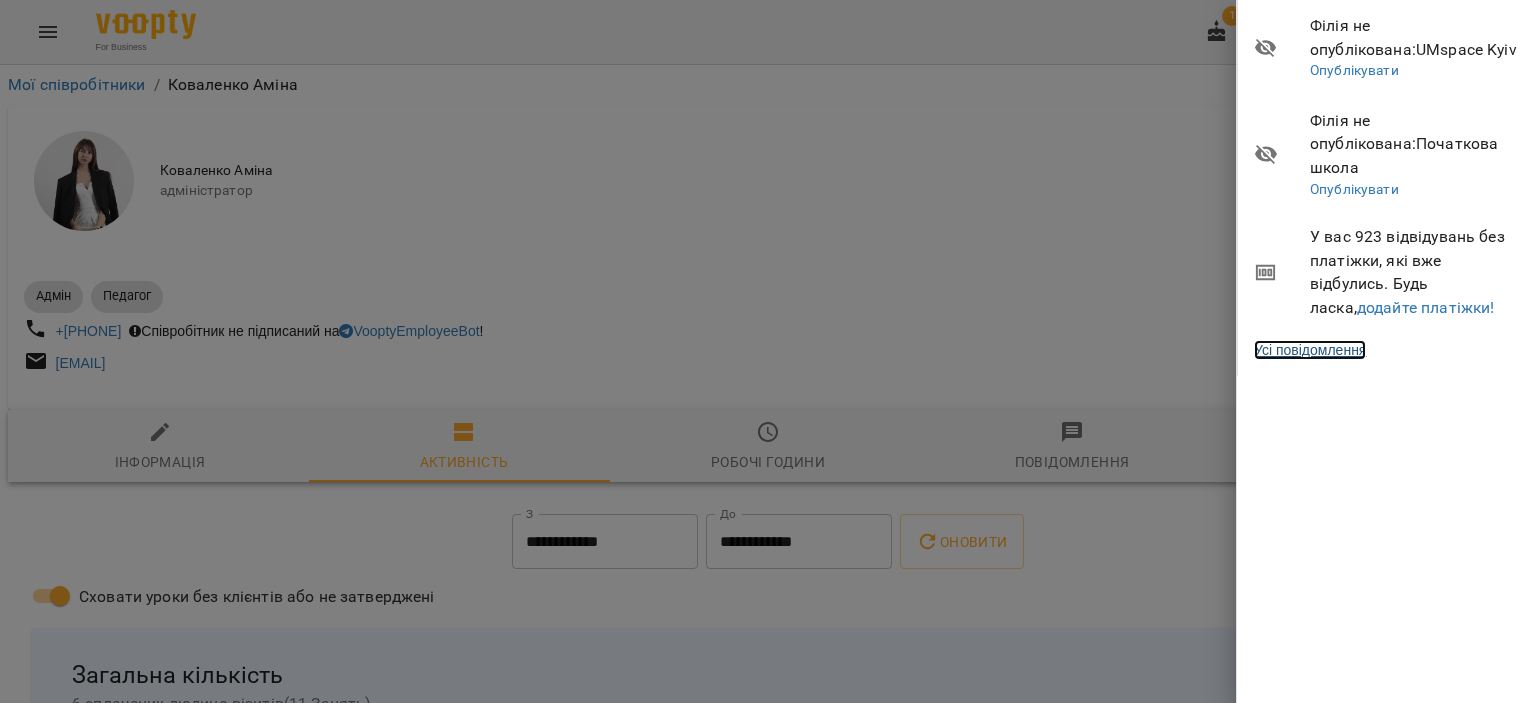 click on "Усі повідомлення" at bounding box center [1310, 350] 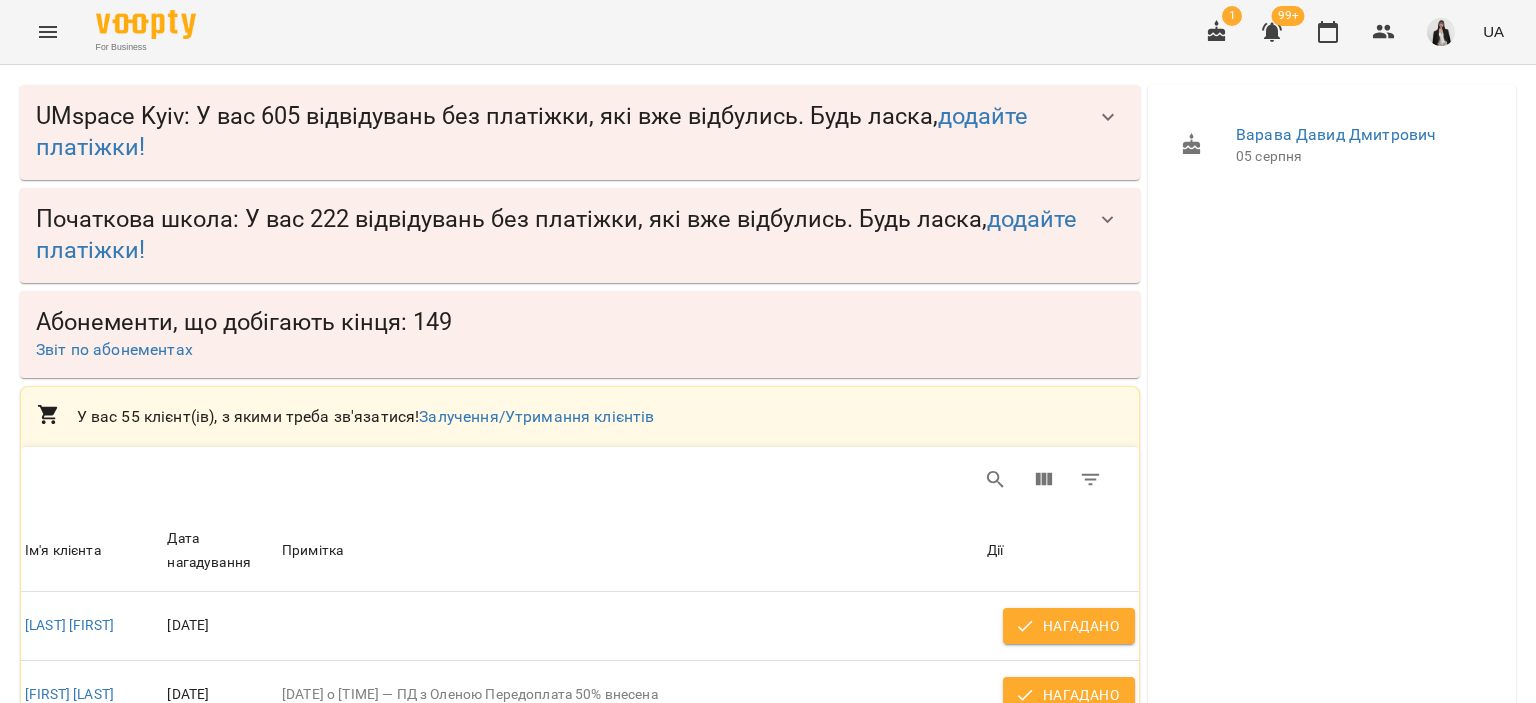 scroll, scrollTop: 0, scrollLeft: 0, axis: both 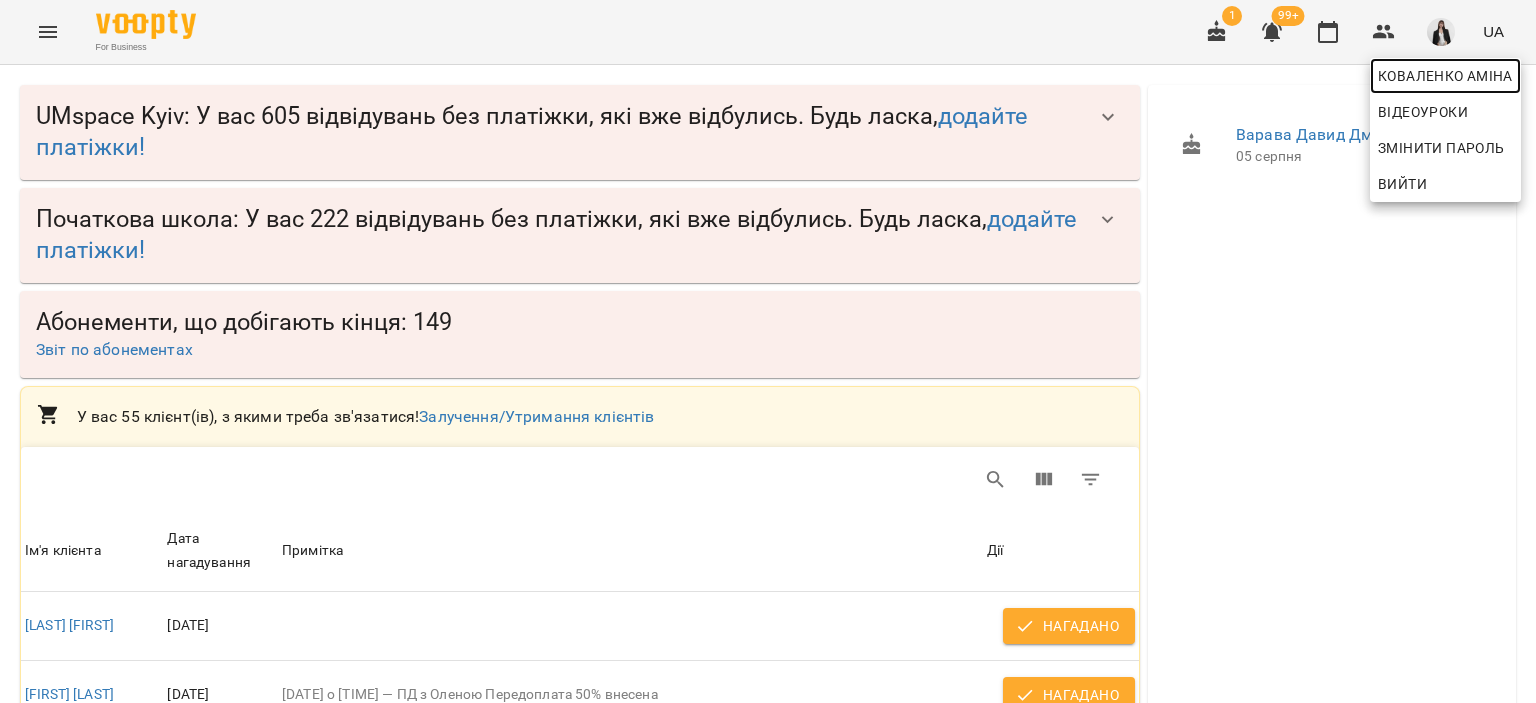 click on "Коваленко Аміна" at bounding box center (1445, 76) 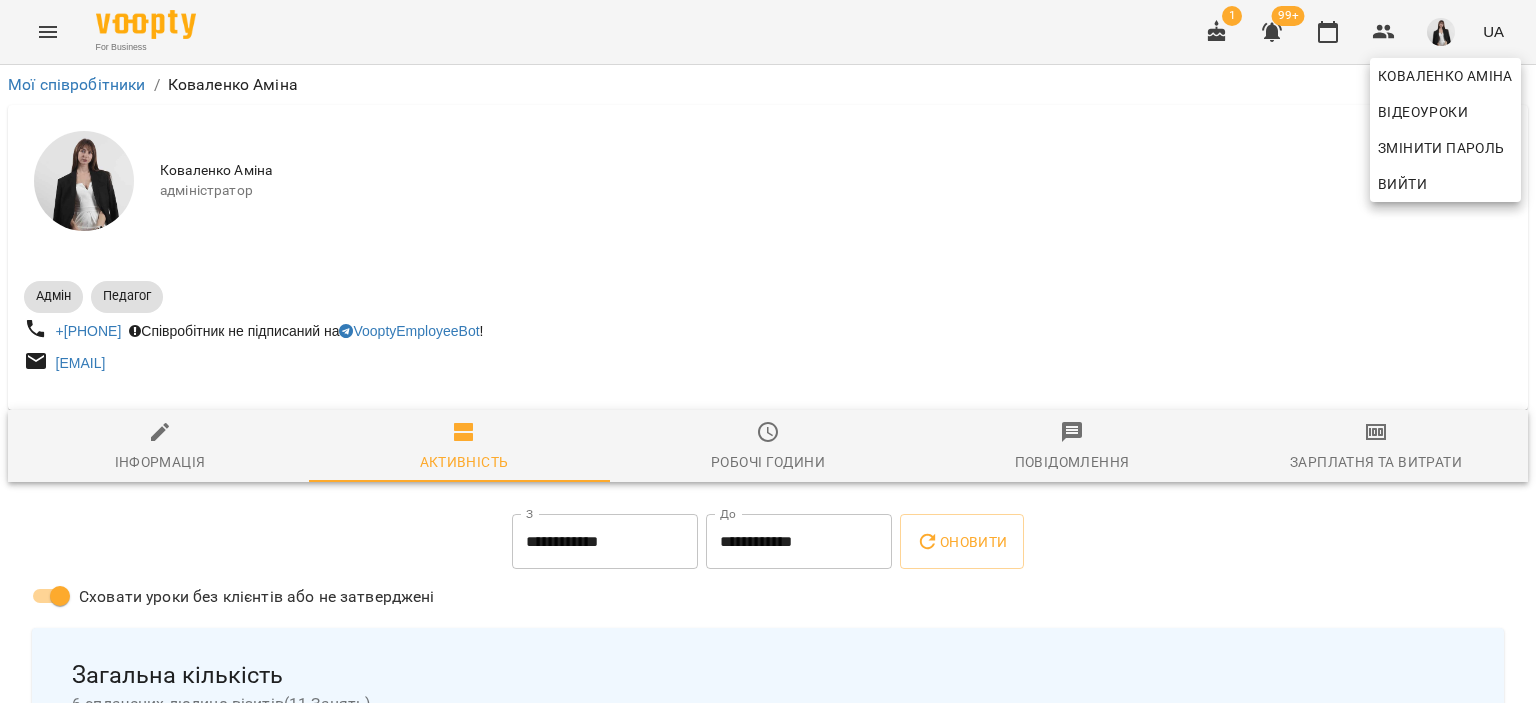 click at bounding box center [768, 351] 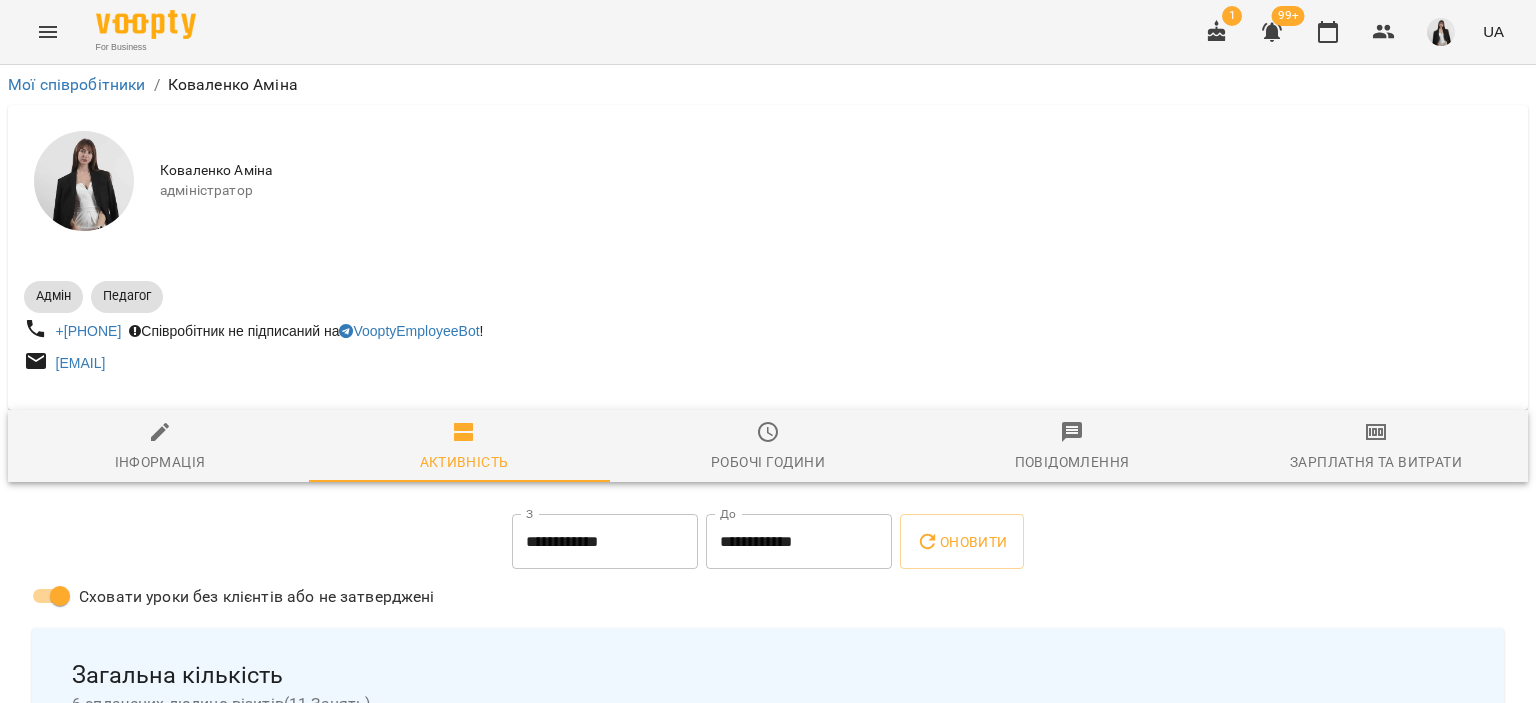 click 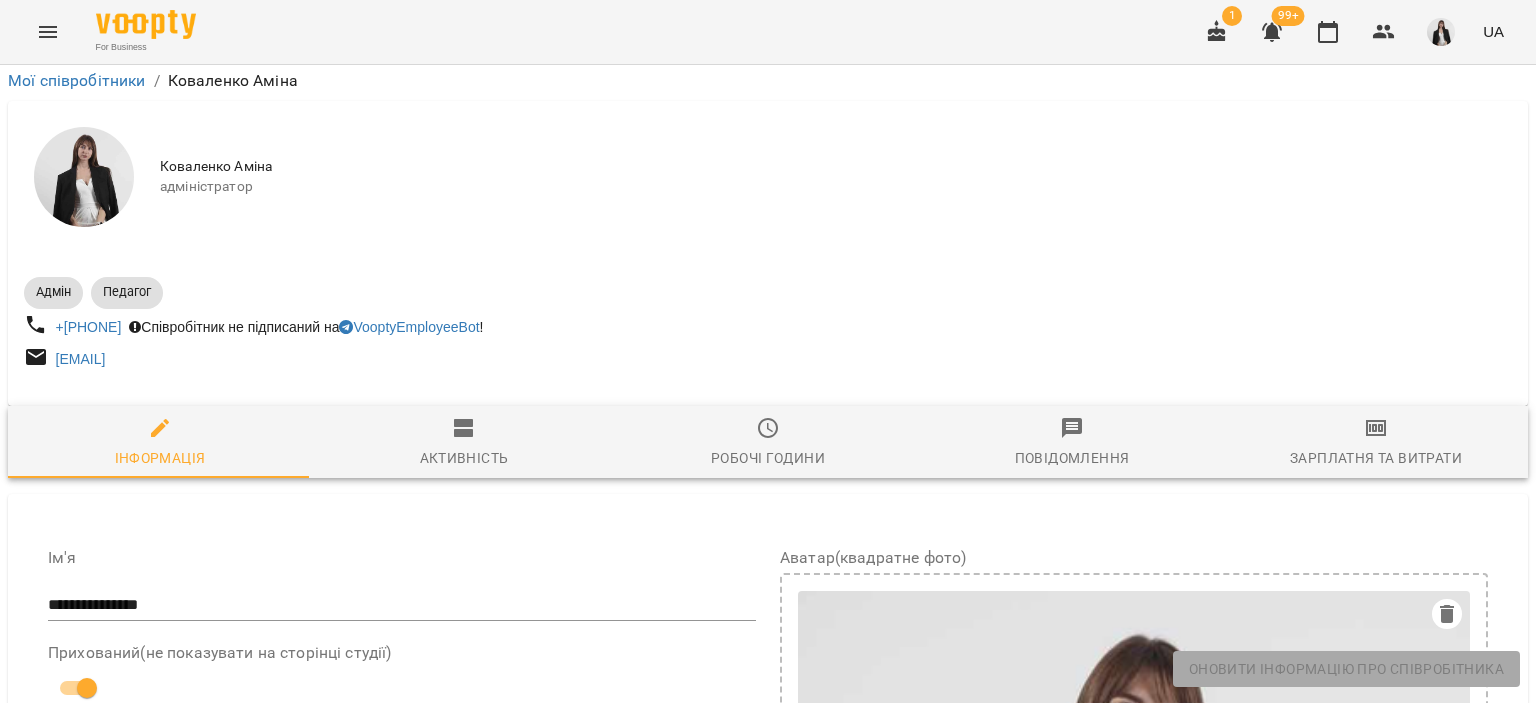 scroll, scrollTop: 1130, scrollLeft: 0, axis: vertical 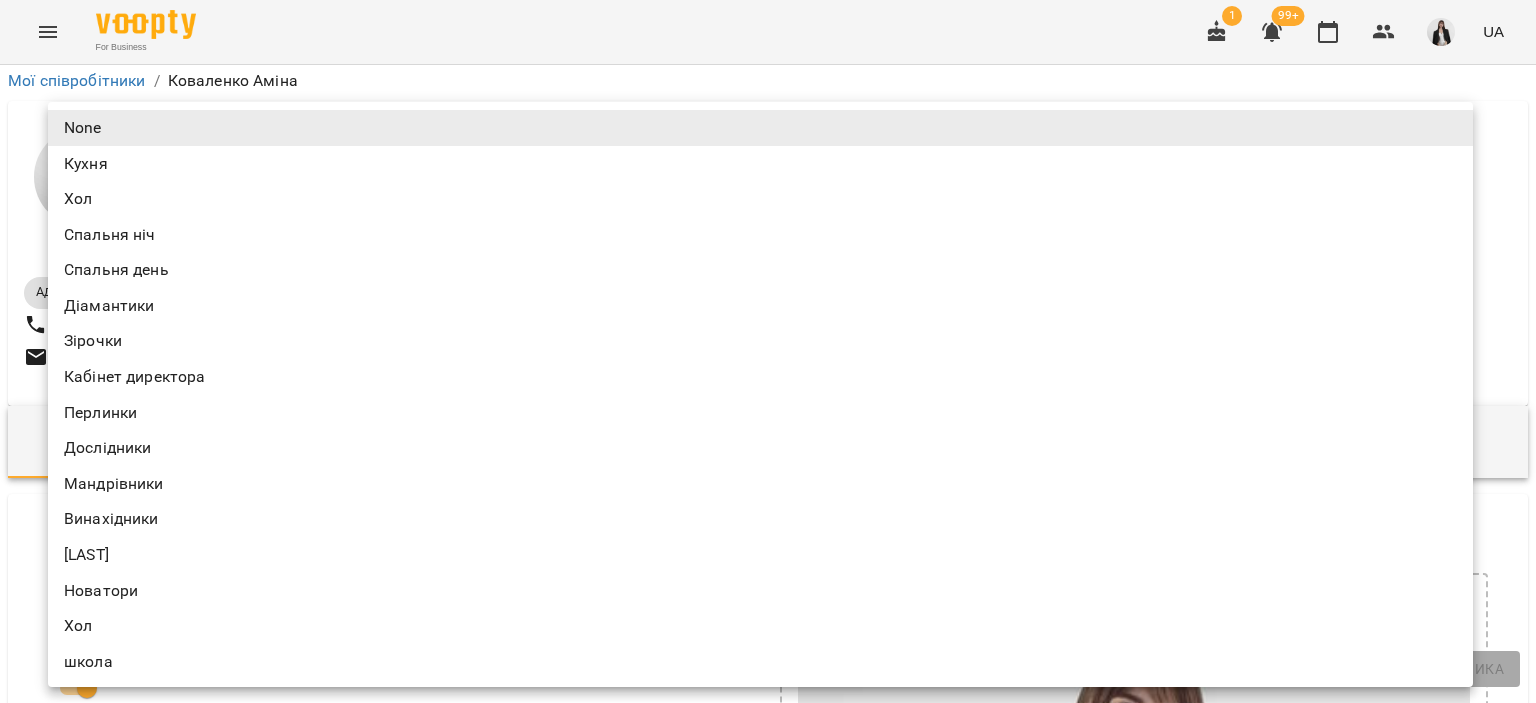 click on "**********" at bounding box center [768, 1145] 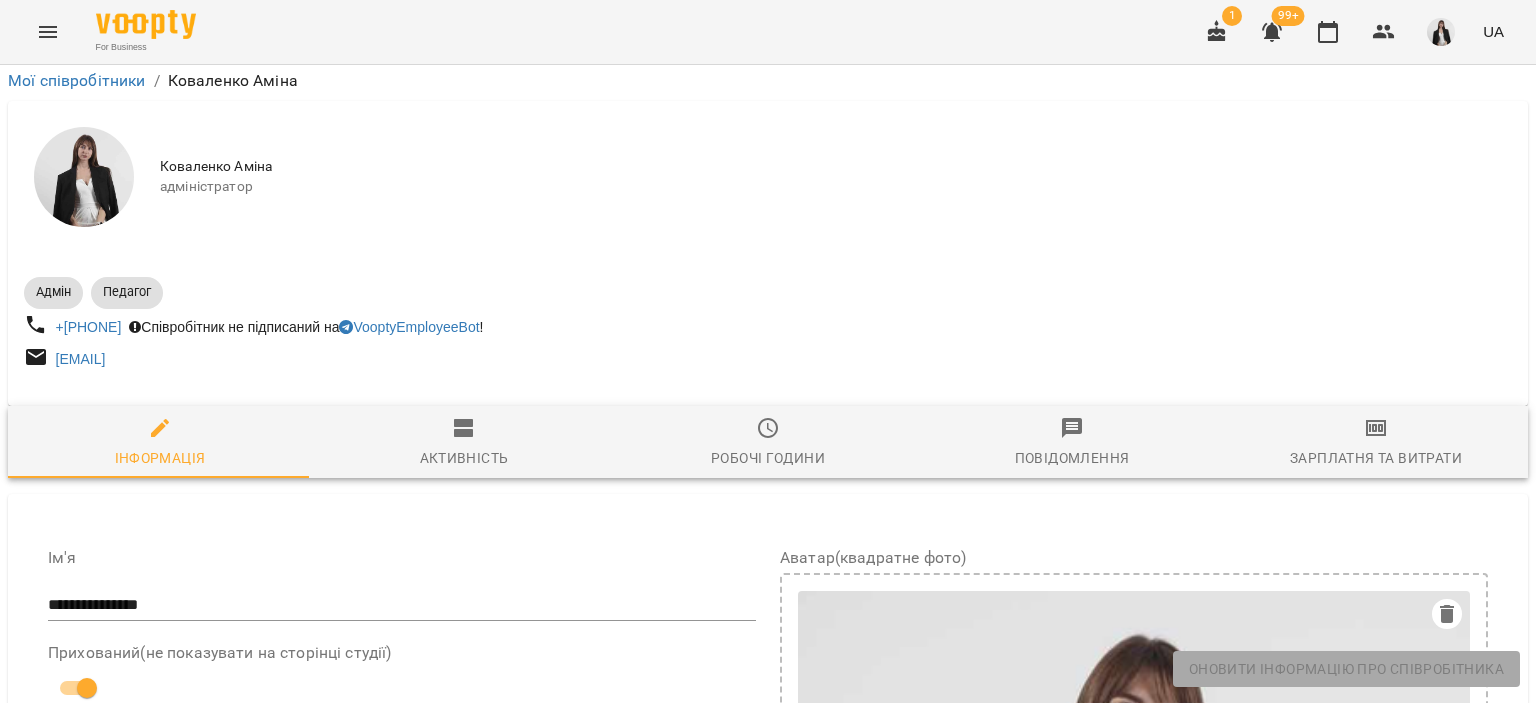 scroll, scrollTop: 241, scrollLeft: 0, axis: vertical 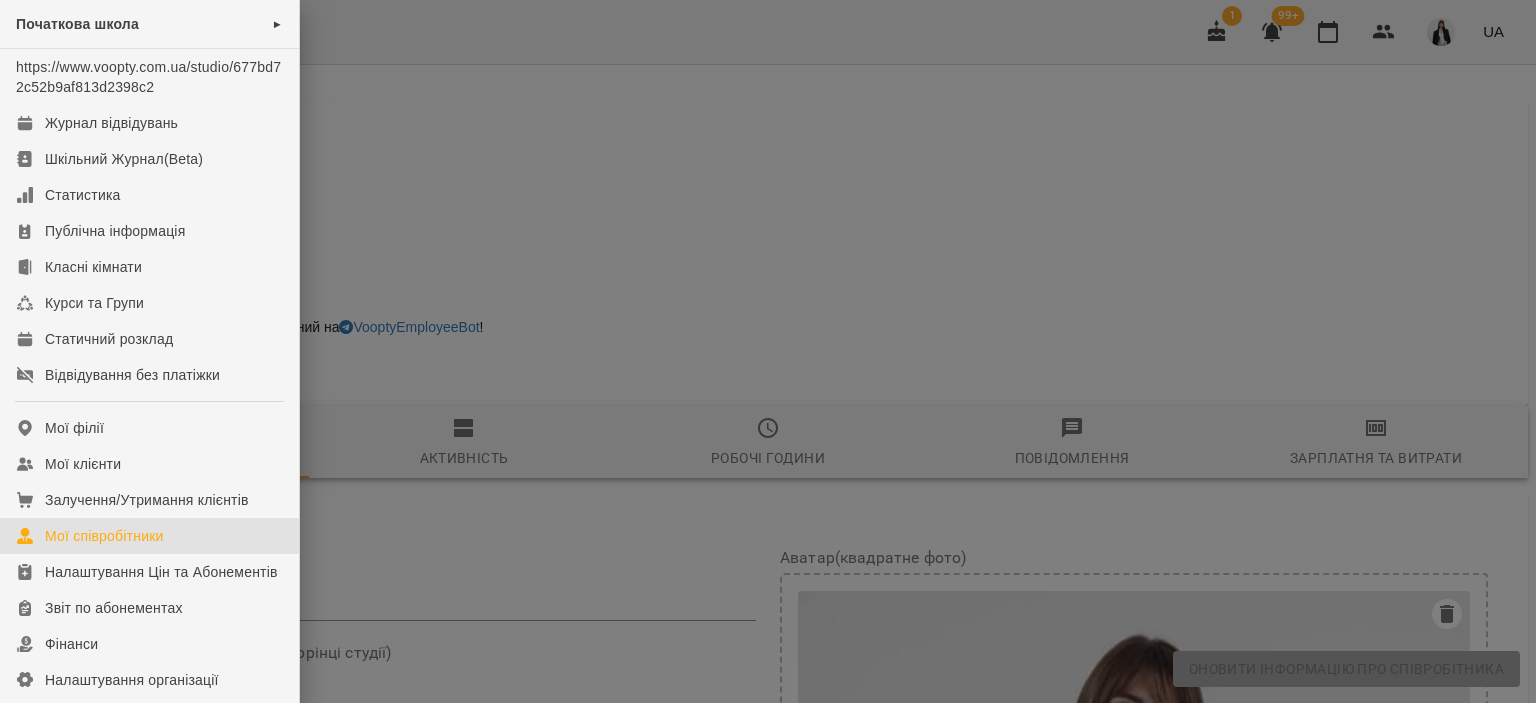 click on "Мої співробітники" at bounding box center [104, 536] 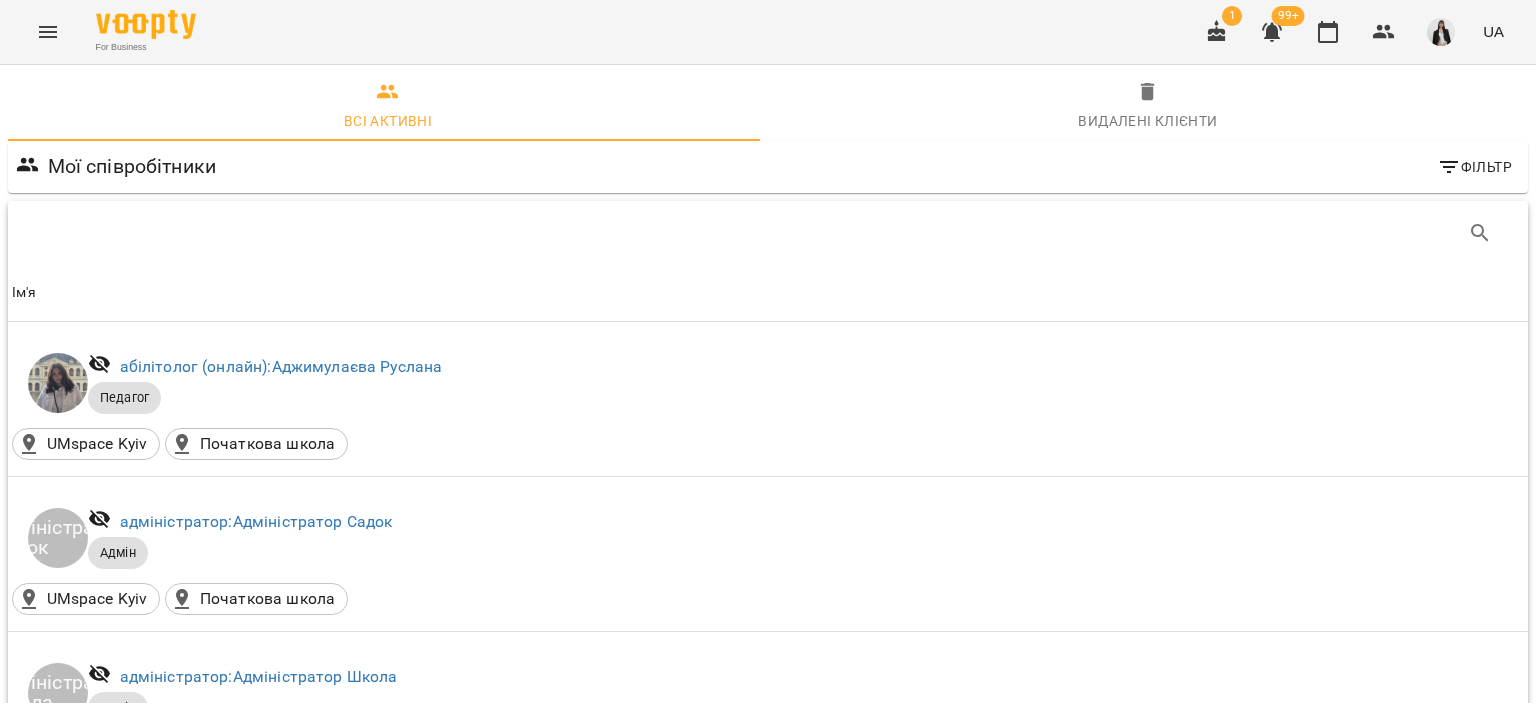 scroll, scrollTop: 224, scrollLeft: 0, axis: vertical 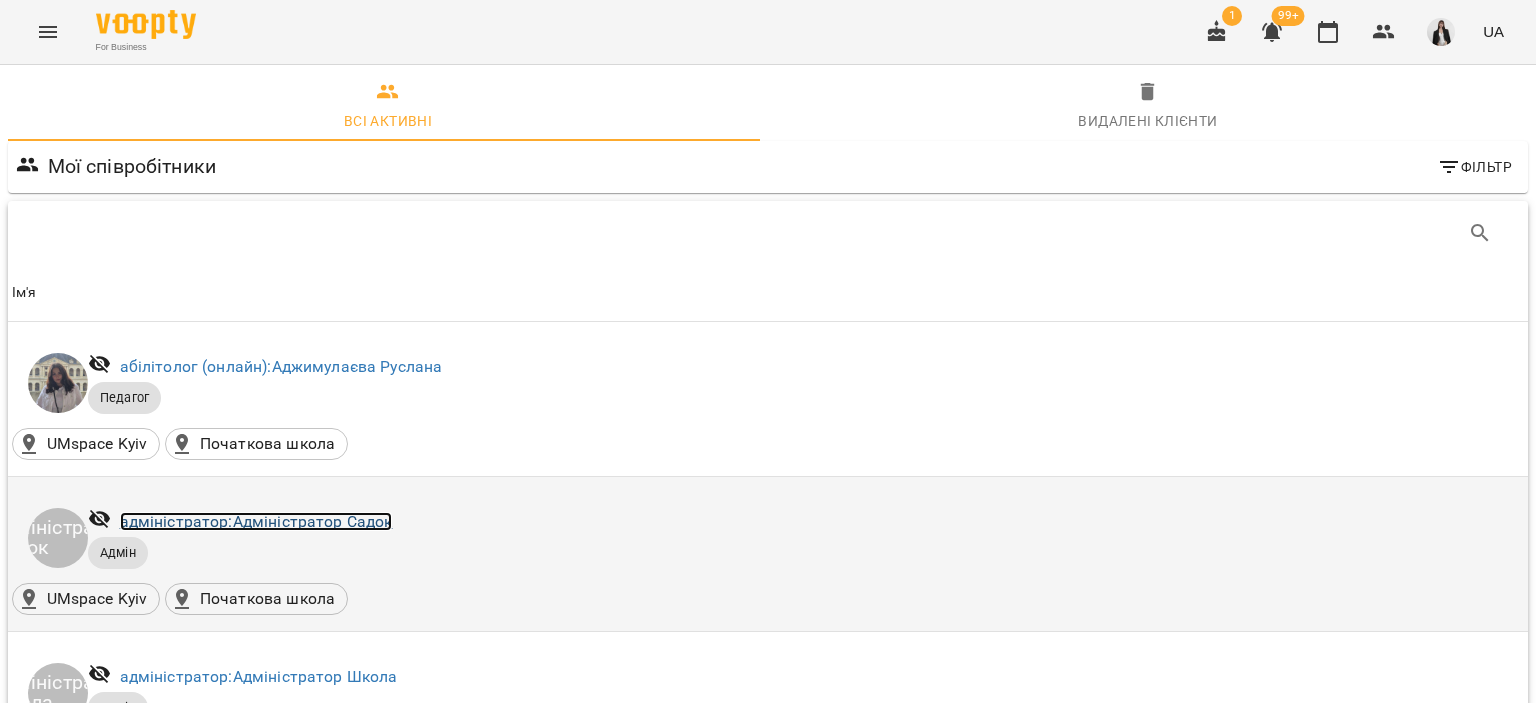 click on "адміністратор:  Адміністратор Садок" at bounding box center [256, 521] 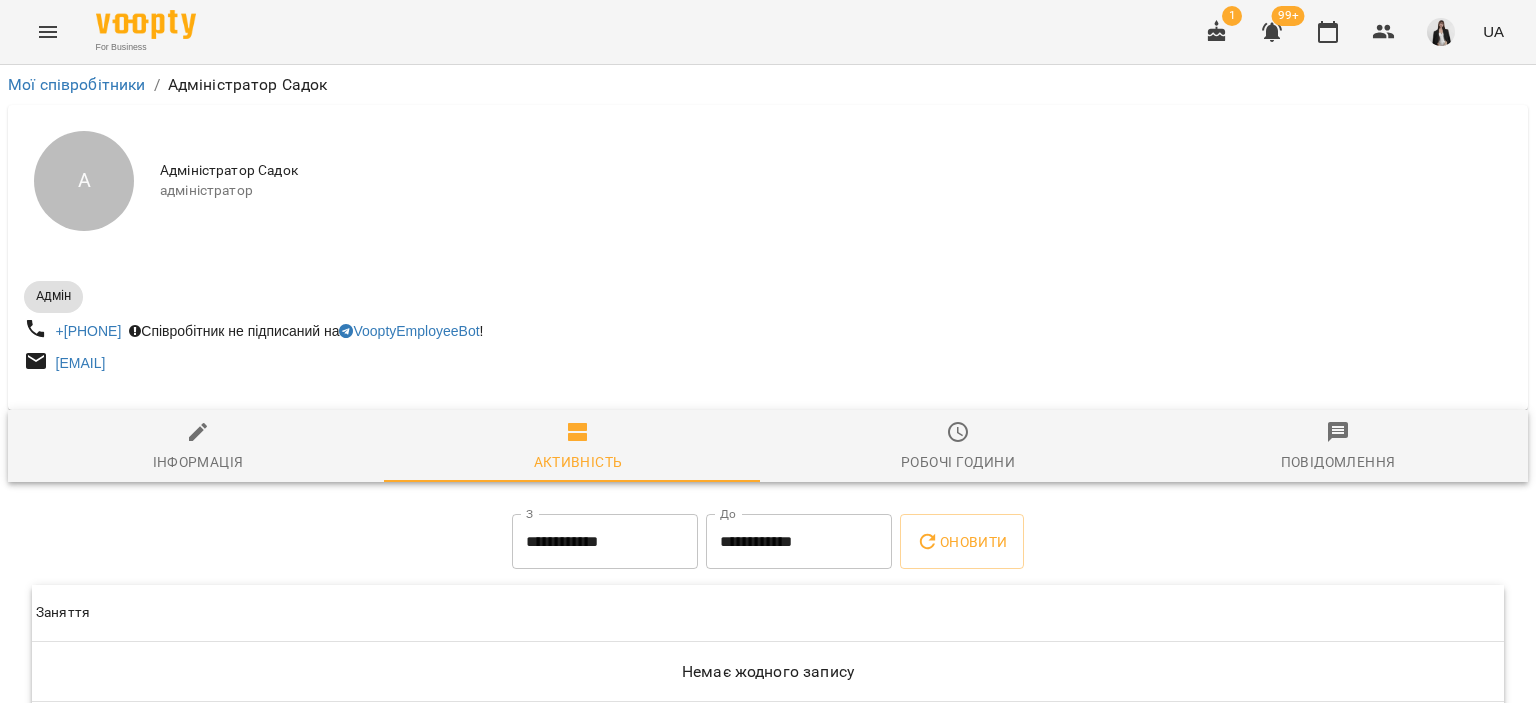 scroll, scrollTop: 96, scrollLeft: 0, axis: vertical 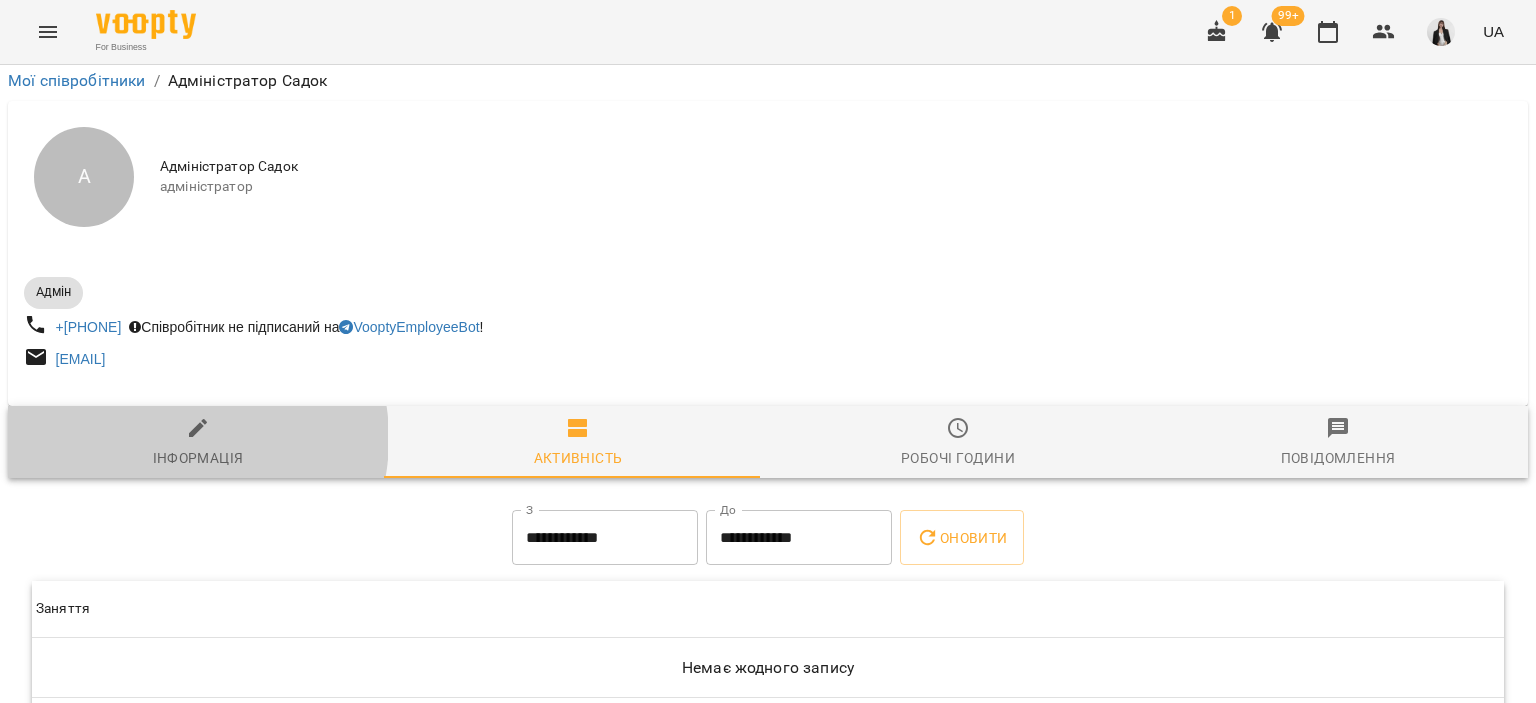click on "Інформація" at bounding box center (198, 443) 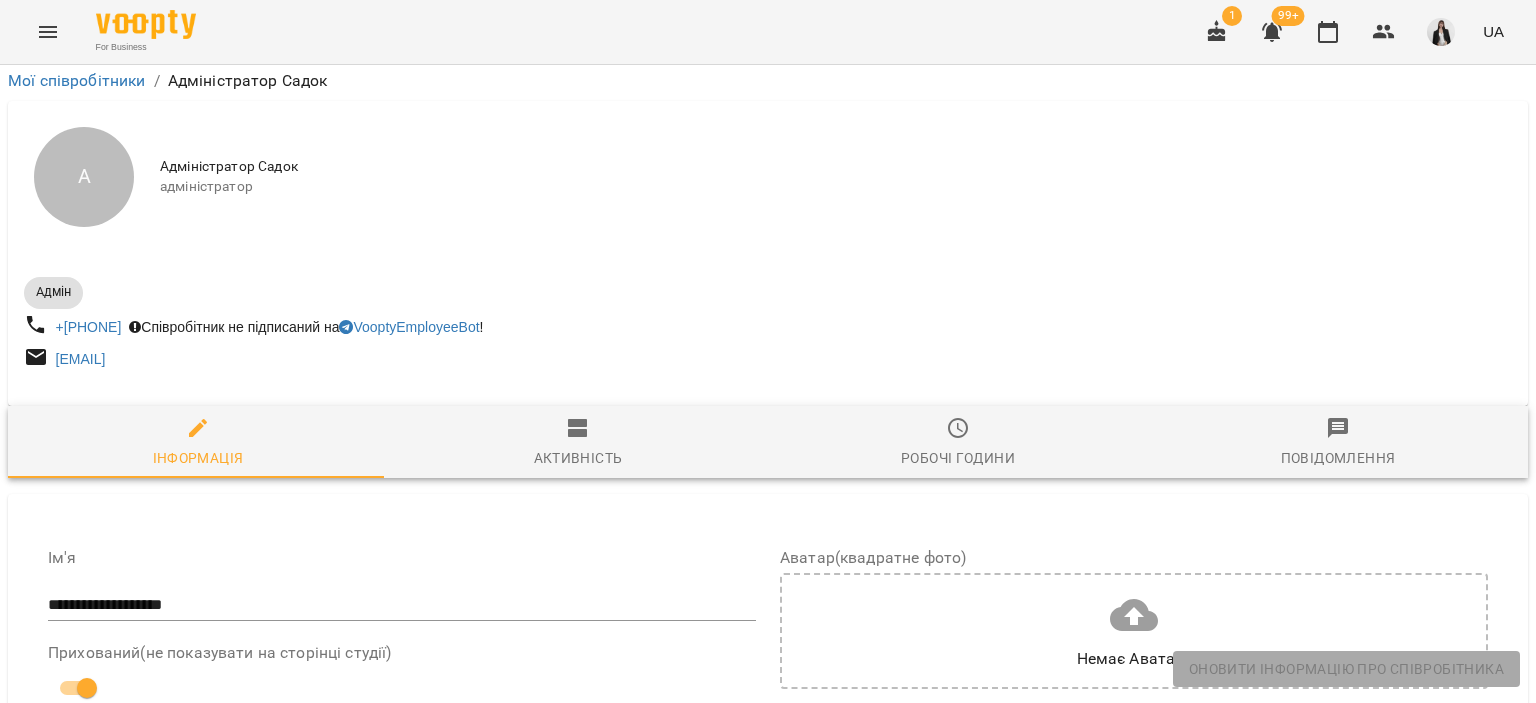 scroll, scrollTop: 939, scrollLeft: 0, axis: vertical 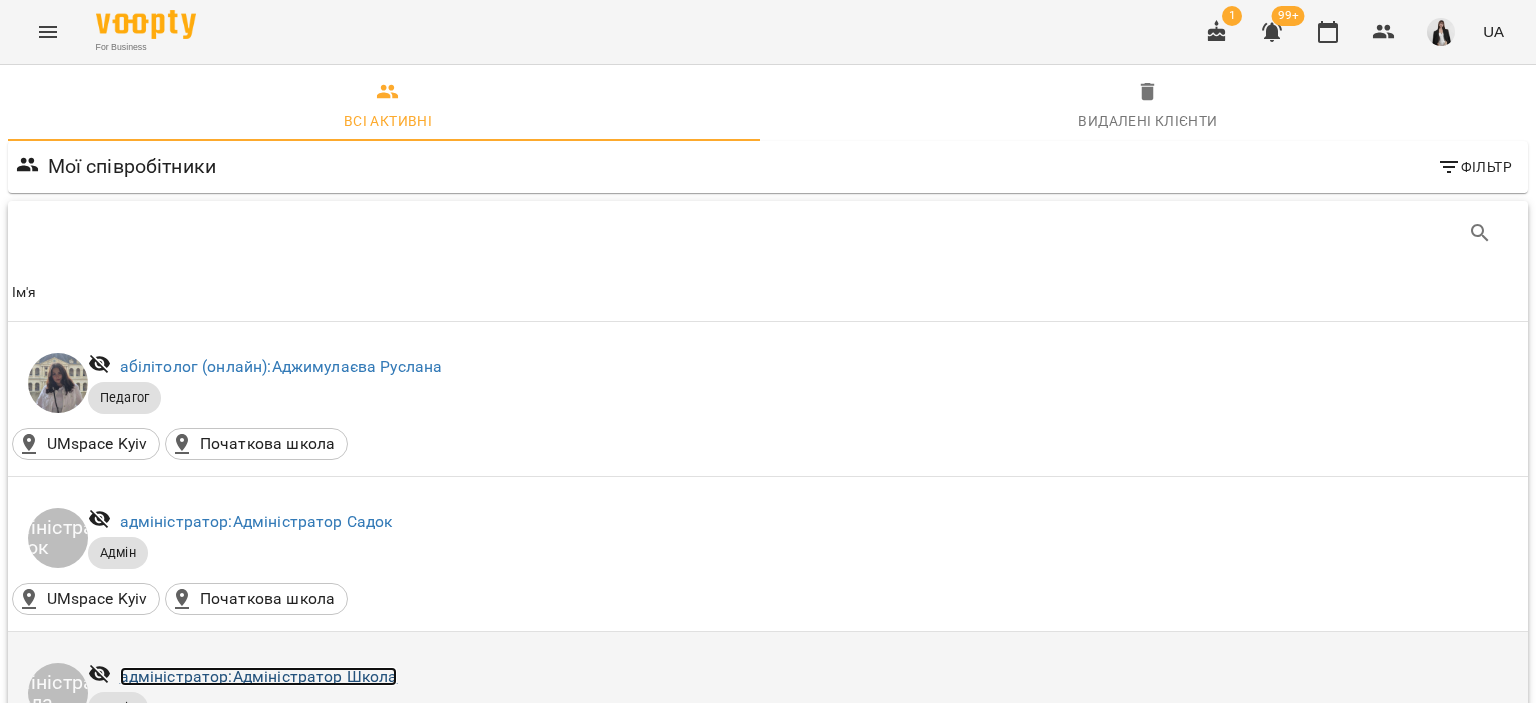 click on "адміністратор:  Адміністратор Школа" at bounding box center (259, 676) 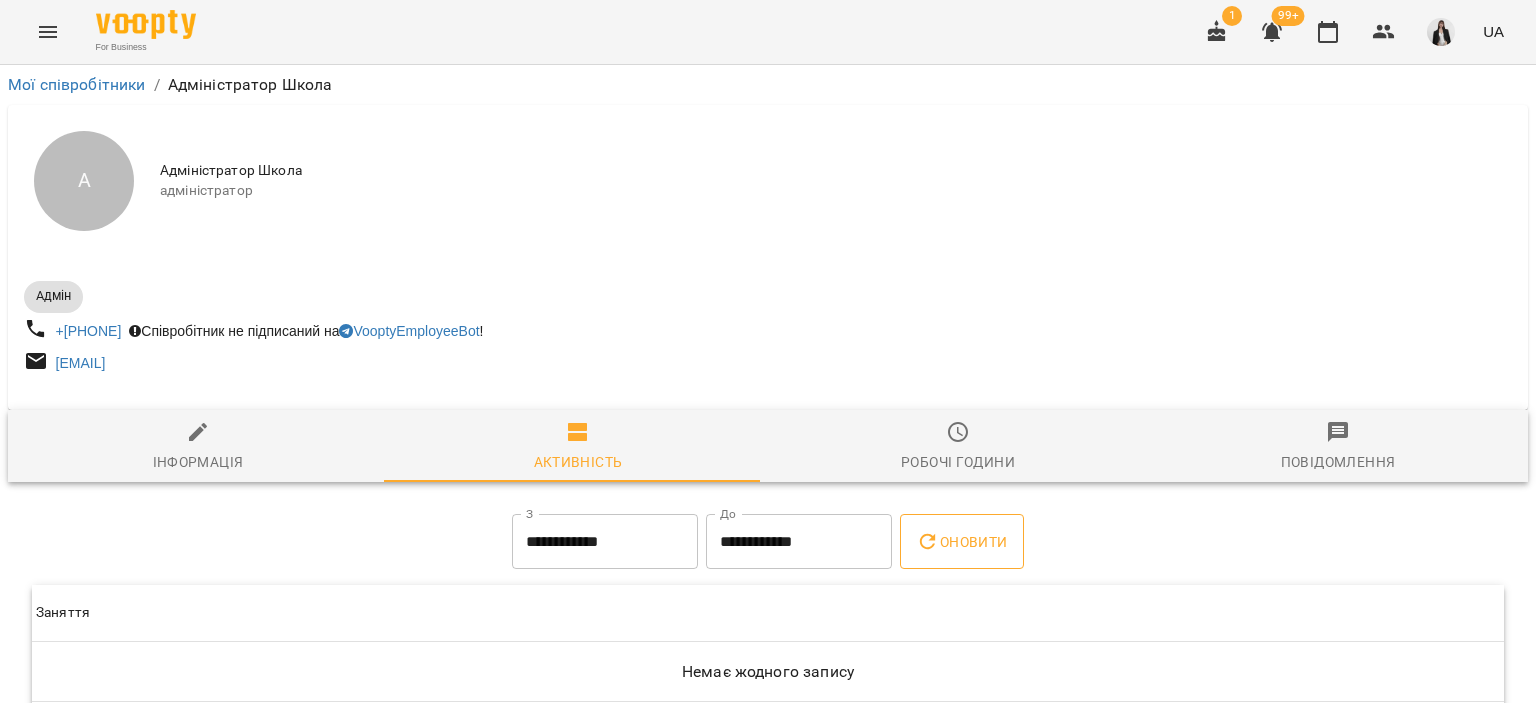scroll, scrollTop: 96, scrollLeft: 0, axis: vertical 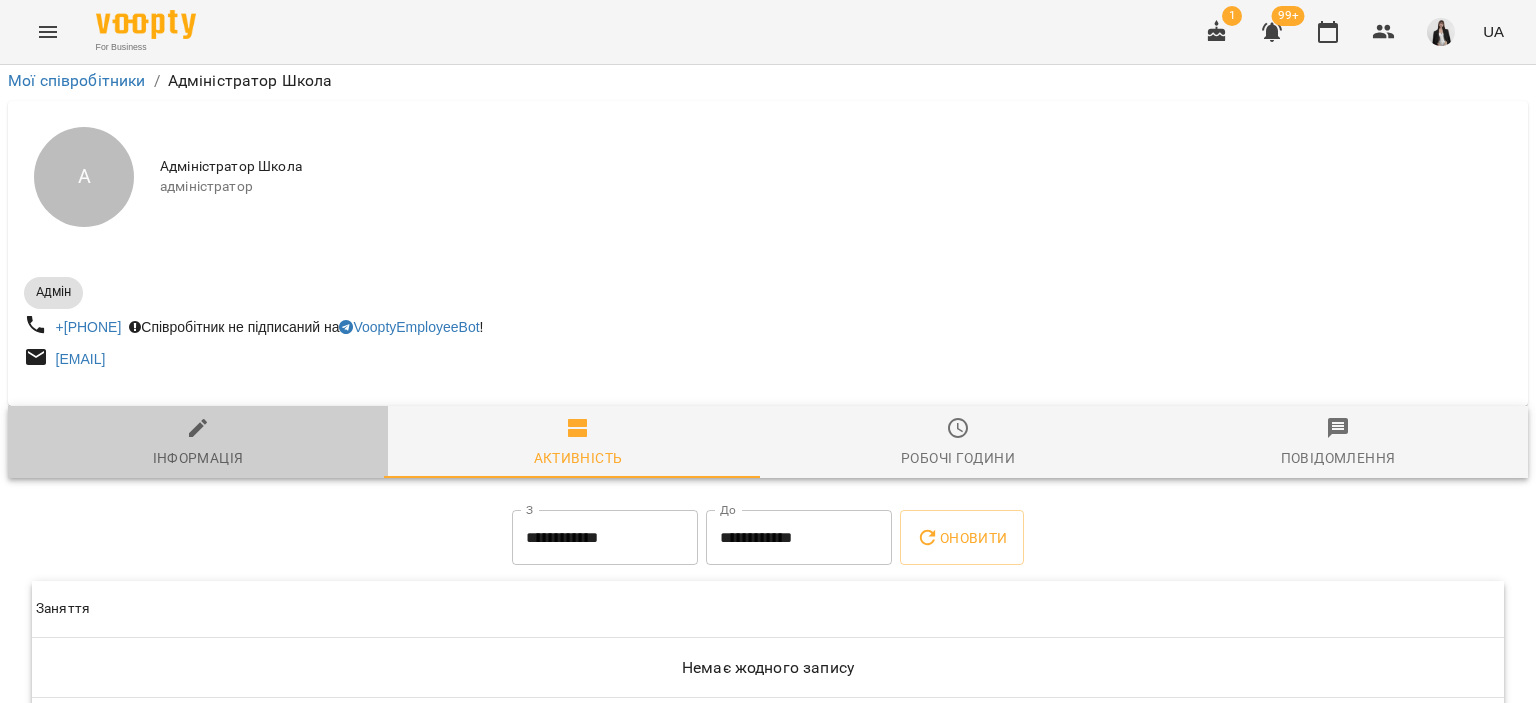 click 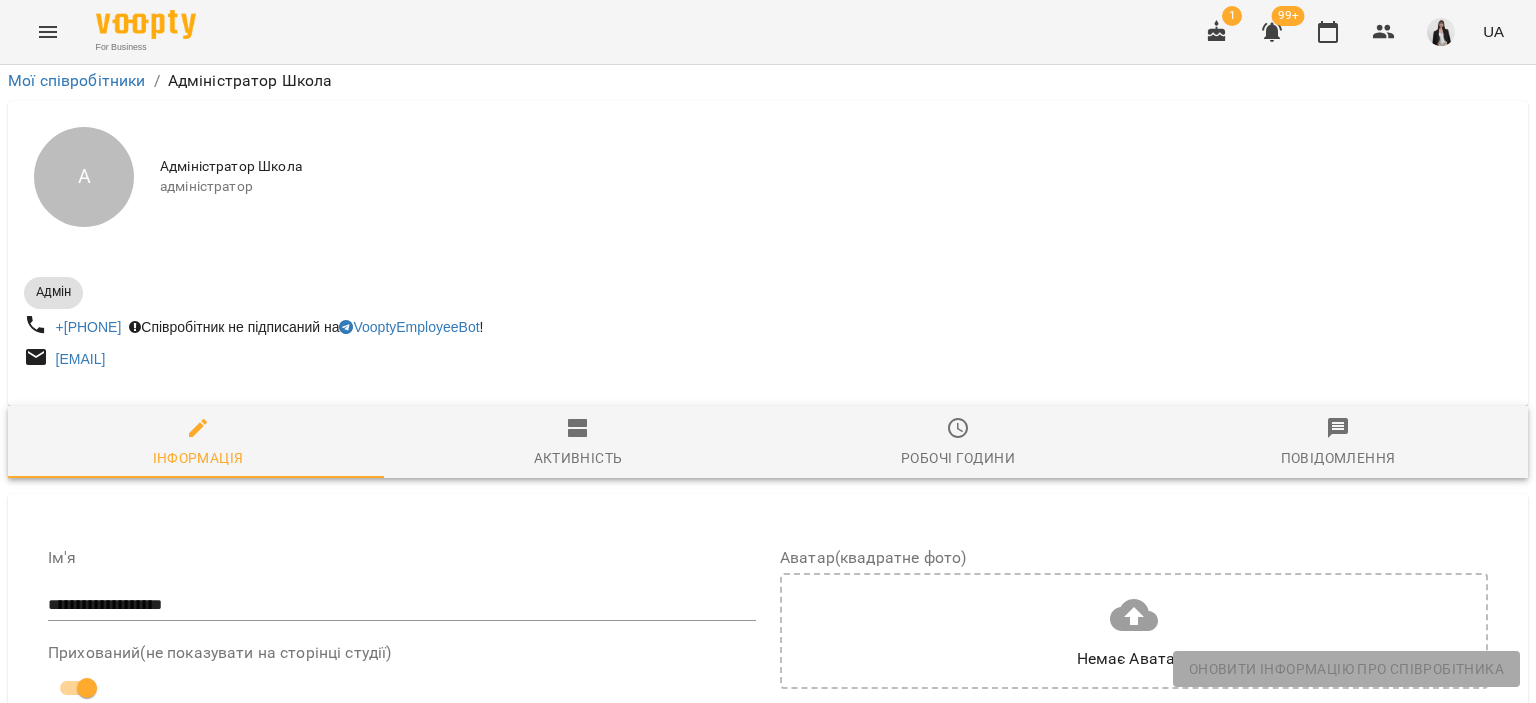 scroll, scrollTop: 897, scrollLeft: 0, axis: vertical 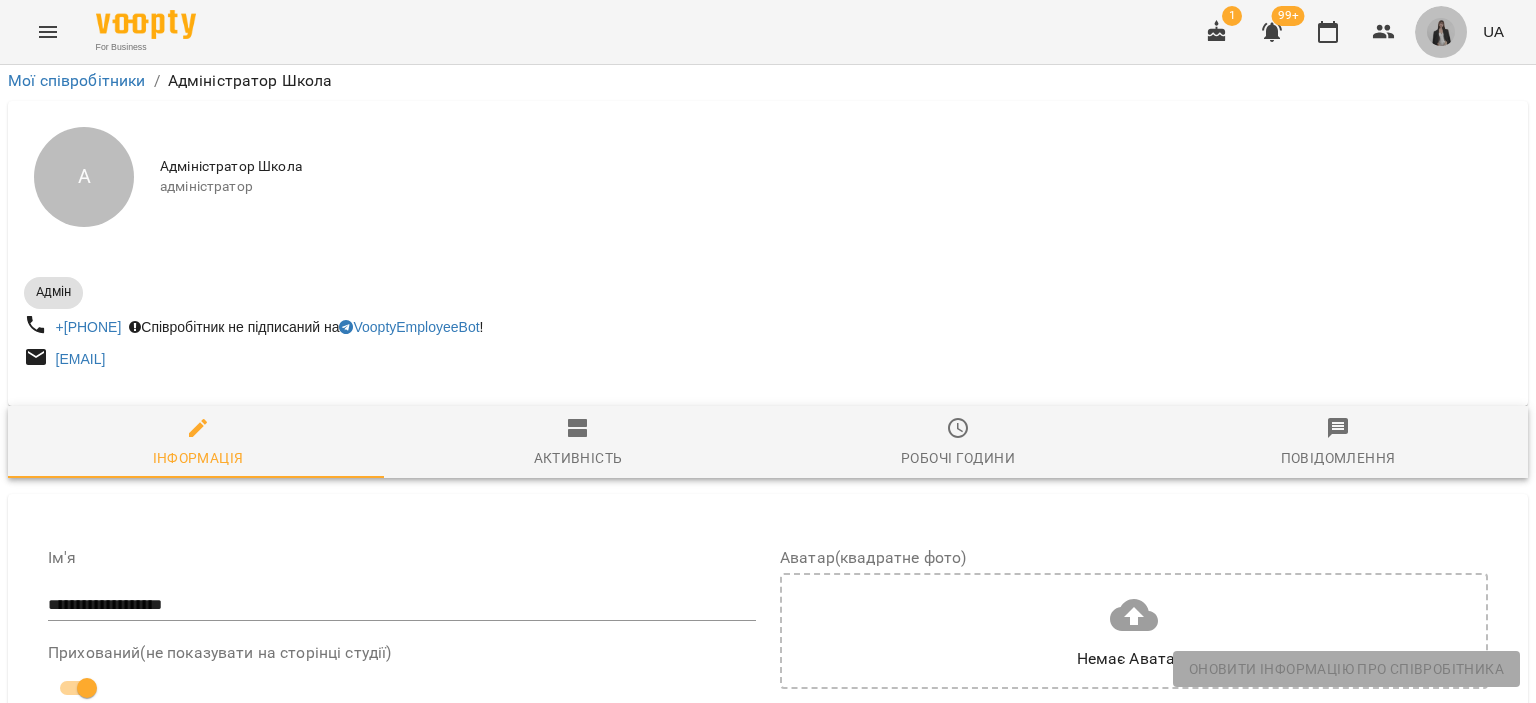 click at bounding box center (1441, 32) 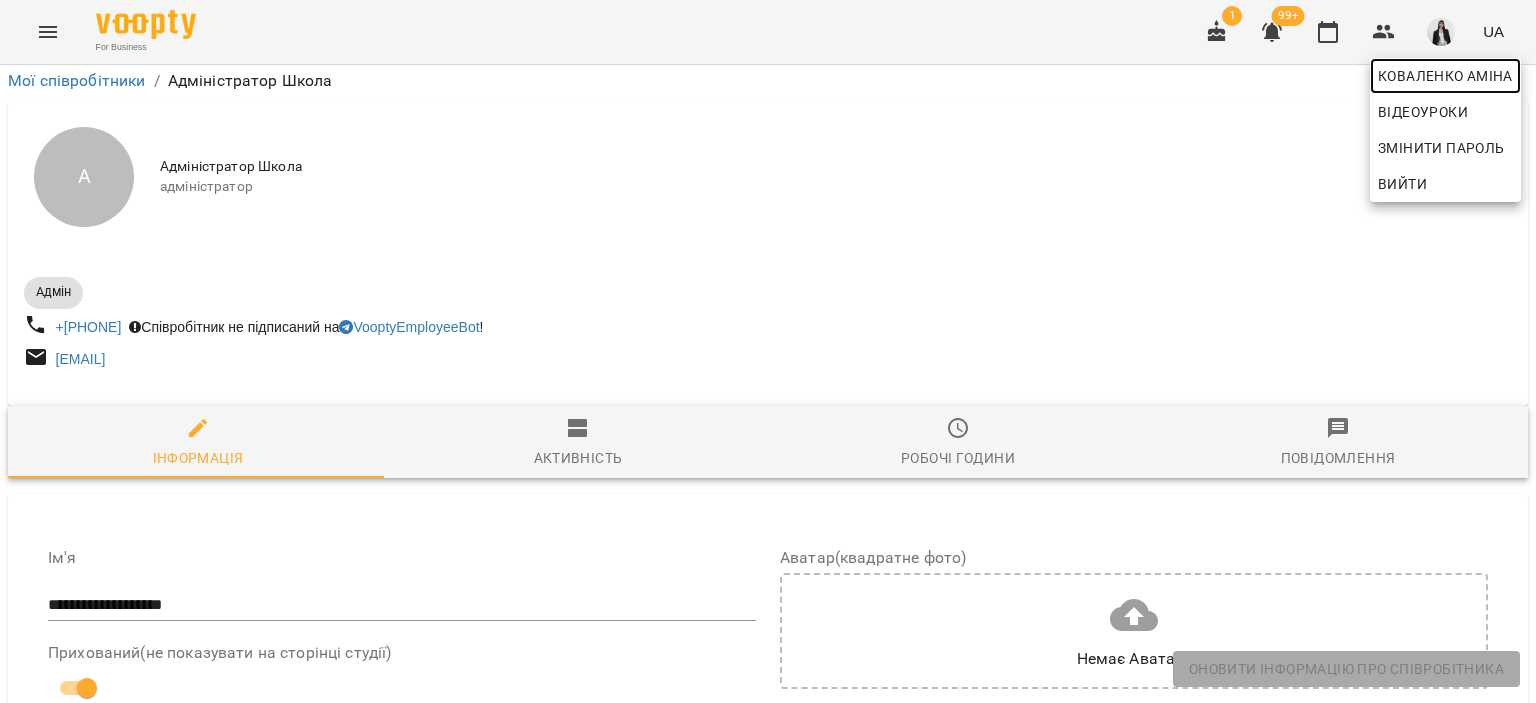 click on "Коваленко Аміна" at bounding box center (1445, 76) 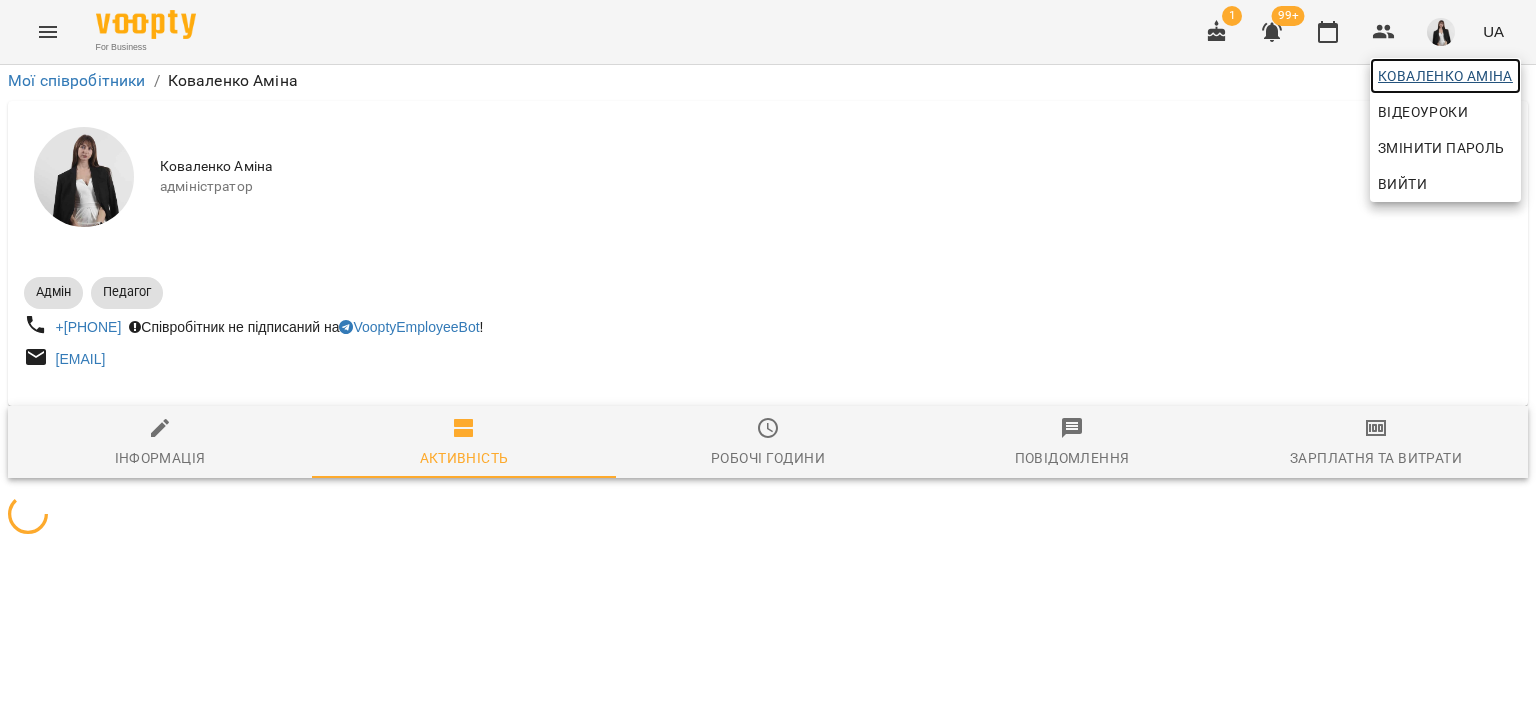 scroll, scrollTop: 0, scrollLeft: 0, axis: both 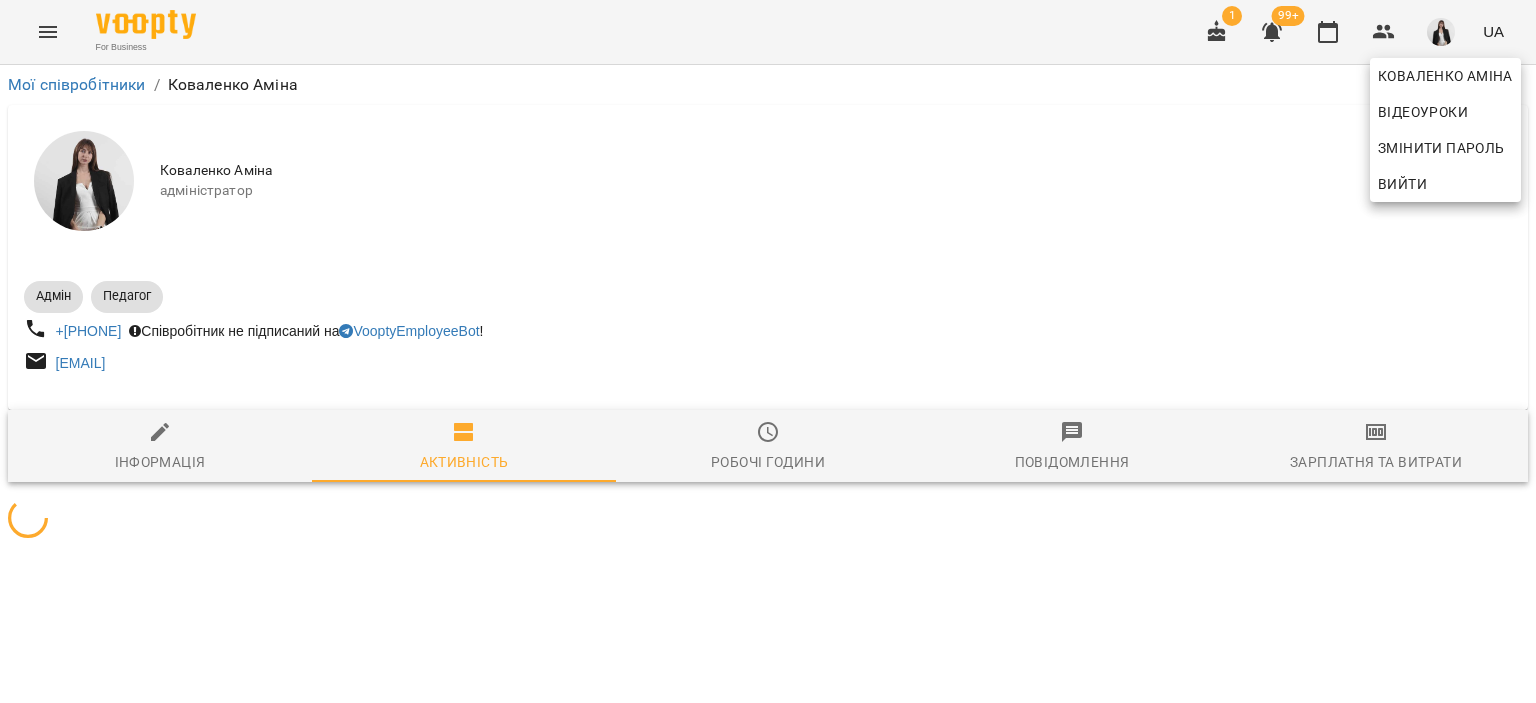click at bounding box center (768, 351) 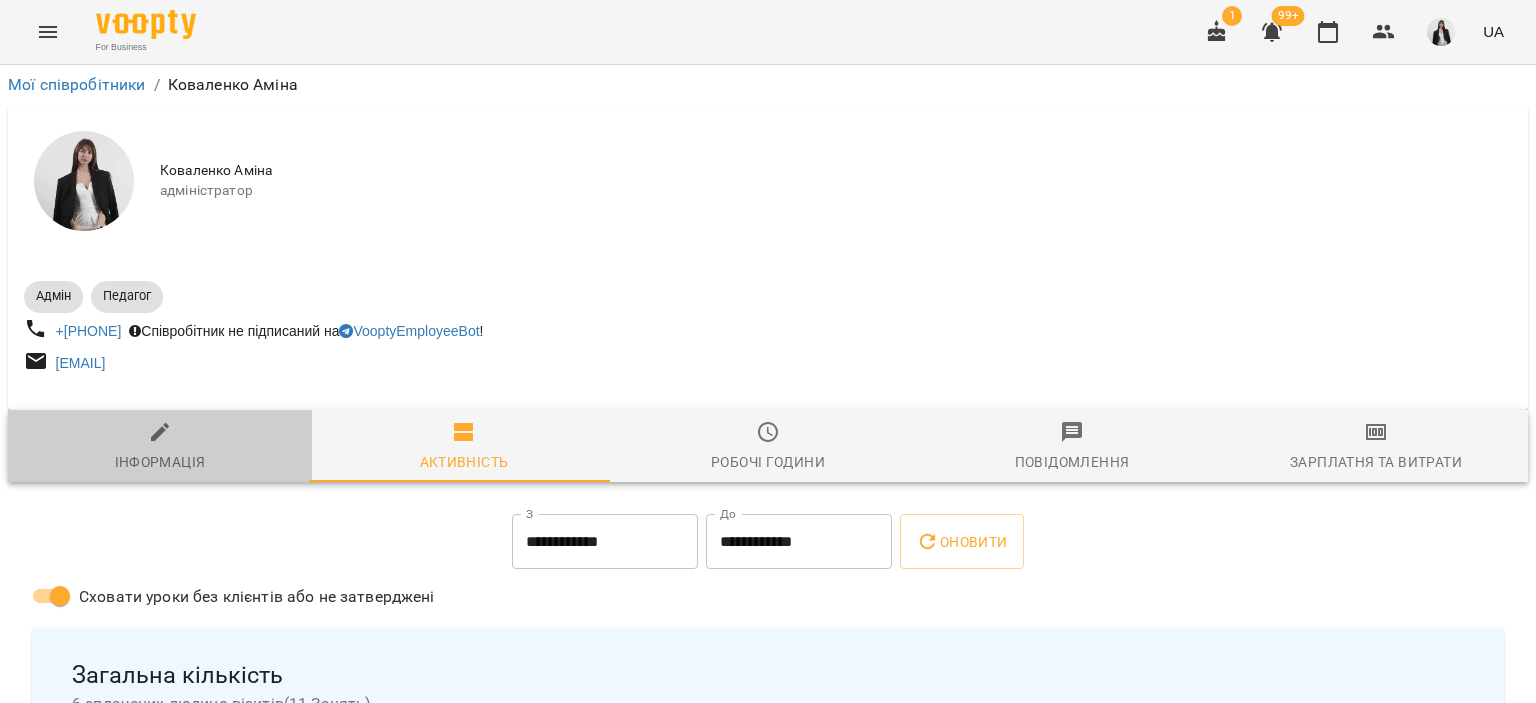 click on "Інформація" at bounding box center (160, 462) 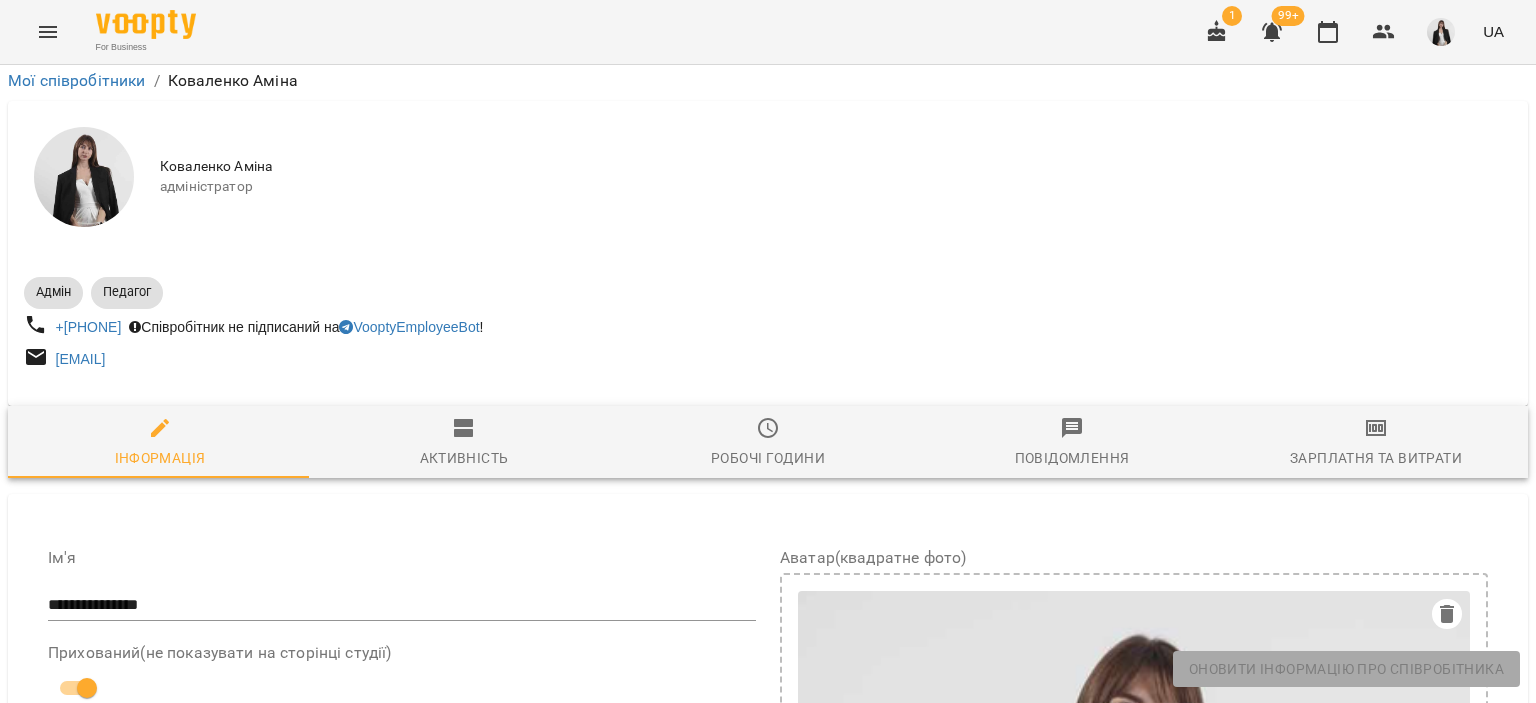 scroll, scrollTop: 1120, scrollLeft: 0, axis: vertical 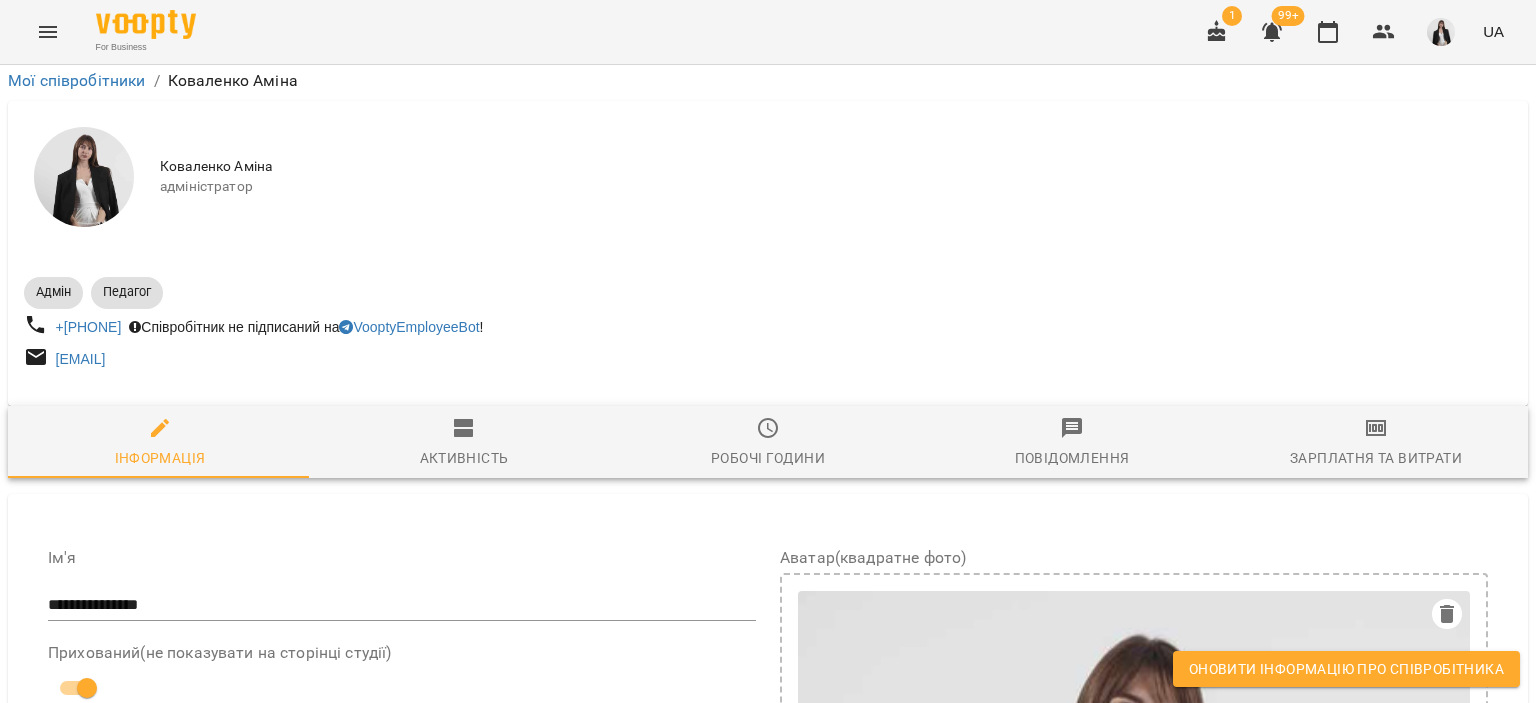 click on "Може використовувати Binotel" at bounding box center [282, 1947] 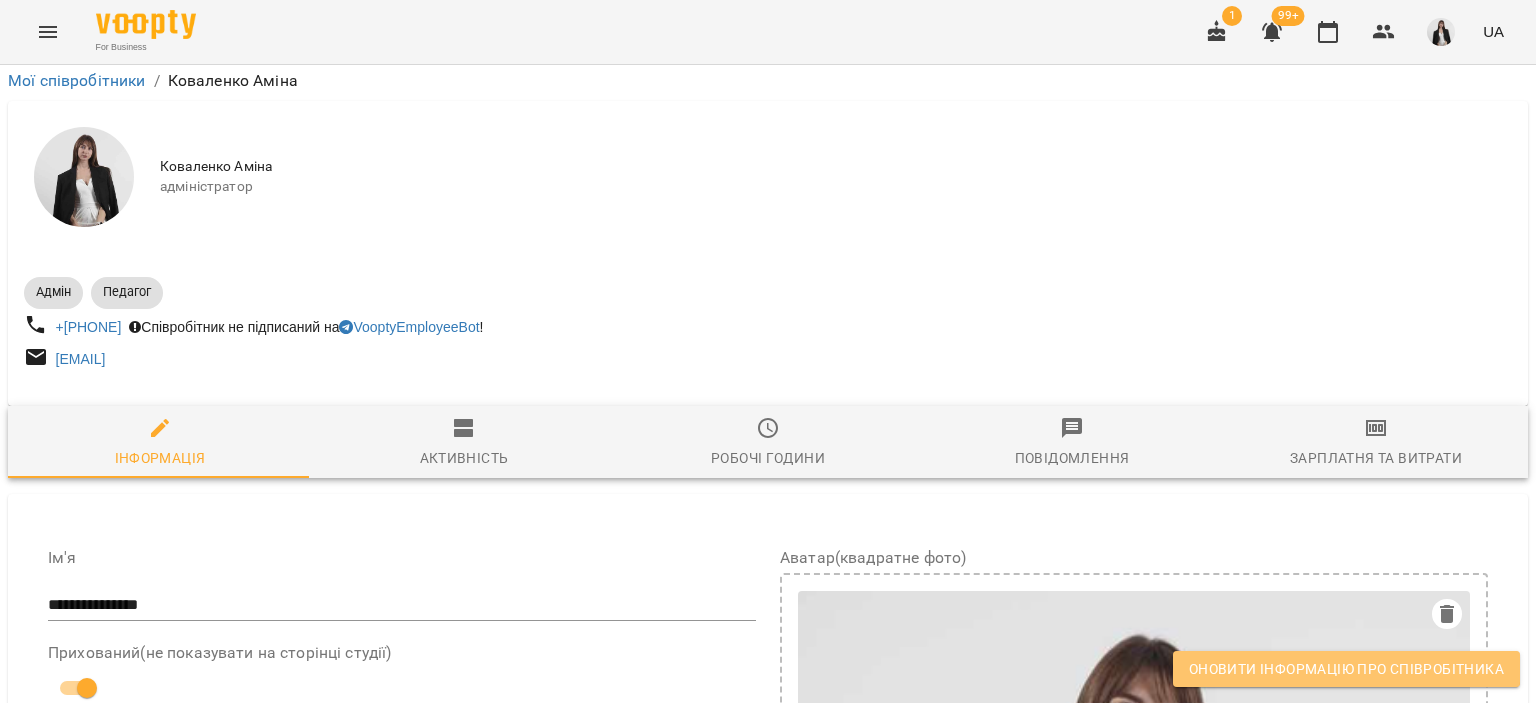 click on "Оновити інформацію про співробітника" at bounding box center (1346, 669) 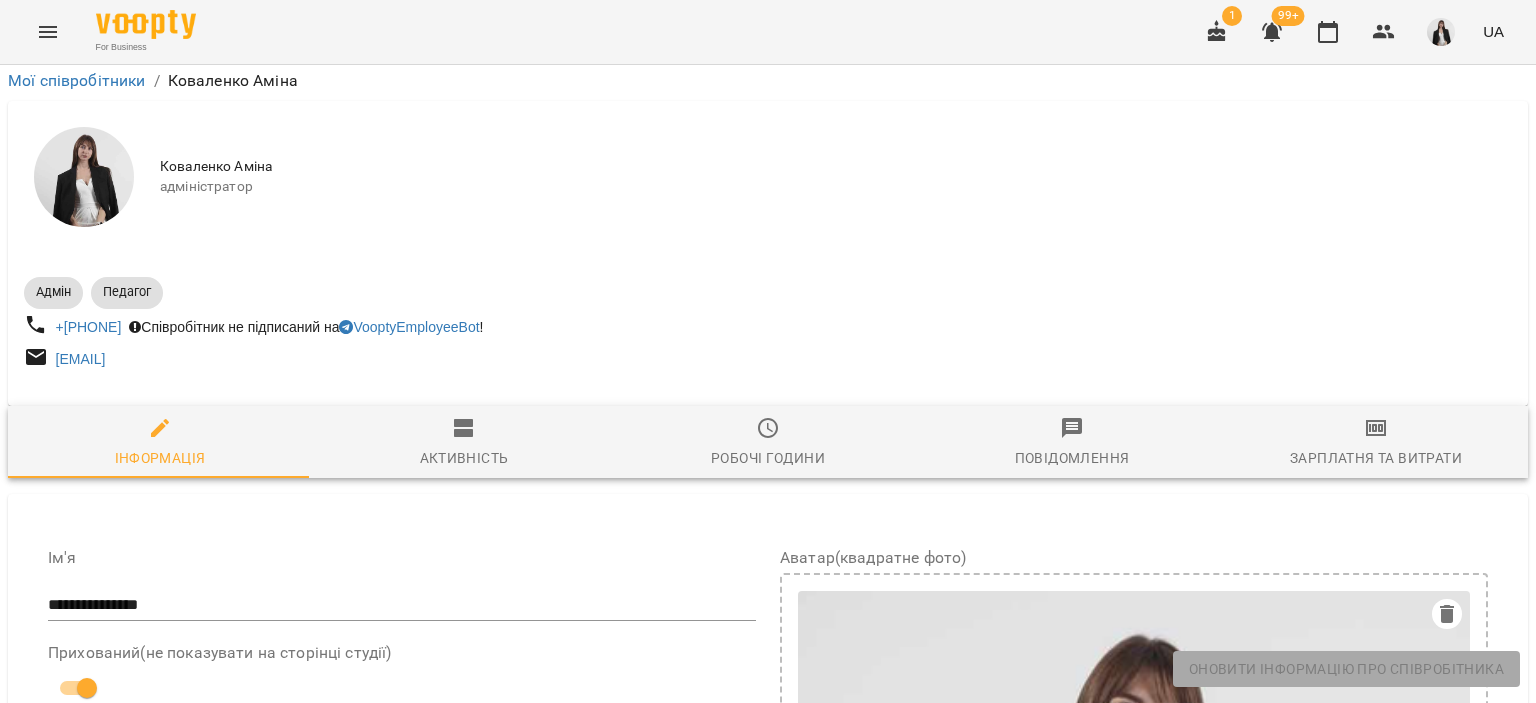 scroll, scrollTop: 0, scrollLeft: 0, axis: both 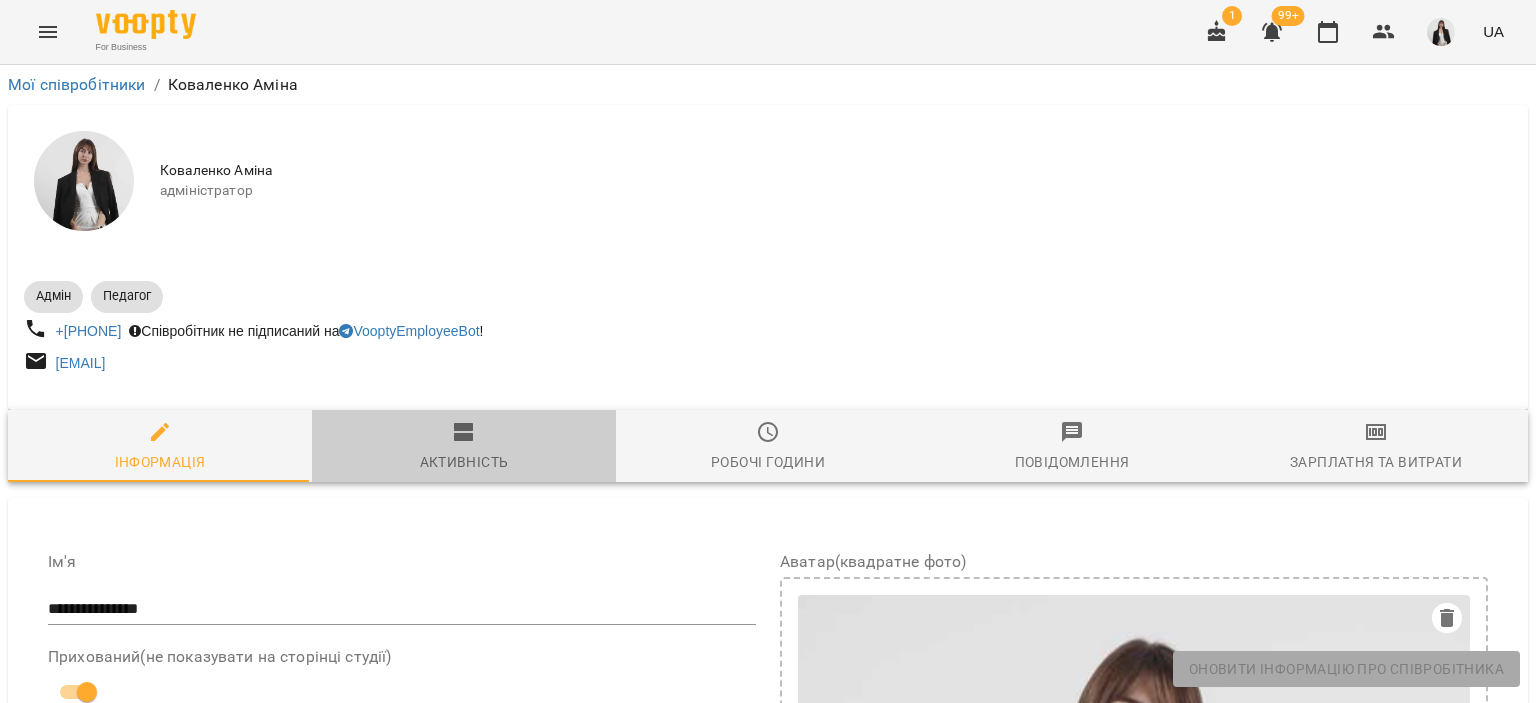 click on "Активність" at bounding box center (464, 462) 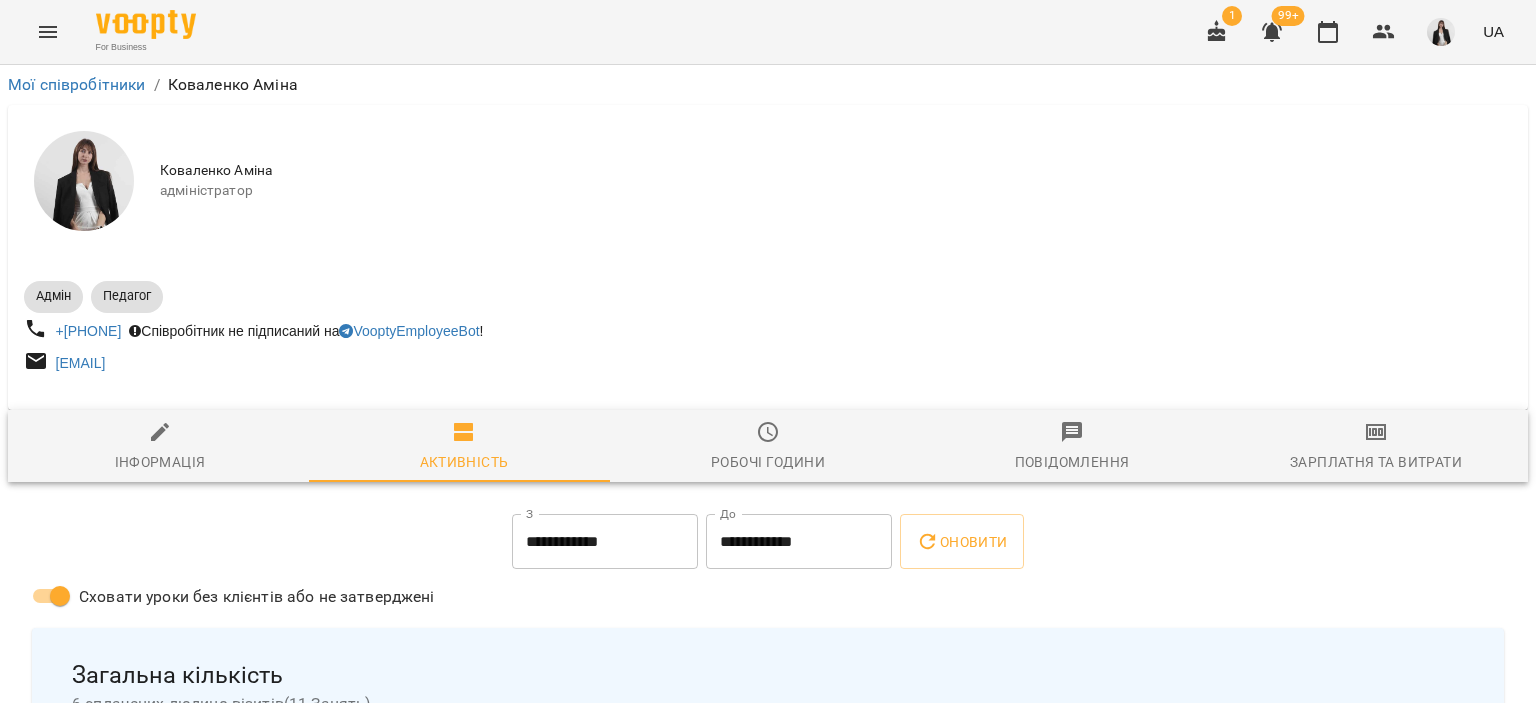 click on "Зарплатня та Витрати" at bounding box center (1376, 447) 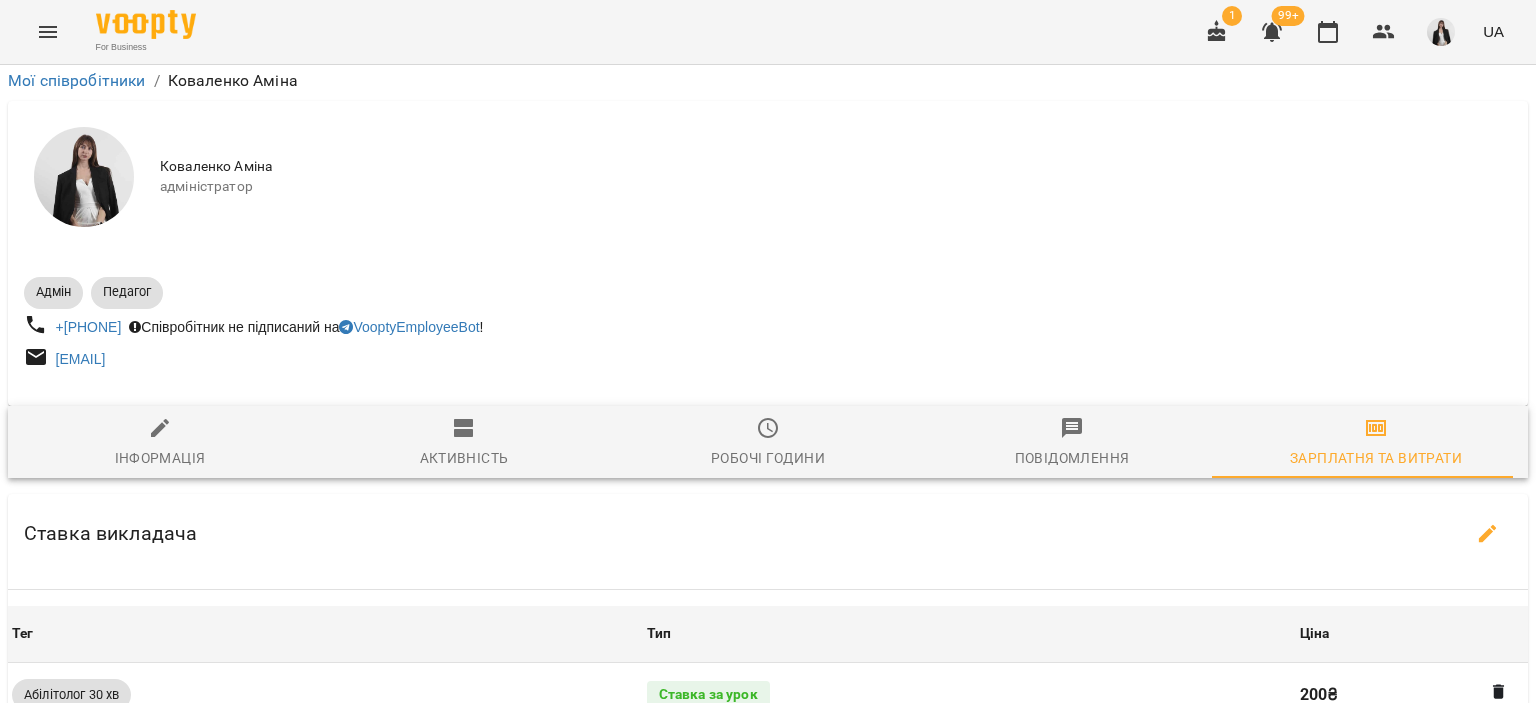 scroll, scrollTop: 1050, scrollLeft: 0, axis: vertical 